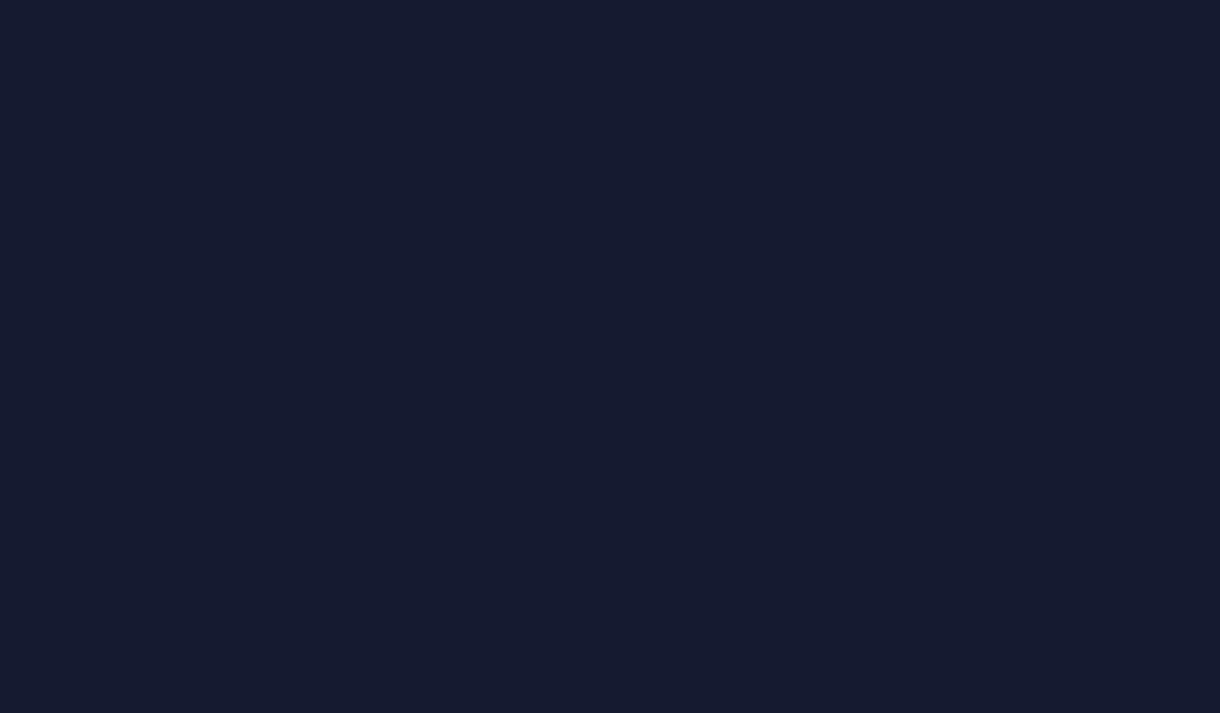 scroll, scrollTop: 0, scrollLeft: 0, axis: both 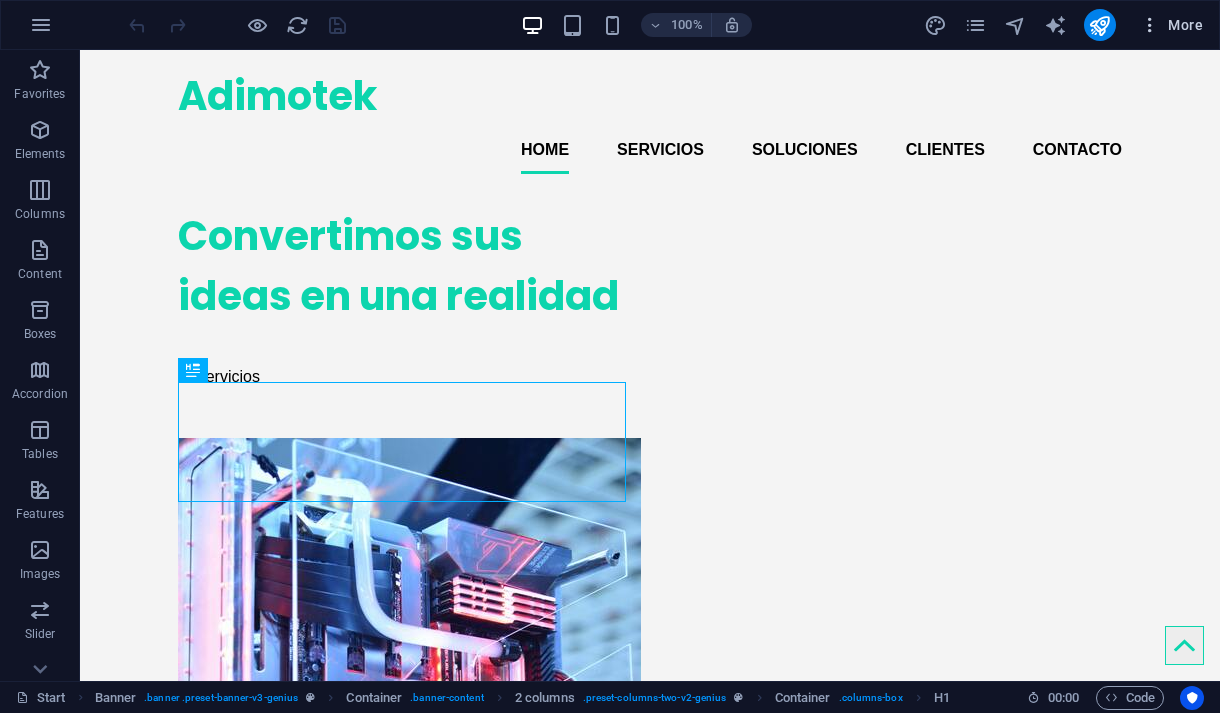 click on "More" at bounding box center [1171, 25] 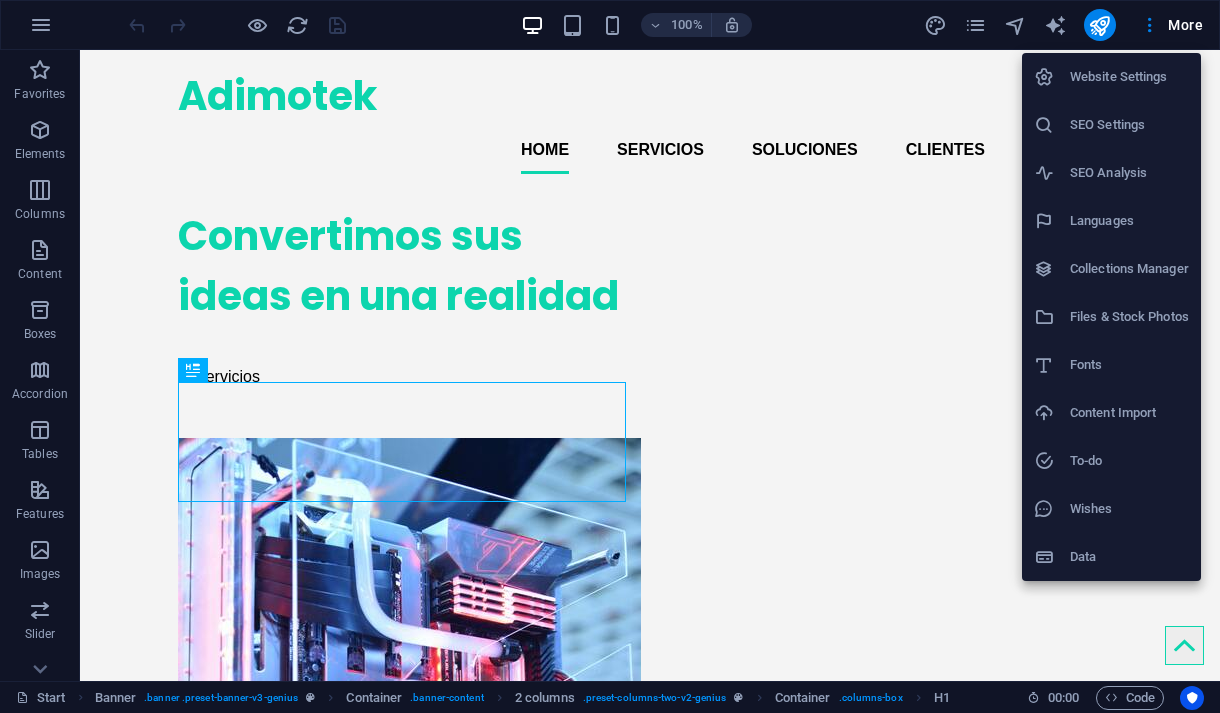 click on "Data" at bounding box center (1129, 557) 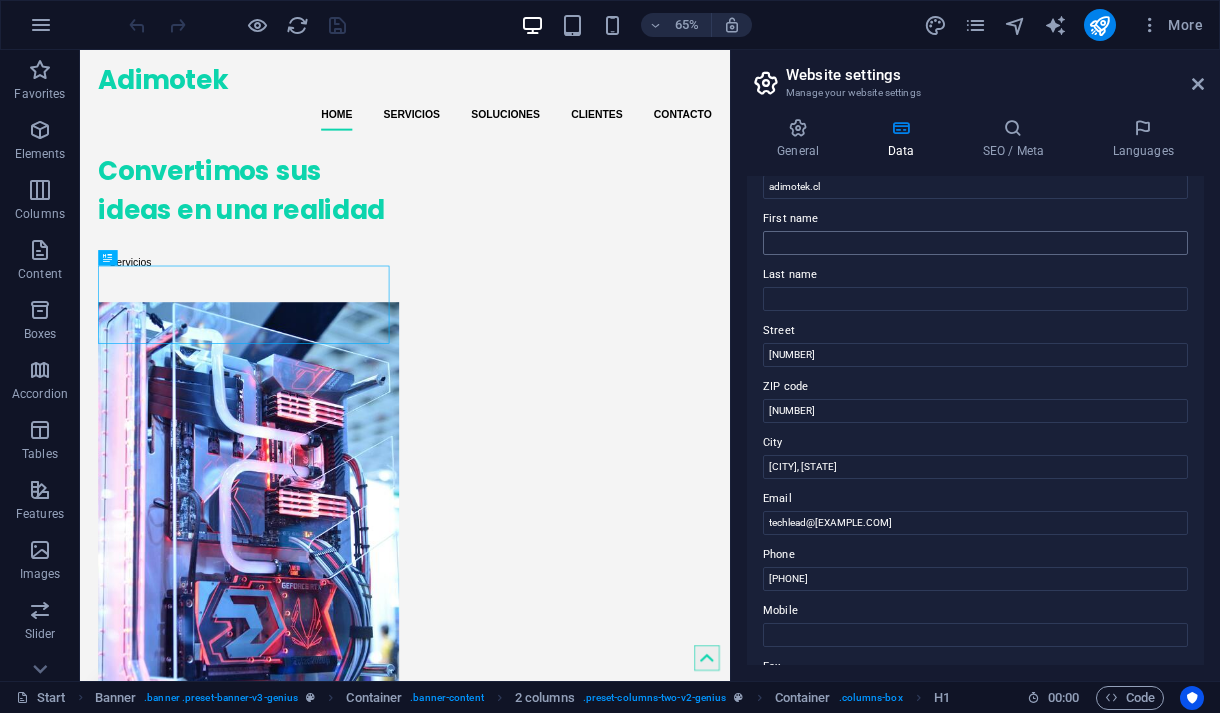 scroll, scrollTop: 0, scrollLeft: 0, axis: both 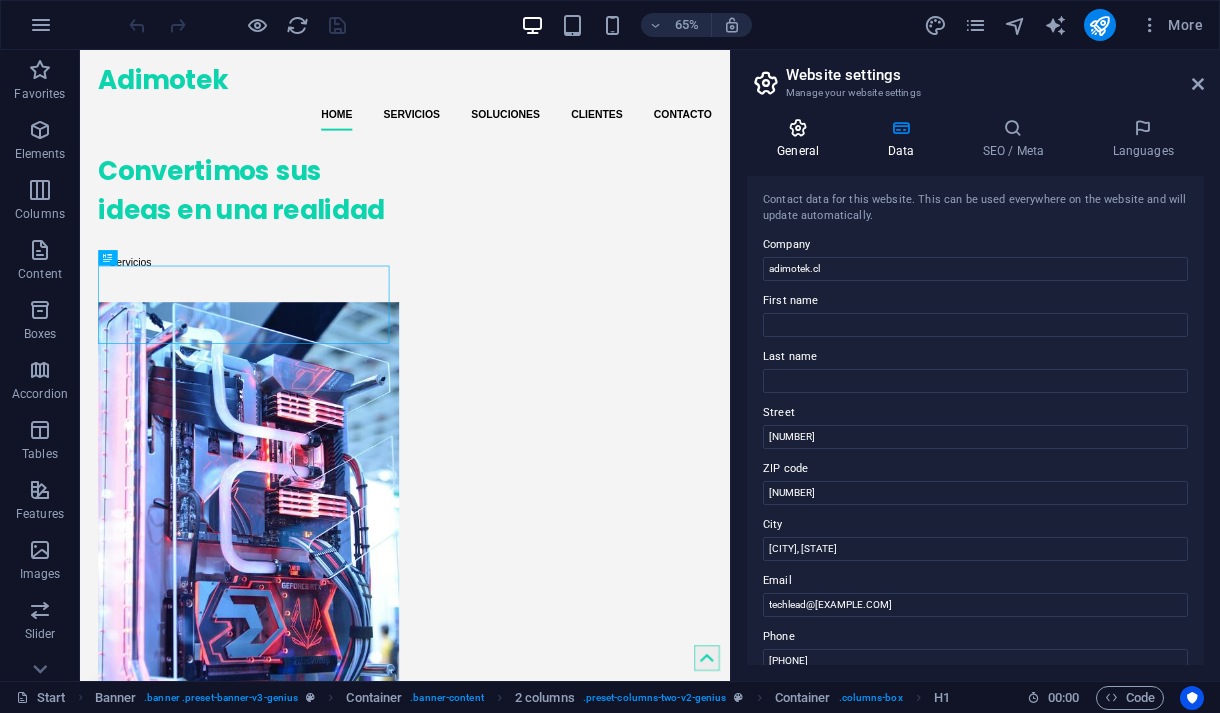 click on "General" at bounding box center [802, 139] 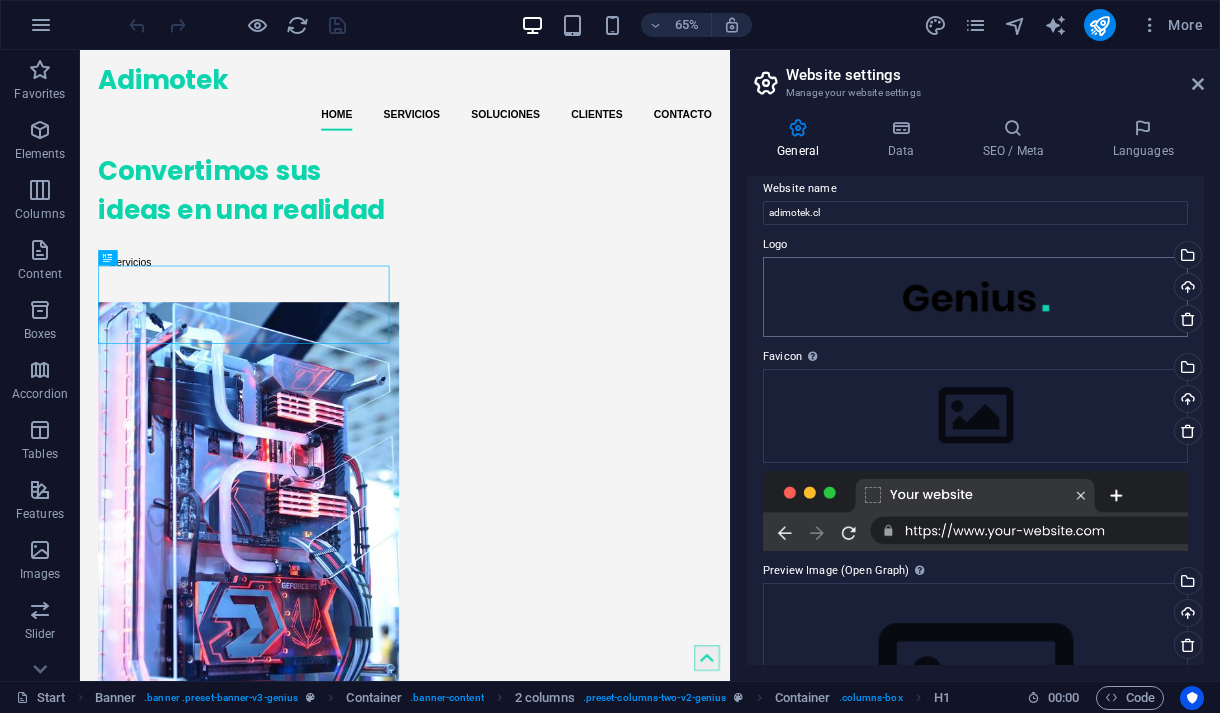 scroll, scrollTop: 0, scrollLeft: 0, axis: both 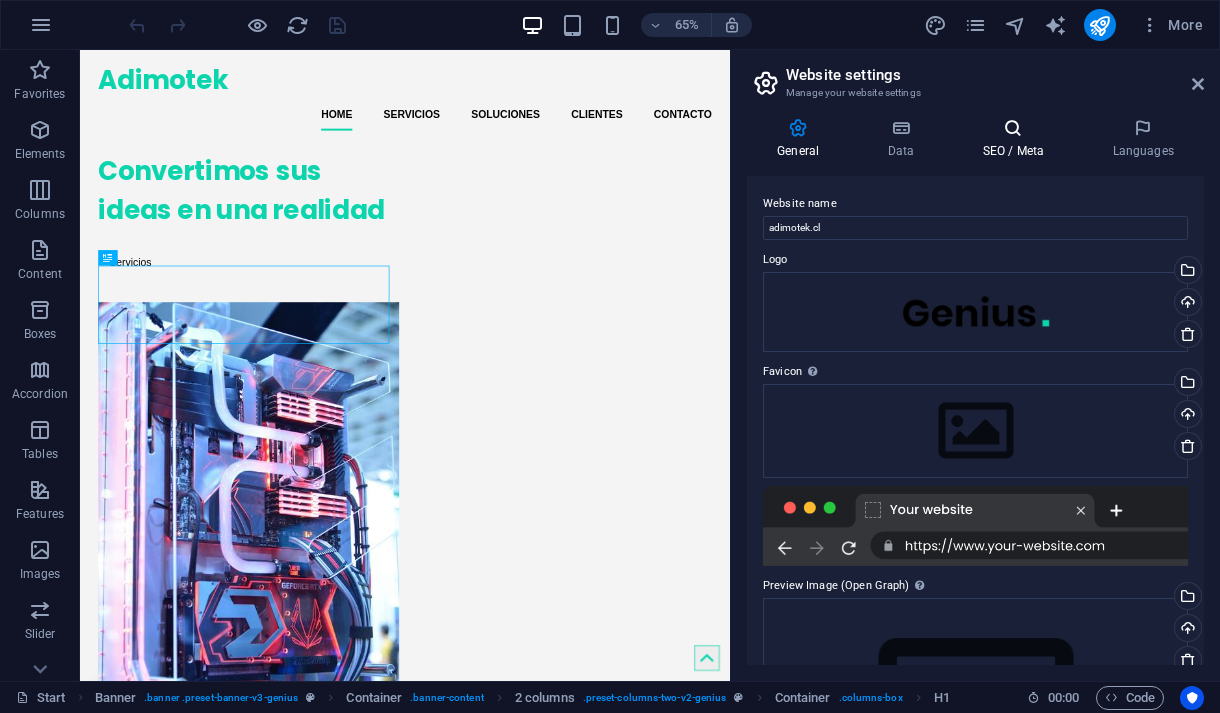 click on "SEO / Meta" at bounding box center (1017, 139) 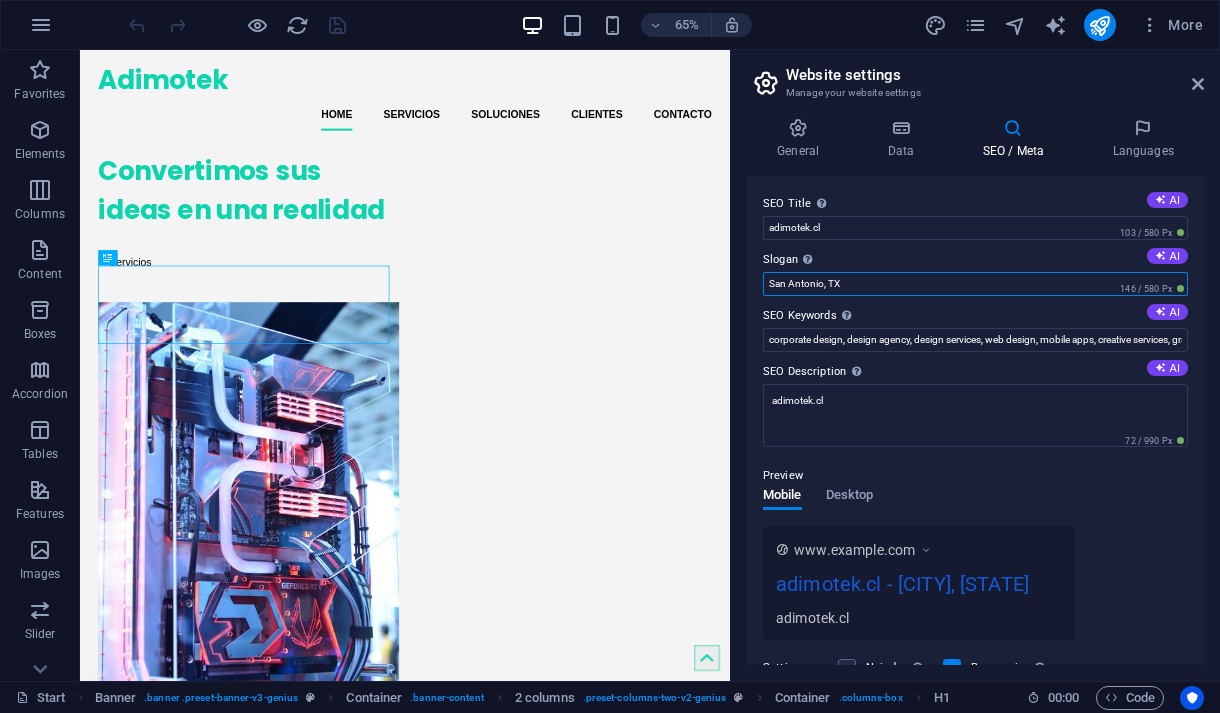 click on "San Antonio, TX" at bounding box center [975, 284] 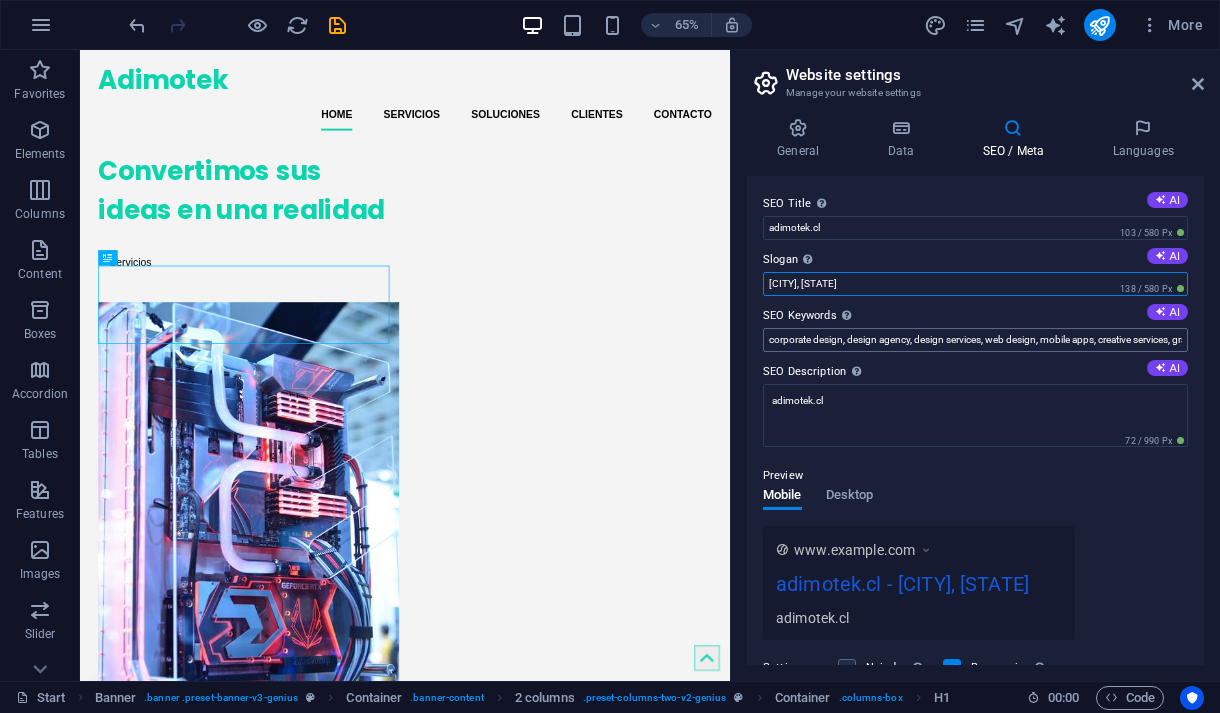 type on "[CITY], [STATE]" 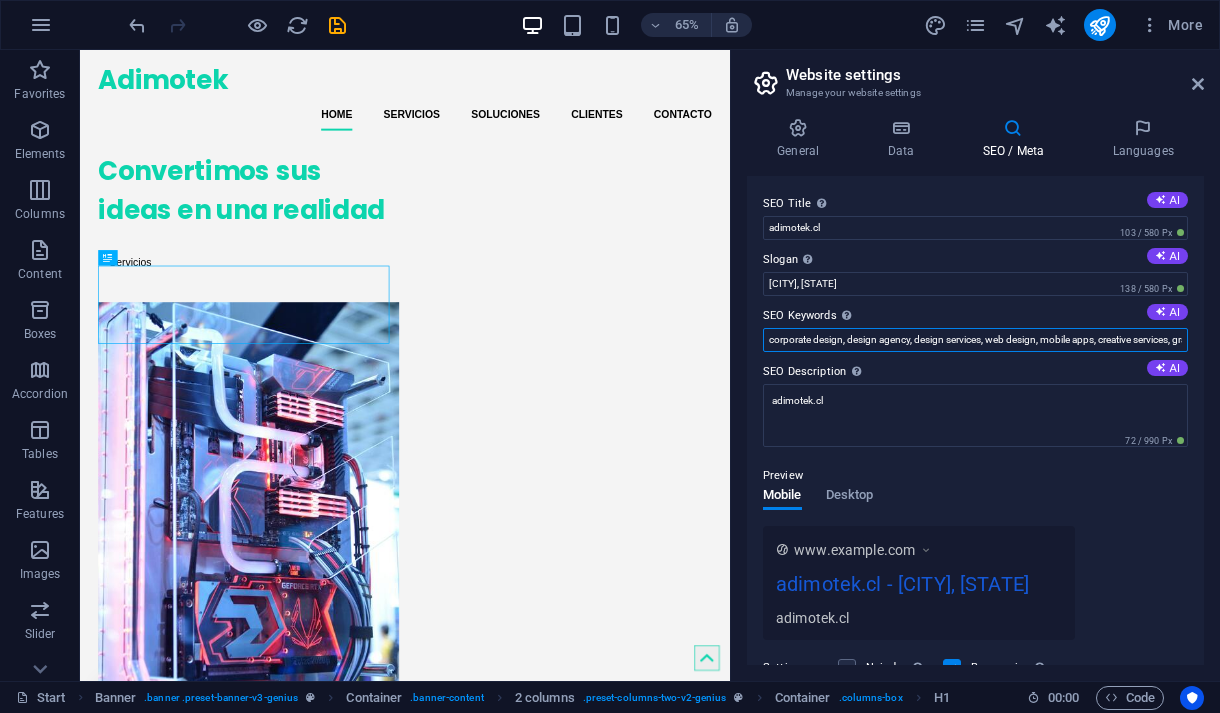 click on "corporate design, design agency, design services, web design, mobile apps, creative services, graphic design, adimotek.cl, [CITY], [STATE]" at bounding box center [975, 340] 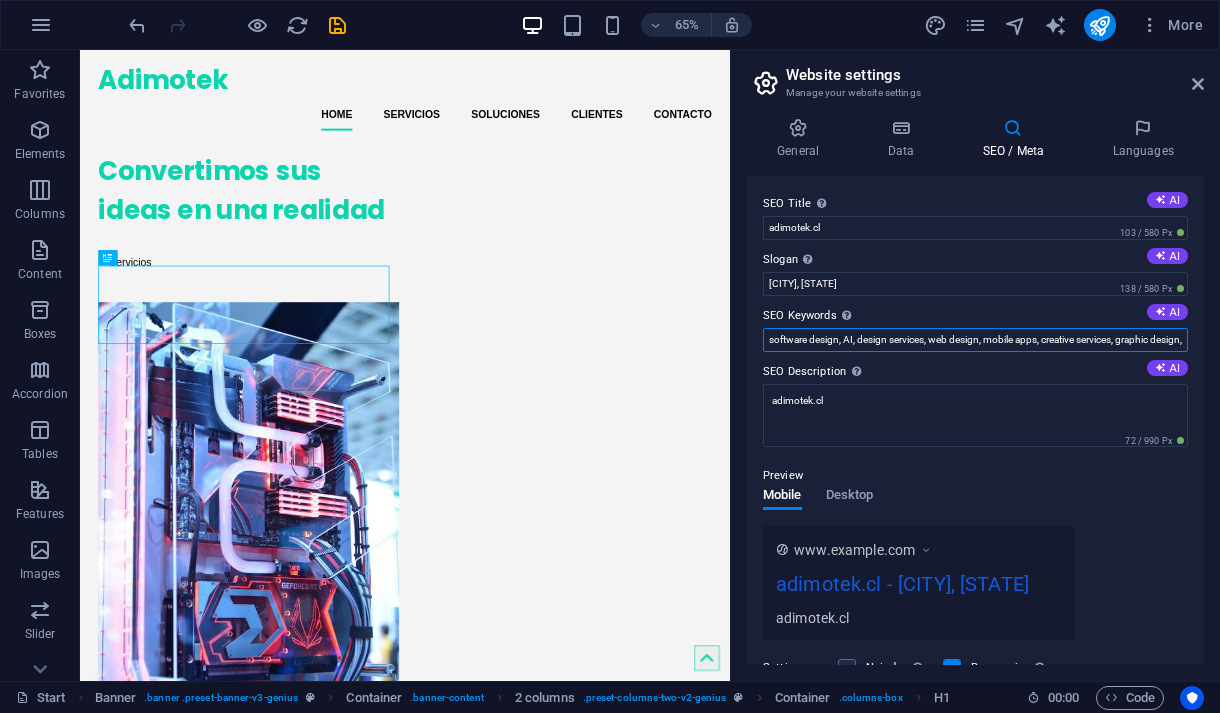 click on "software design, AI, design services, web design, mobile apps, creative services, graphic design, adimotek.cl, [CITY], [STATE]" at bounding box center [975, 340] 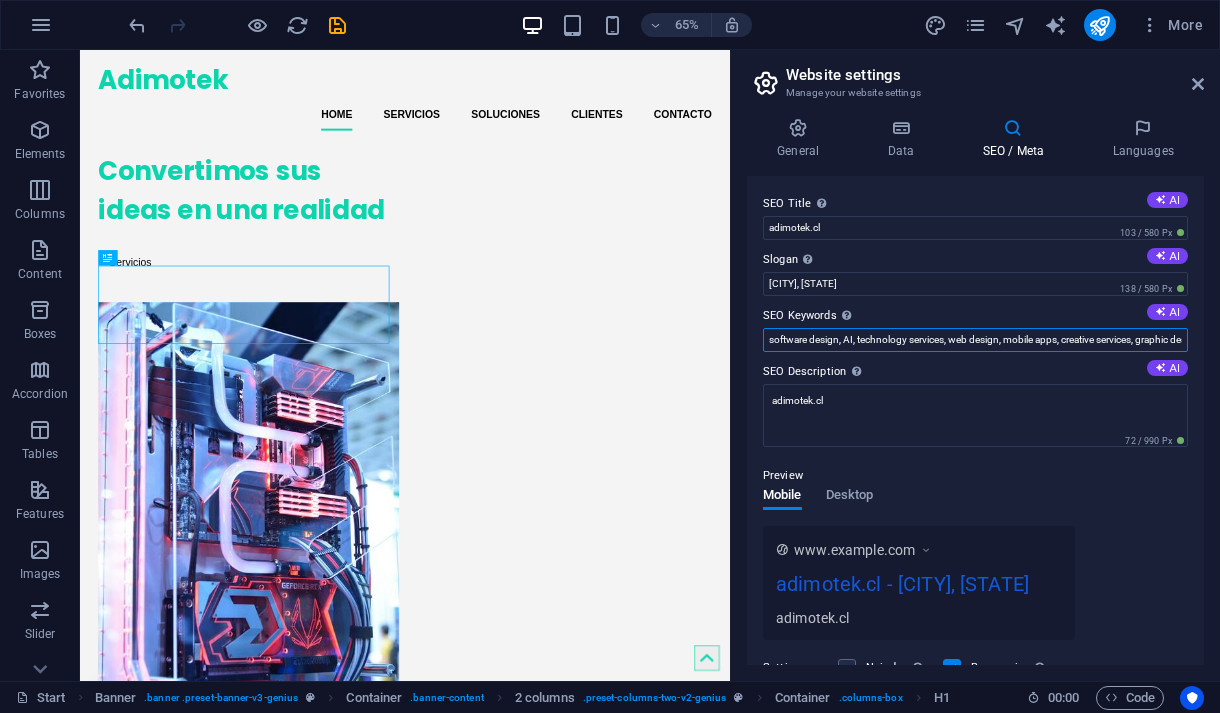 click on "software design, AI, technology services, web design, mobile apps, creative services, graphic design, adimotek.cl, [CITY], [STATE]" at bounding box center (975, 340) 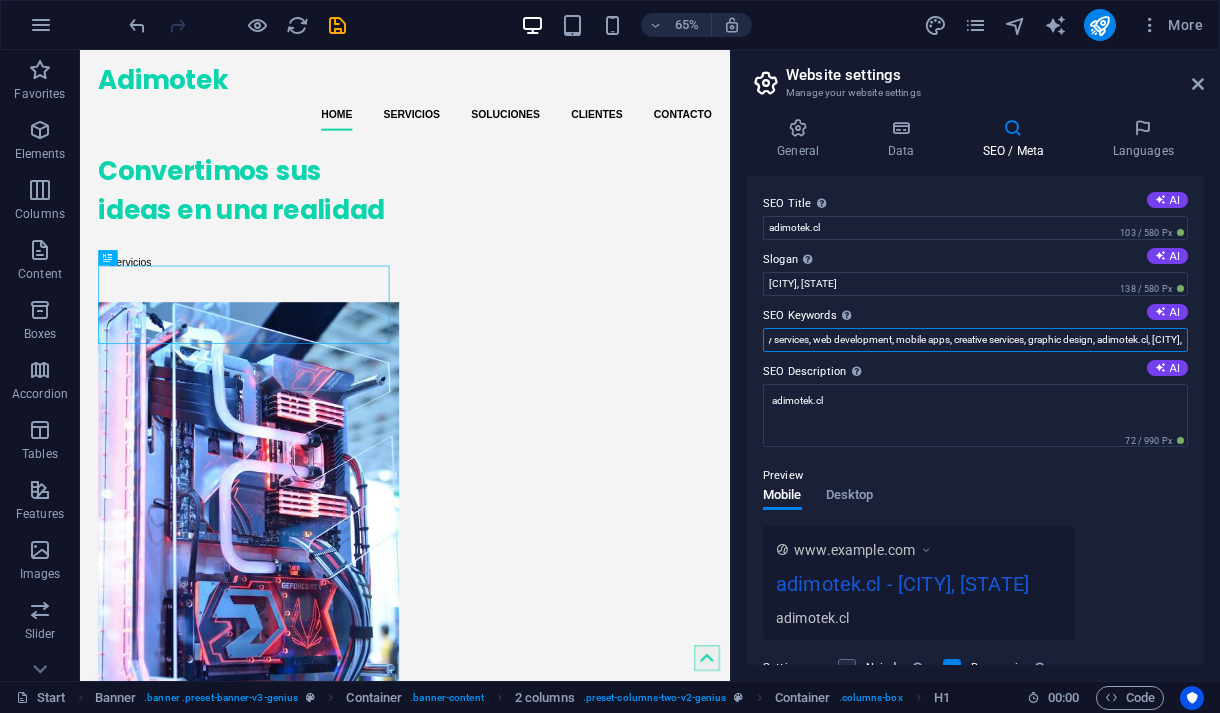 scroll, scrollTop: 0, scrollLeft: 164, axis: horizontal 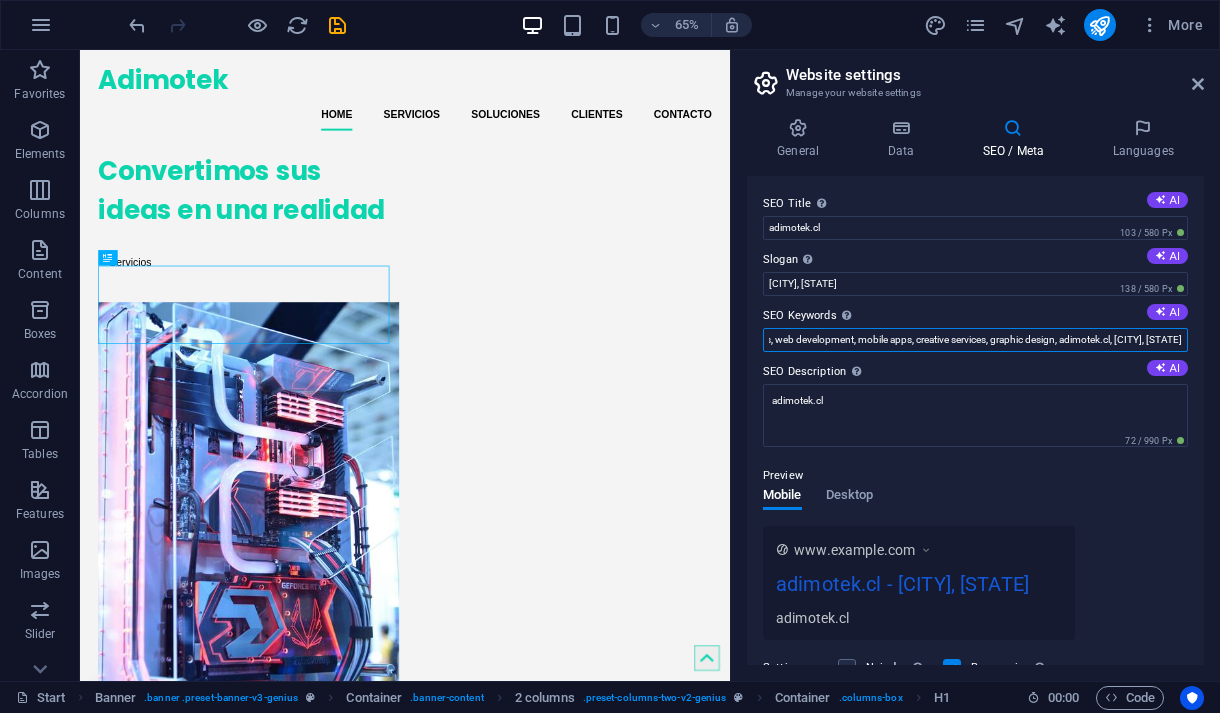 type on "software design, AI, technology services, web development, mobile apps, creative services, graphic design, [EMAIL], [CITY], [COUNTRY]" 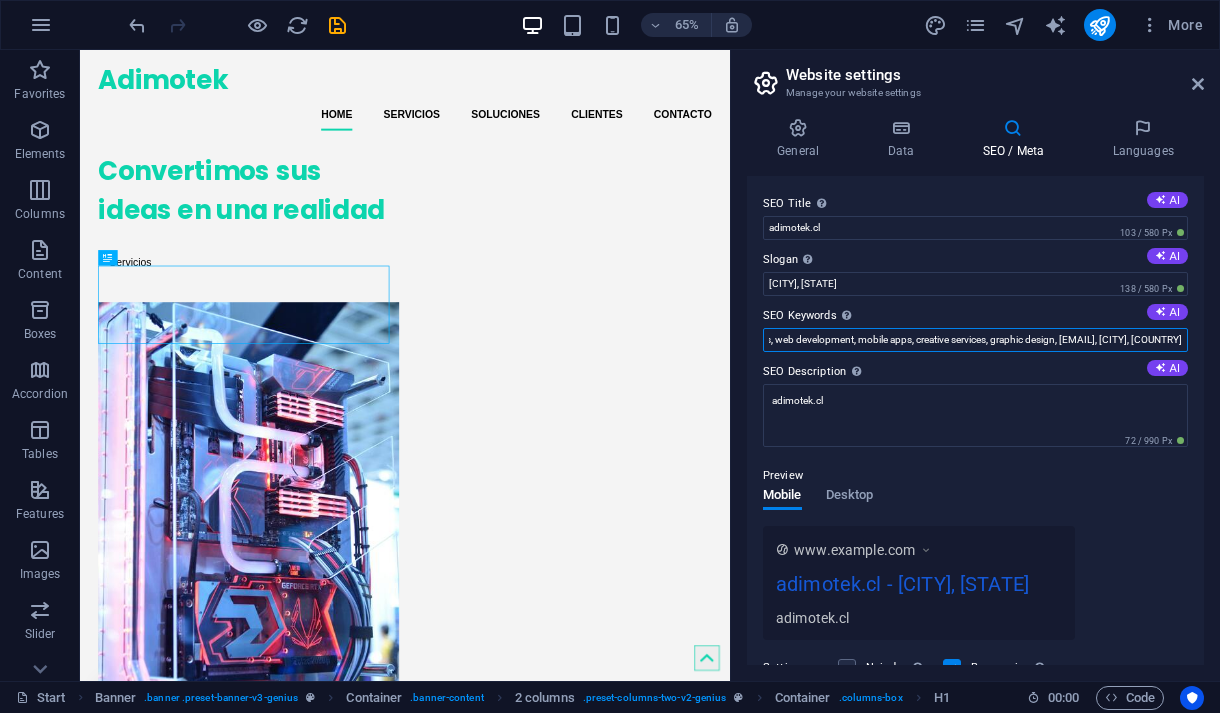 scroll, scrollTop: 0, scrollLeft: 186, axis: horizontal 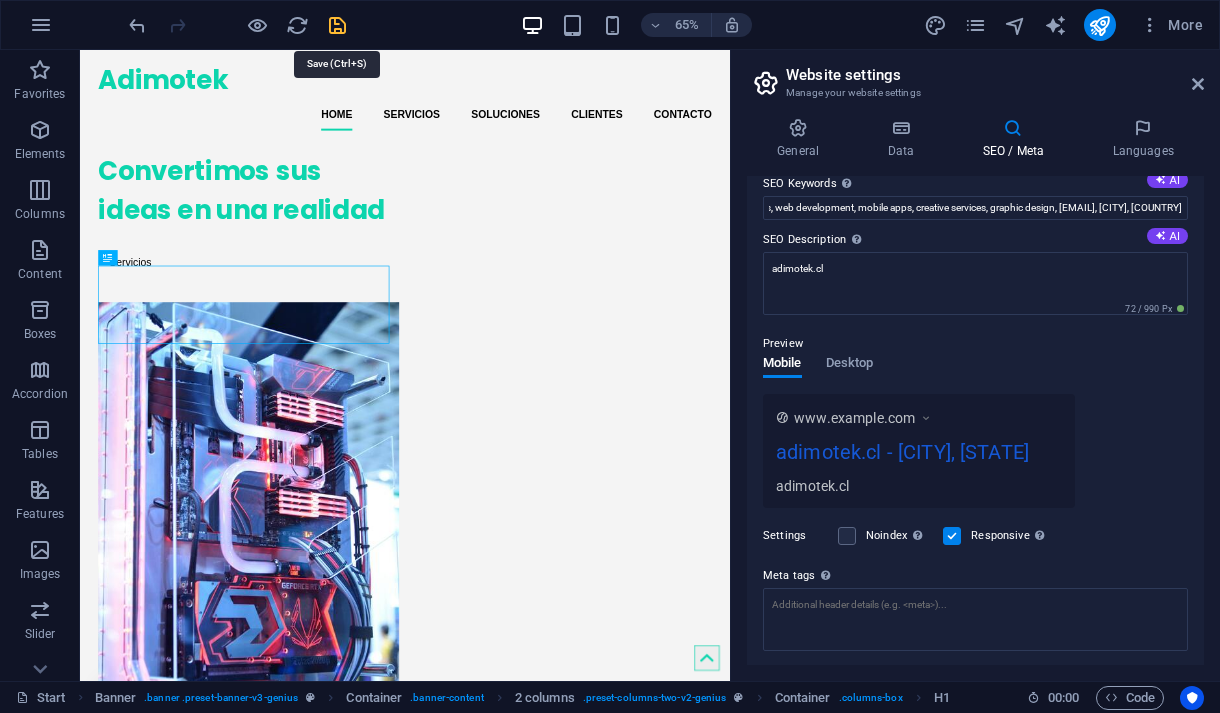 click at bounding box center [337, 25] 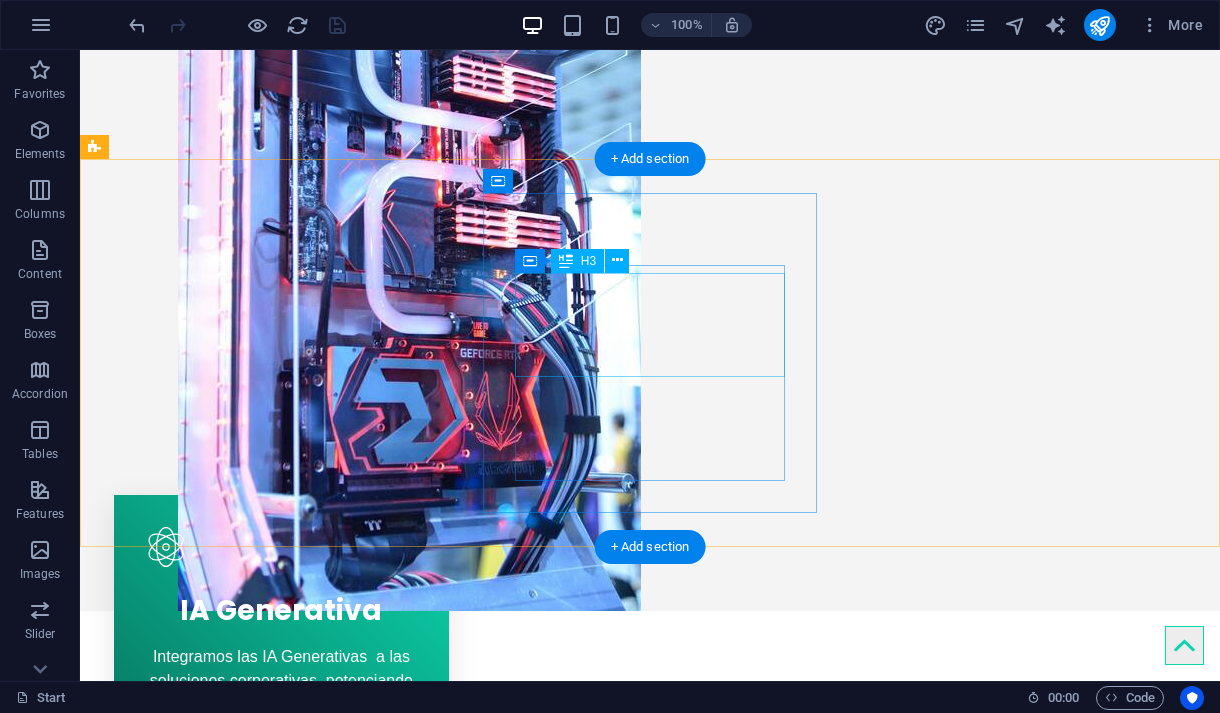 scroll, scrollTop: 522, scrollLeft: 0, axis: vertical 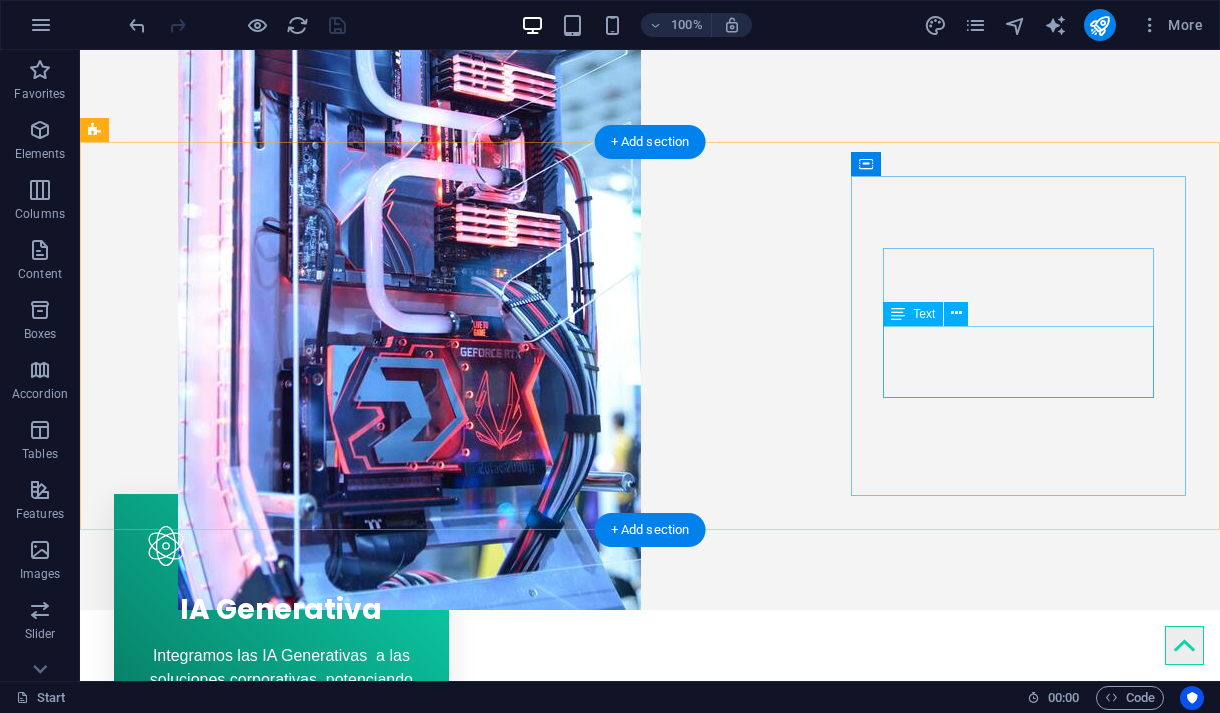 click on "Lorem ipsum dolor sit amet, consectetur adipisicing elit. Veritatis dolorem!" at bounding box center (281, 1312) 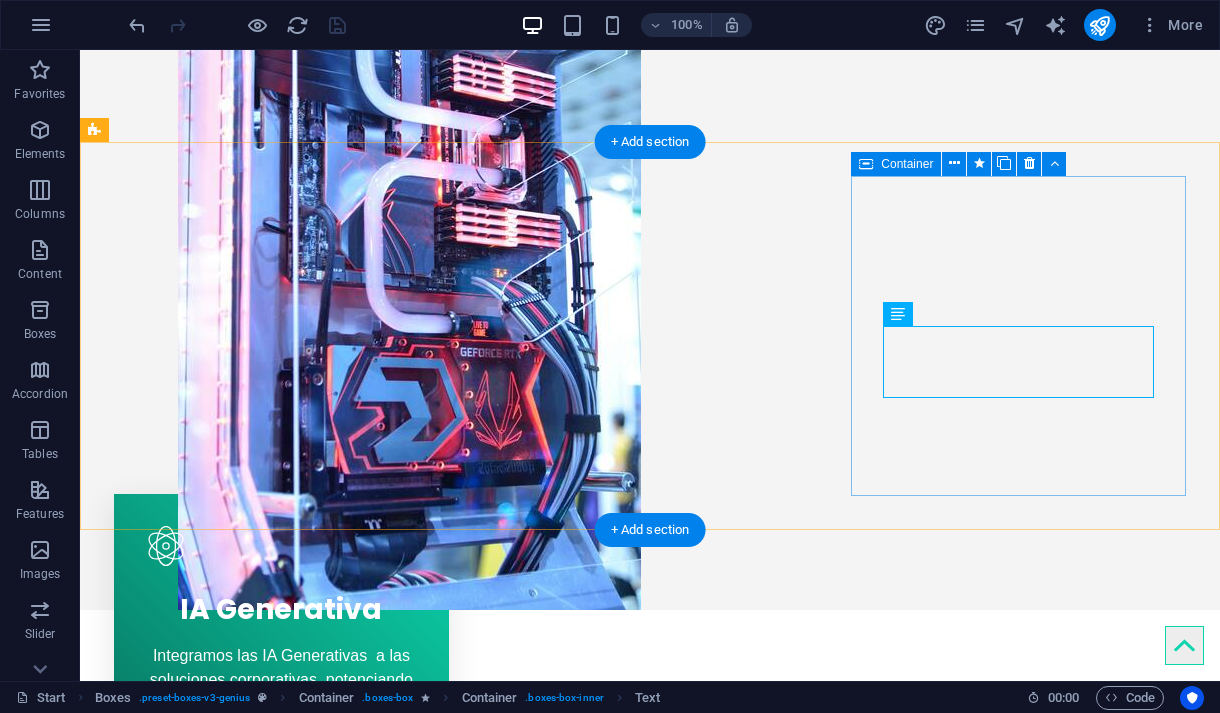 click on "Apps Hibridas Lorem ipsum dolor sit amet, consectetur adipisicing elit. Veritatis dolorem!" at bounding box center (281, 1253) 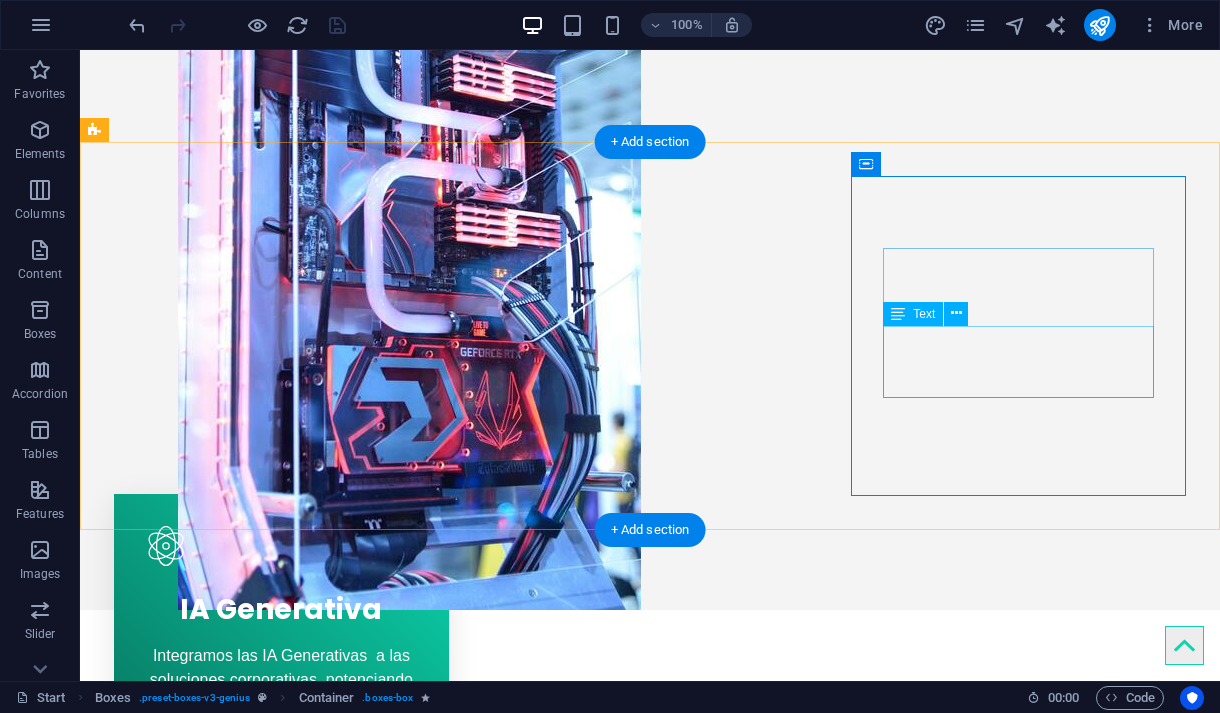 click on "Lorem ipsum dolor sit amet, consectetur adipisicing elit. Veritatis dolorem!" at bounding box center [281, 1312] 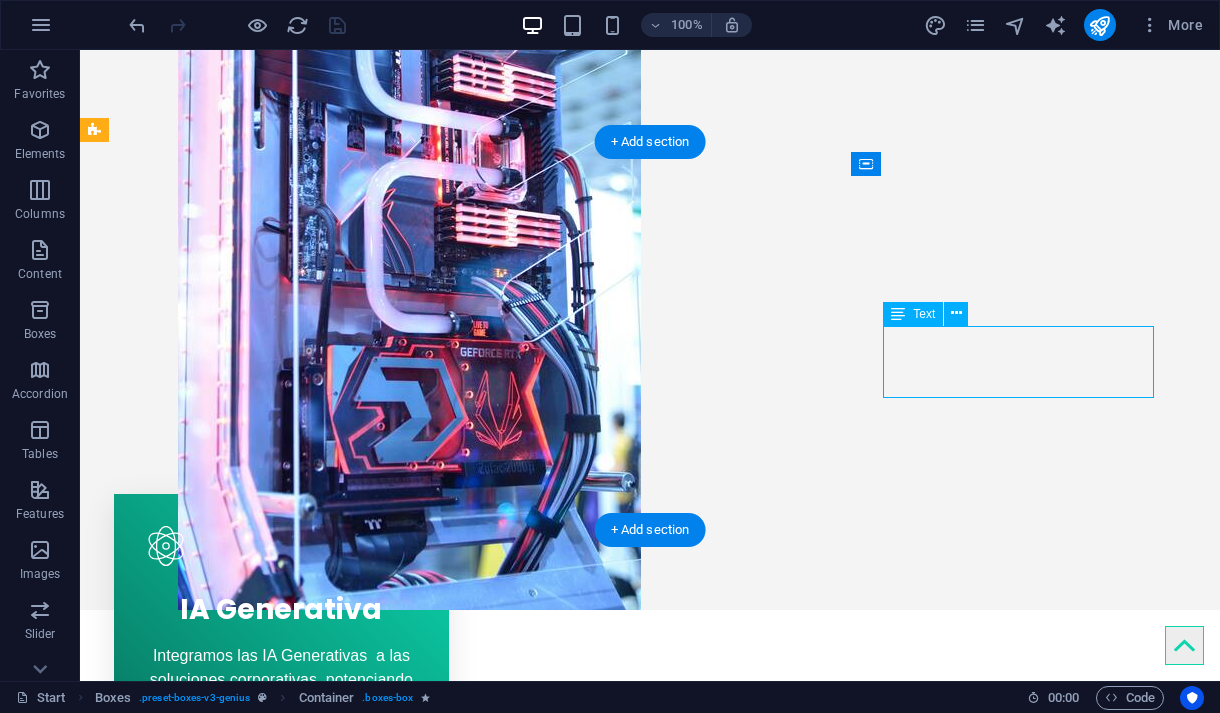 click on "Lorem ipsum dolor sit amet, consectetur adipisicing elit. Veritatis dolorem!" at bounding box center (281, 1312) 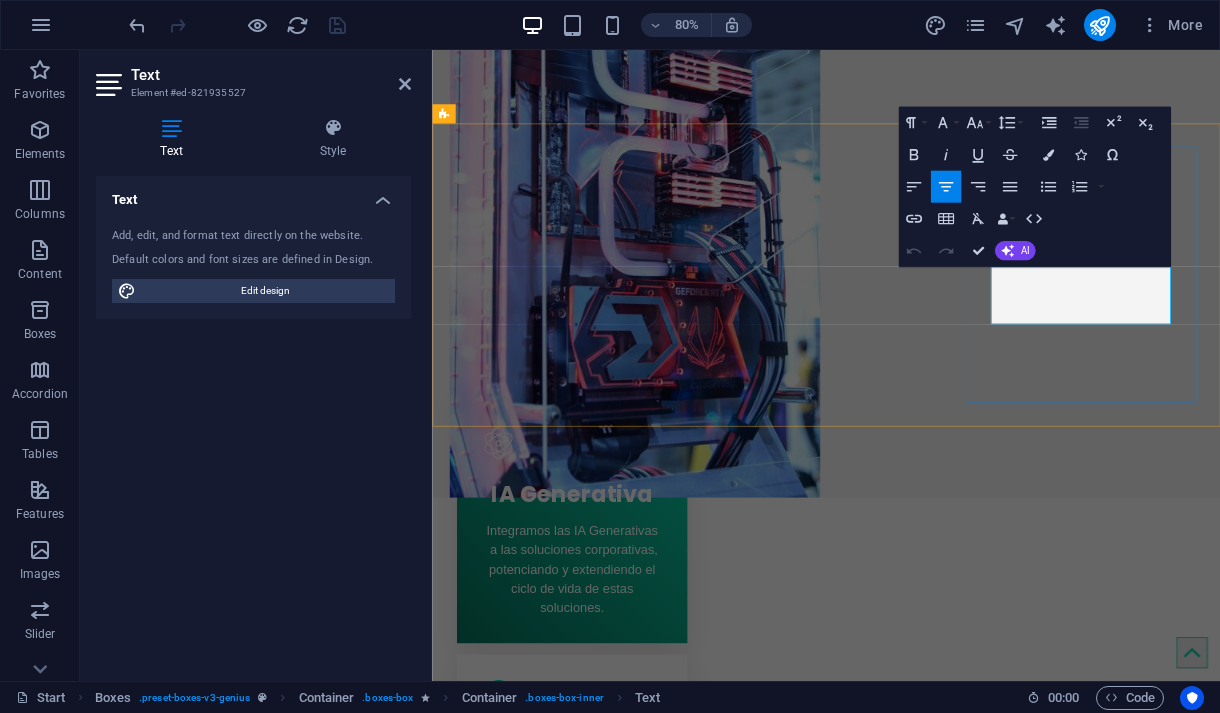 type 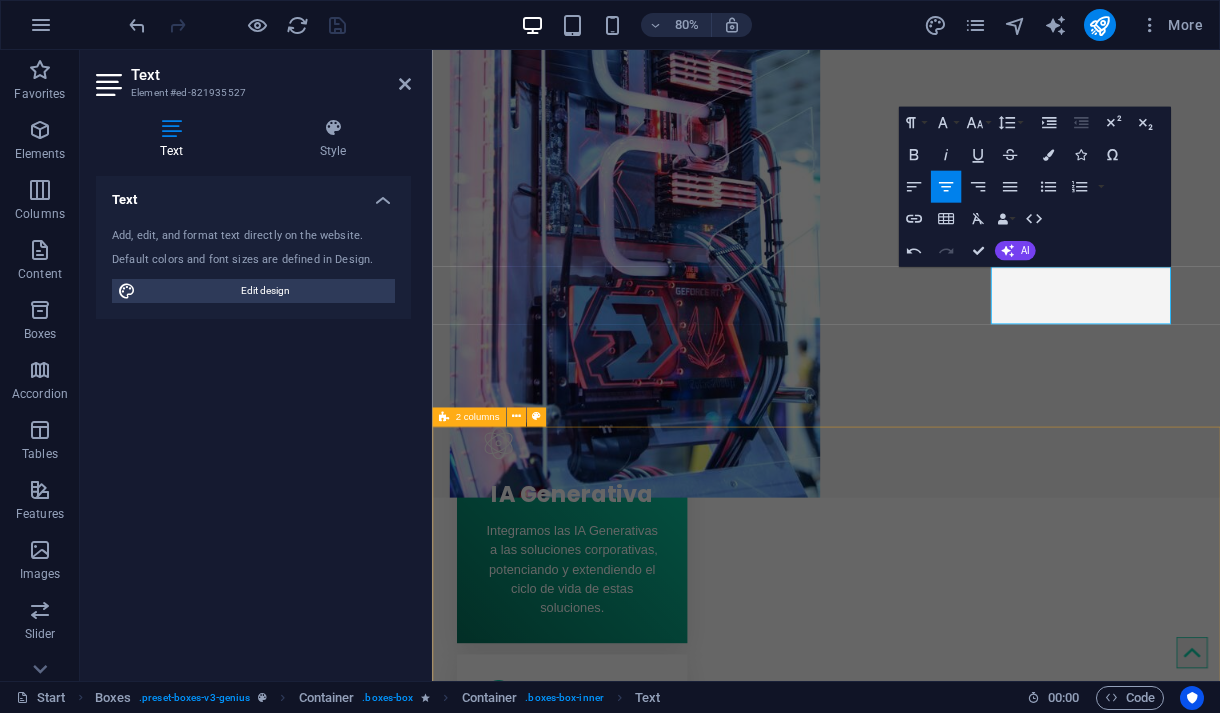 click on "Creative service Lorem ipsum dolor sit amet Lorem ipsum dolor sit amet, consectetur adipisicing elit. Repellat, maiores, a libero atque assumenda praesentium cum magni odio dolor accusantium explicabo repudiandae molestiae.  Cumque expo laboriosam nulla distinctio mollitia Molestias excepturi voluptatem veritatis iusto namut Praesentium magni odio dolor accusantium Ipsum dolor sit amet, consectetur adipisicing elit Sitejet 90%
Photoshop 70%
Illustrator 90%
HTML5 & CSS3 85%
JavaScript 45%" at bounding box center (924, 1874) 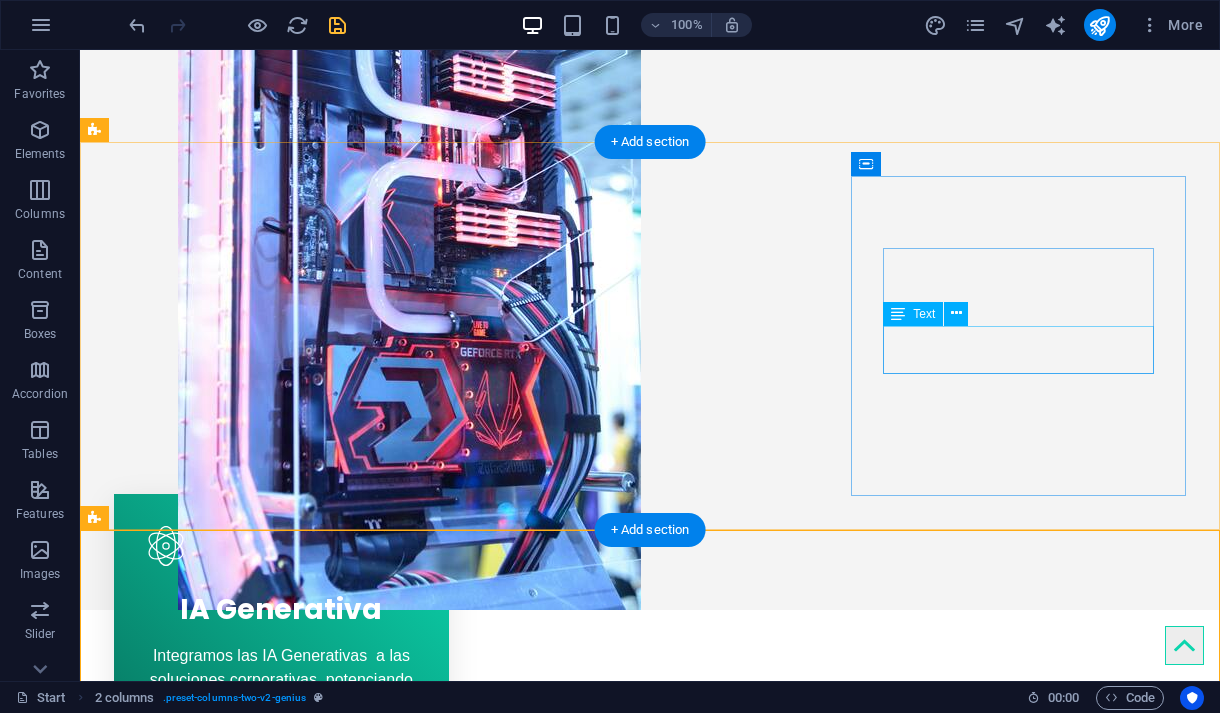 click on "Soluciones sobre nubes híbridas y multiples plataformas." at bounding box center [281, 1300] 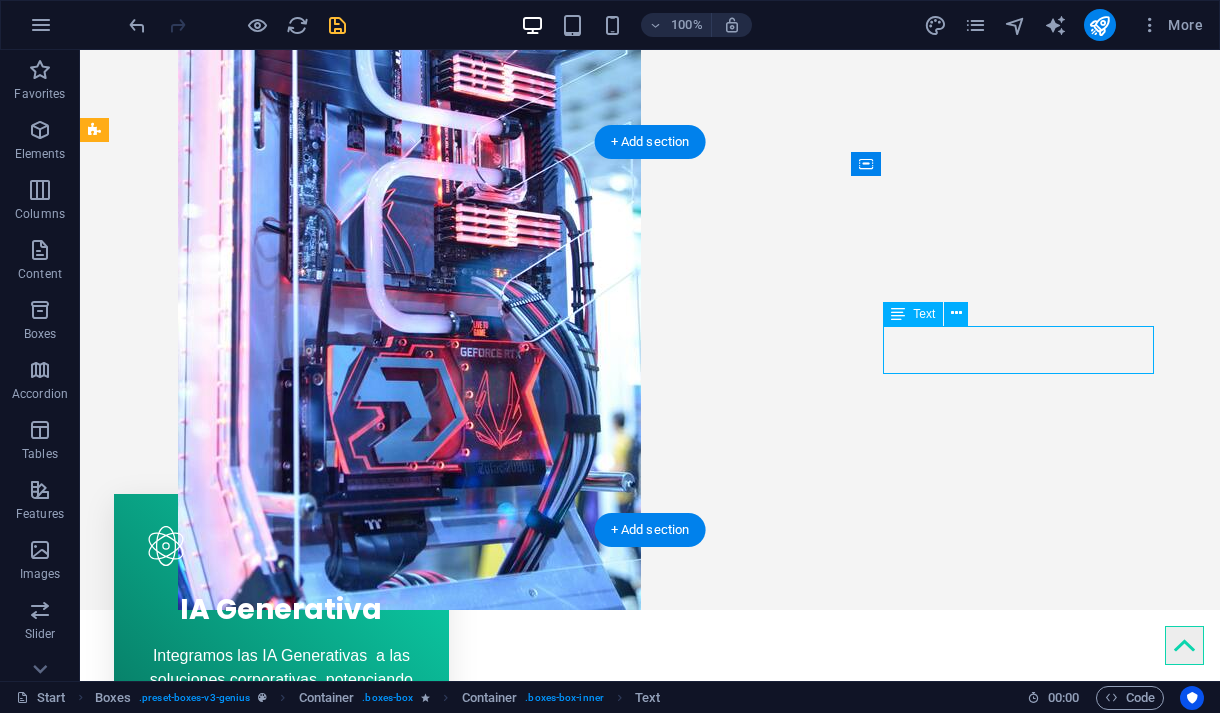 click on "Soluciones sobre nubes híbridas y multiples plataformas." at bounding box center (281, 1300) 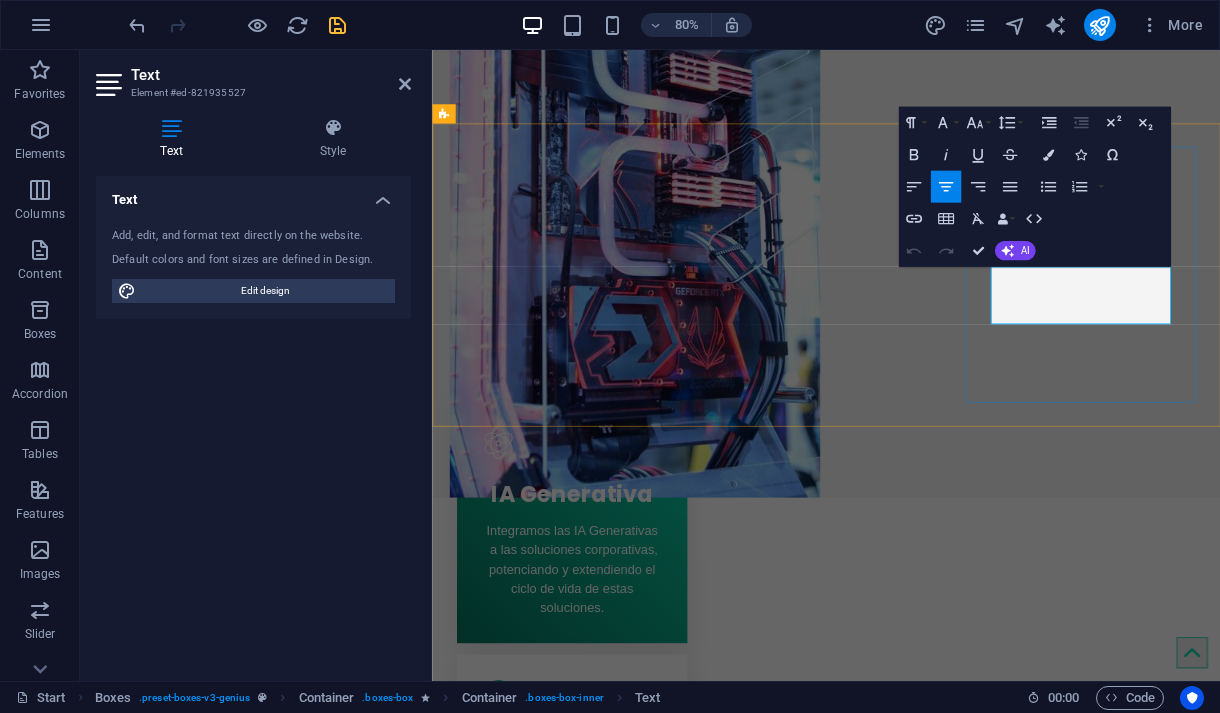type 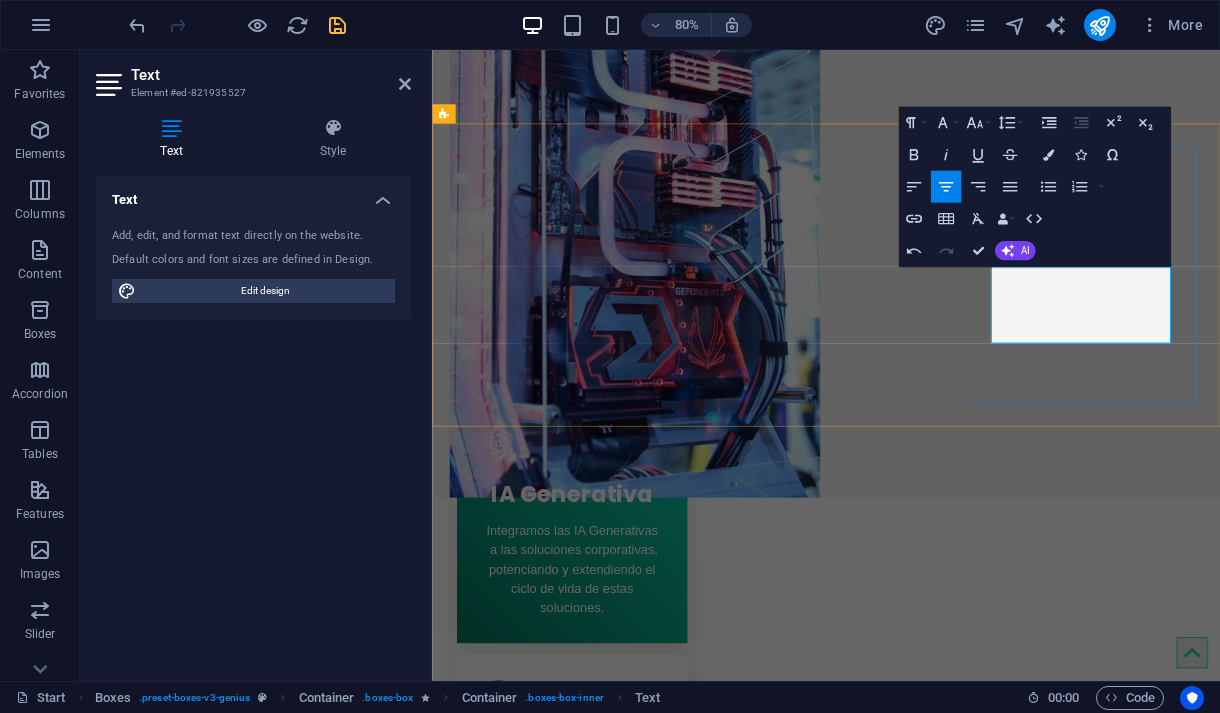 click on "Soluciones sobre nubes híbridas, con soporte omnicanal   y multiples plataformas." at bounding box center [606, 1339] 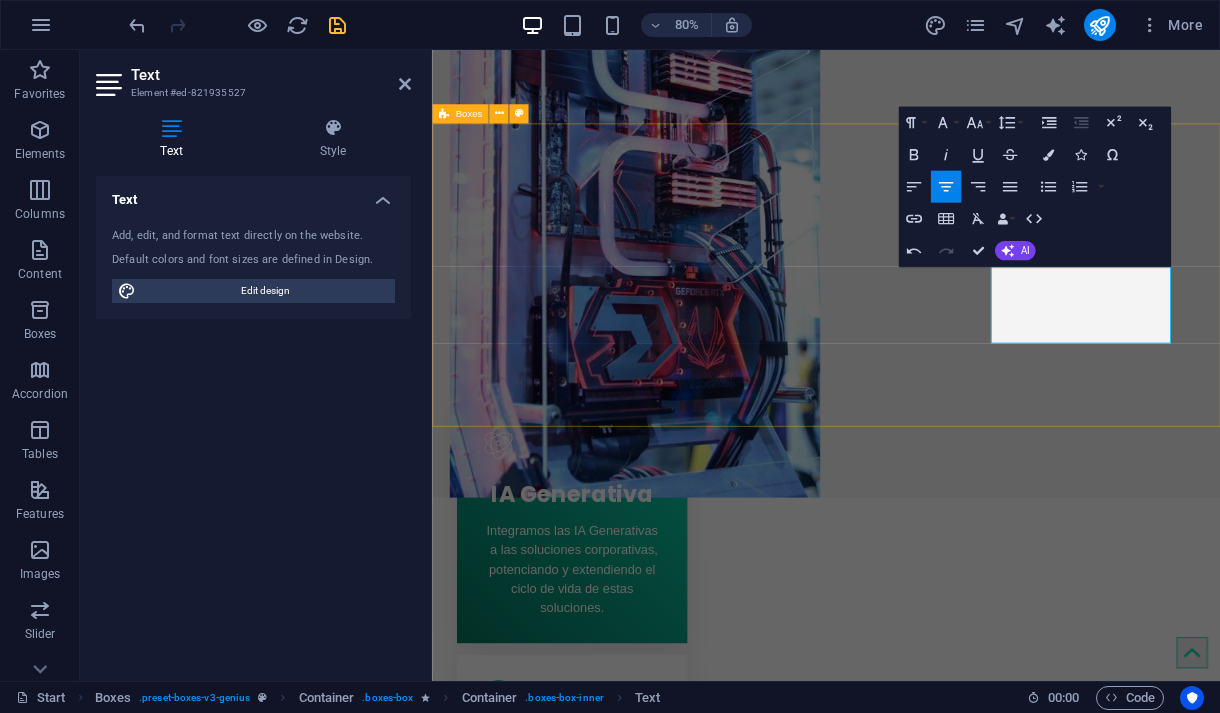 click on "IA Generativa Integramos las IA Generativas  a las soluciones corporativas, potenciando y extendiendo el ciclo de vida de estas soluciones. Arquitectura Empresarial Desarrollamos la arquitectura empresarial como mecanismo para identificar la estrategia de innovación tecnológica    Apps Hibridas Soluciones sobre nubes híbridas, con soporte omnicanal   y multiples plataformas." at bounding box center [924, 954] 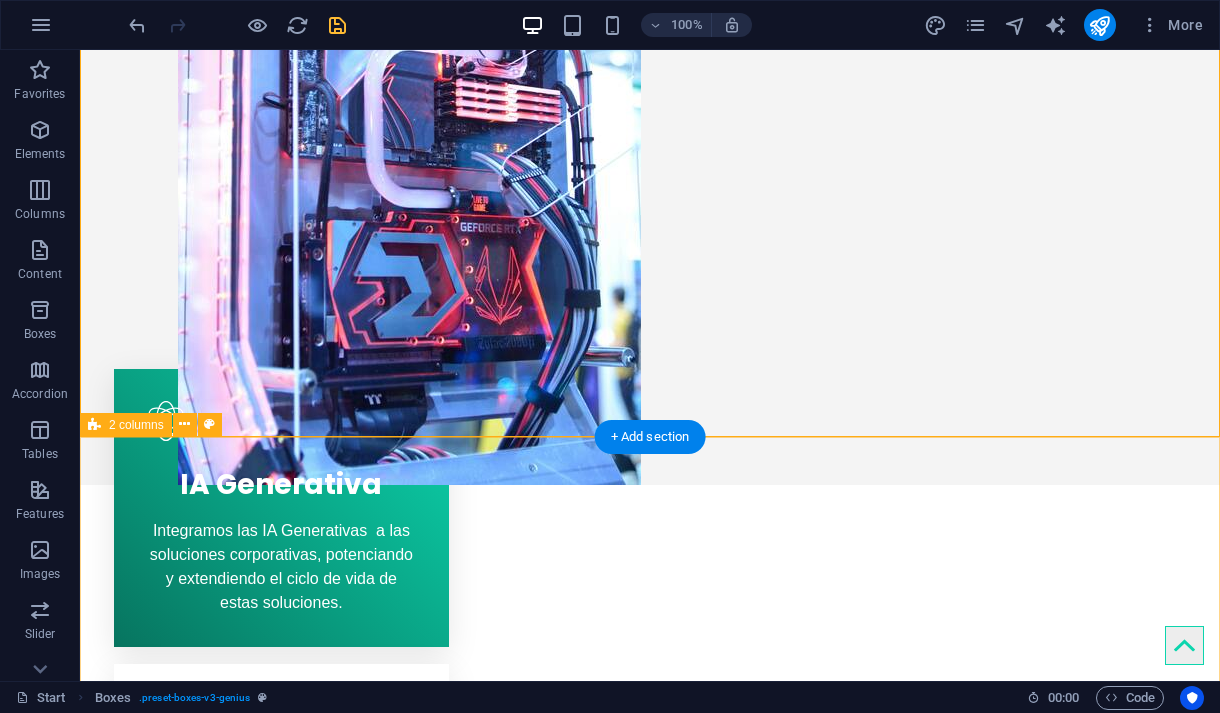 scroll, scrollTop: 663, scrollLeft: 0, axis: vertical 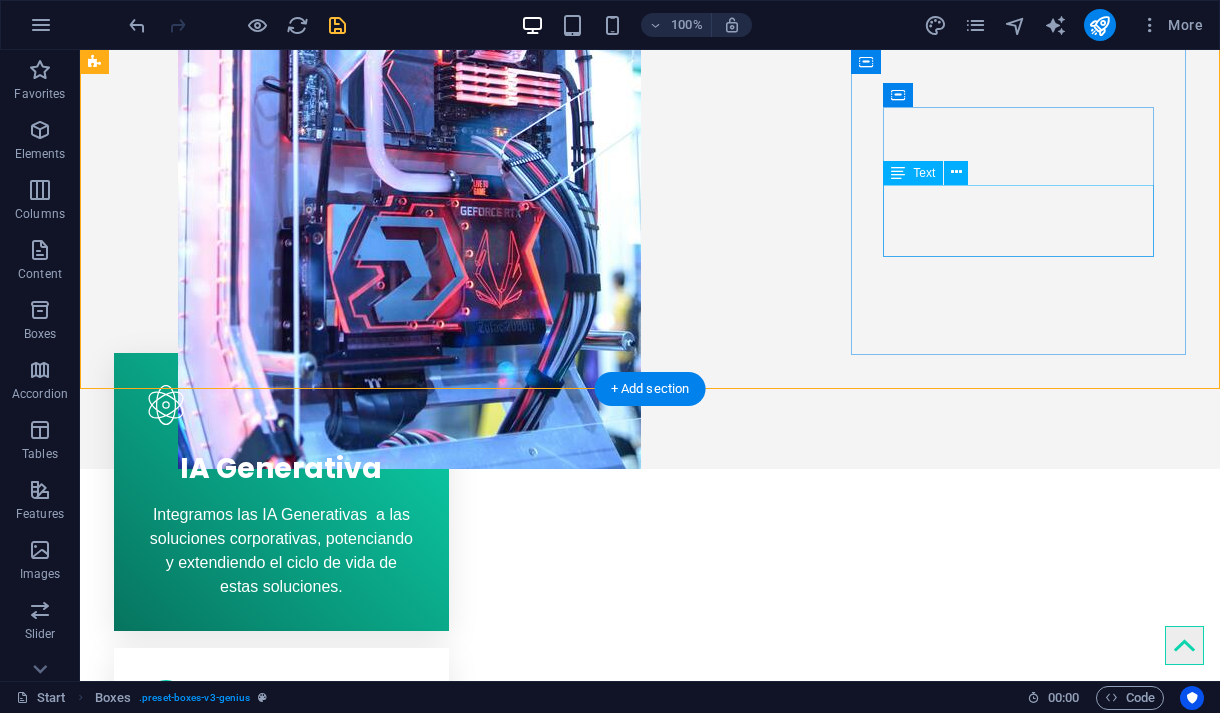 click on "Soluciones sobre nubes híbridas, con soporte omnicanal  y multiples plataformas." at bounding box center (281, 1171) 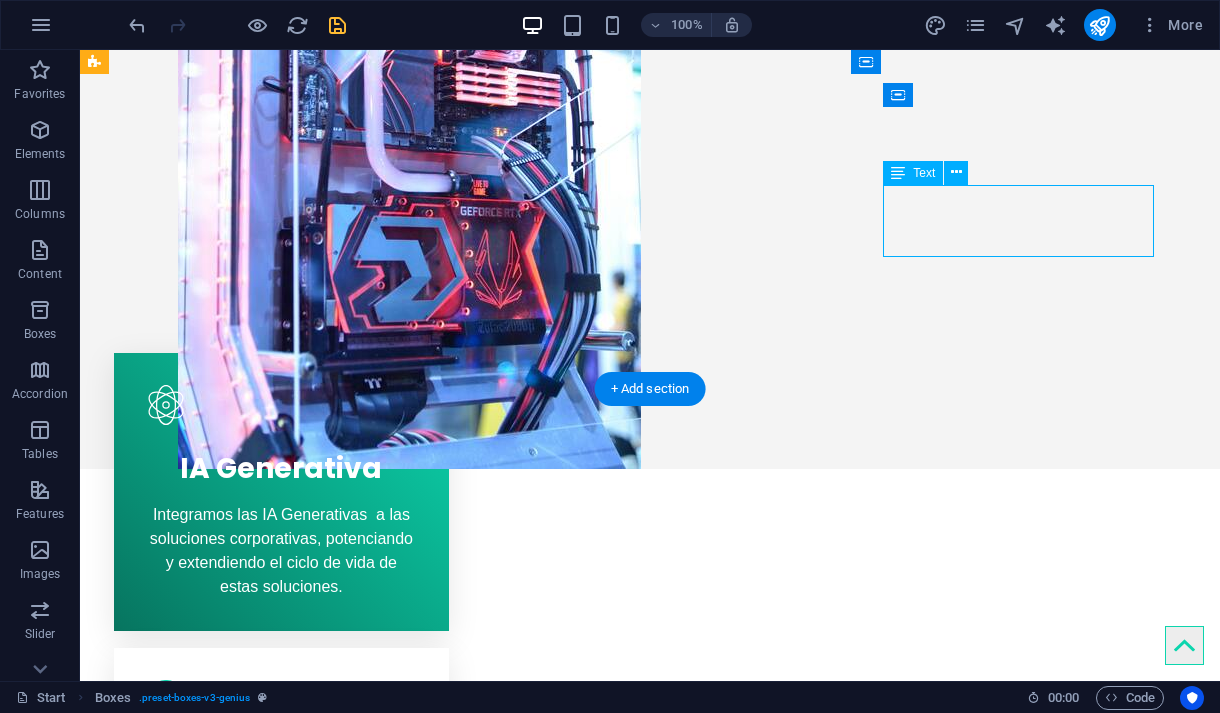 click on "Soluciones sobre nubes híbridas, con soporte omnicanal  y multiples plataformas." at bounding box center (281, 1171) 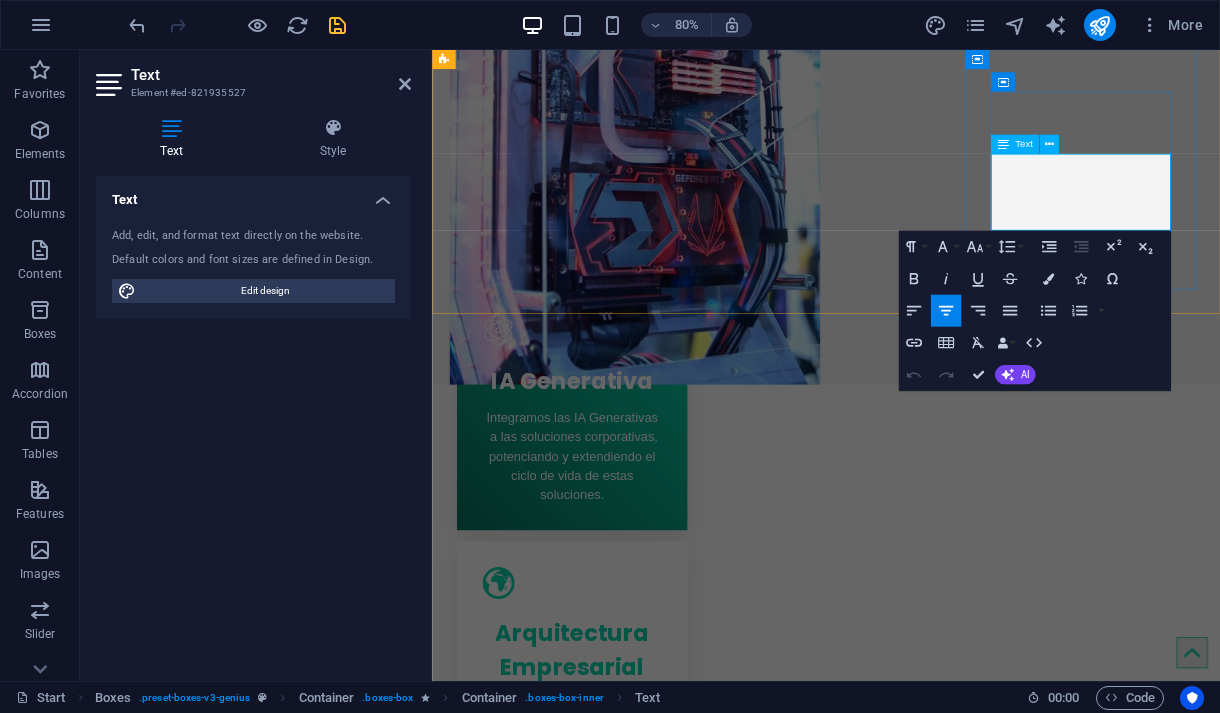 click on "Soluciones sobre nubes híbridas, con soporte omnicanal  y multiples plataformas." at bounding box center [606, 1198] 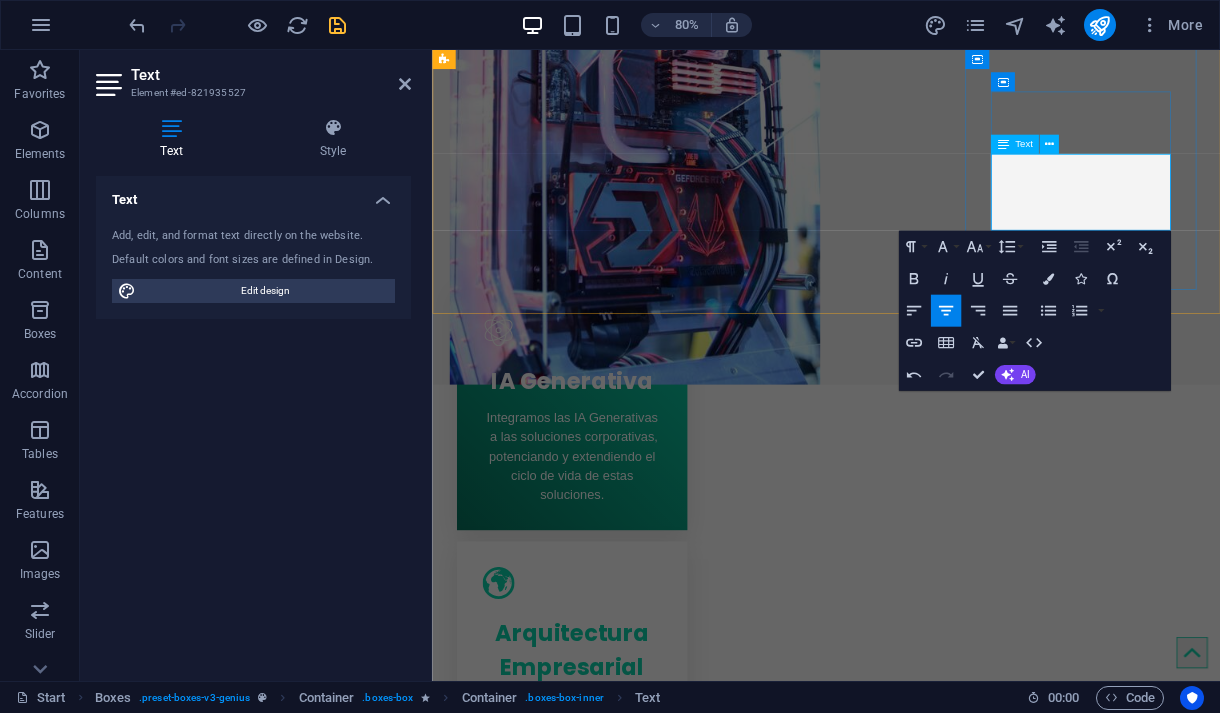 click on "Soluciones corporativas  sobre nubes híbridas, con soporte omnicanal  y multiples plataformas." at bounding box center (606, 1198) 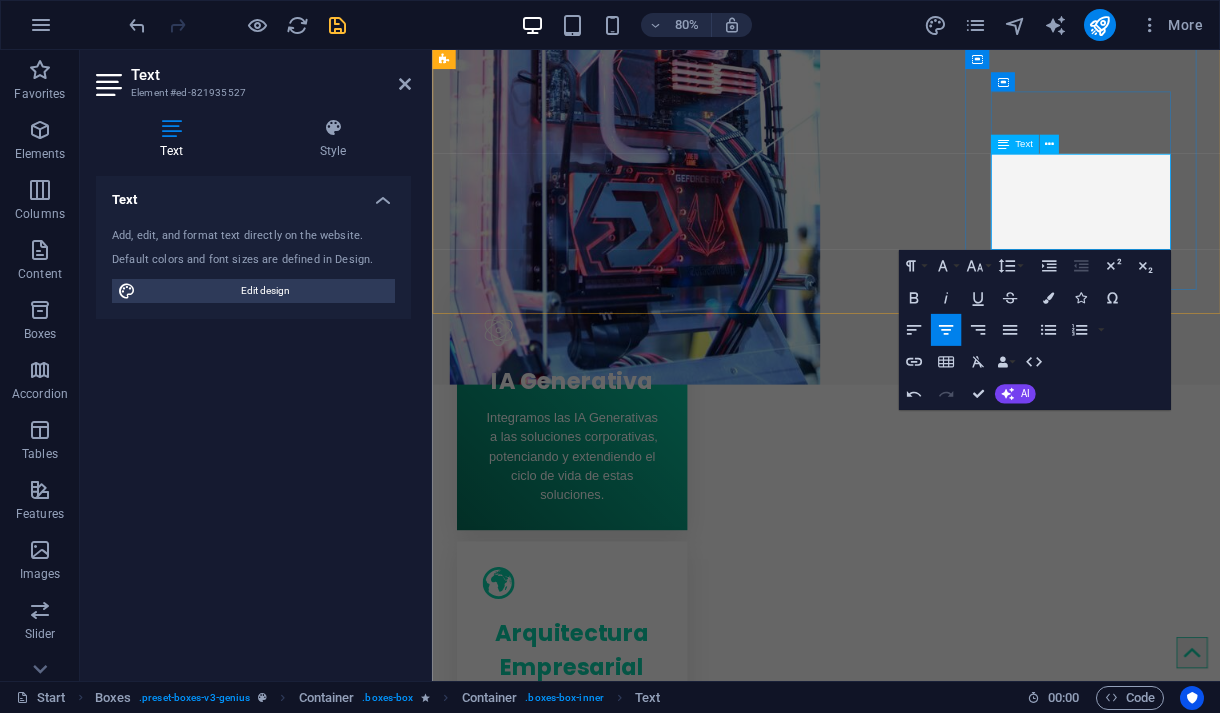 click on "Soluciones corporativas sobre nubes híbridas, con soporte omnicanal  y multiples plataformas, integrando plataformas" at bounding box center (606, 1210) 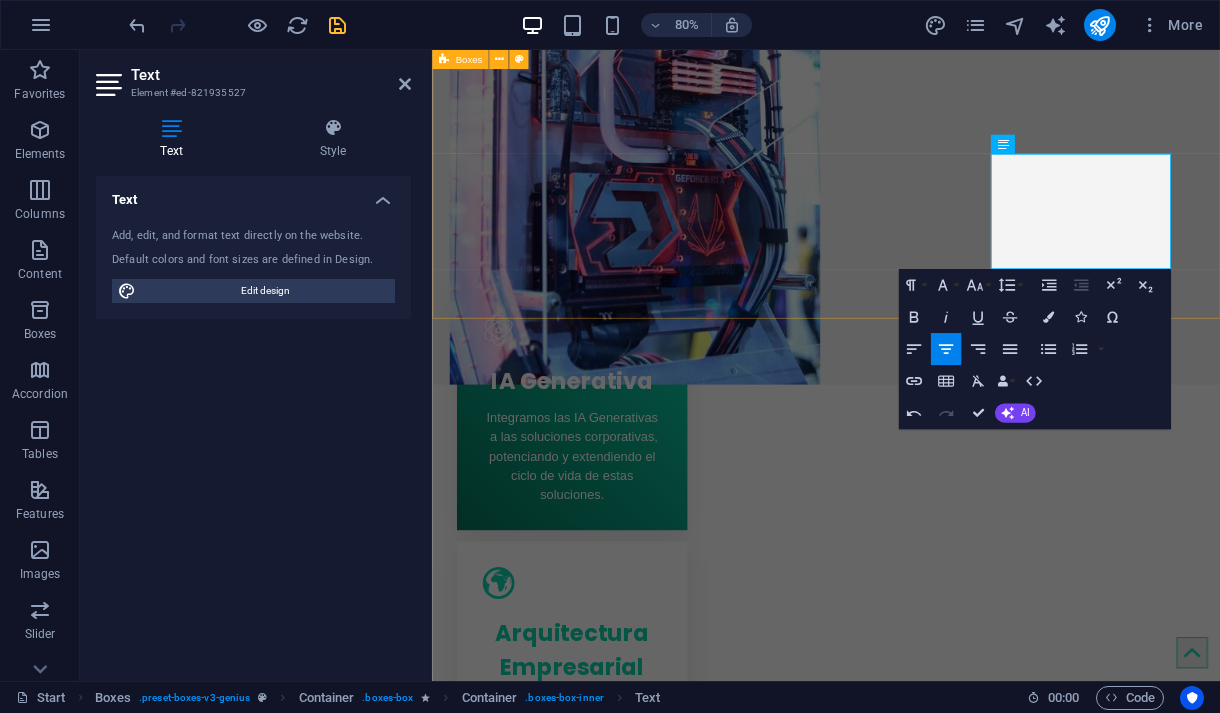 click on "IA Generativa Integramos las IA Generativas  a las soluciones corporativas, potenciando y extendiendo el ciclo de vida de estas soluciones. Arquitectura Empresarial Desarrollamos la arquitectura empresarial como mecanismo para identificar la estrategia de innovación tecnológica    Apps Hibridas Soluciones corporativas sobre nubes híbridas, con soporte omnicanal  y múltiples plataformas, integrando plataformas basadas en componentes." at bounding box center [924, 837] 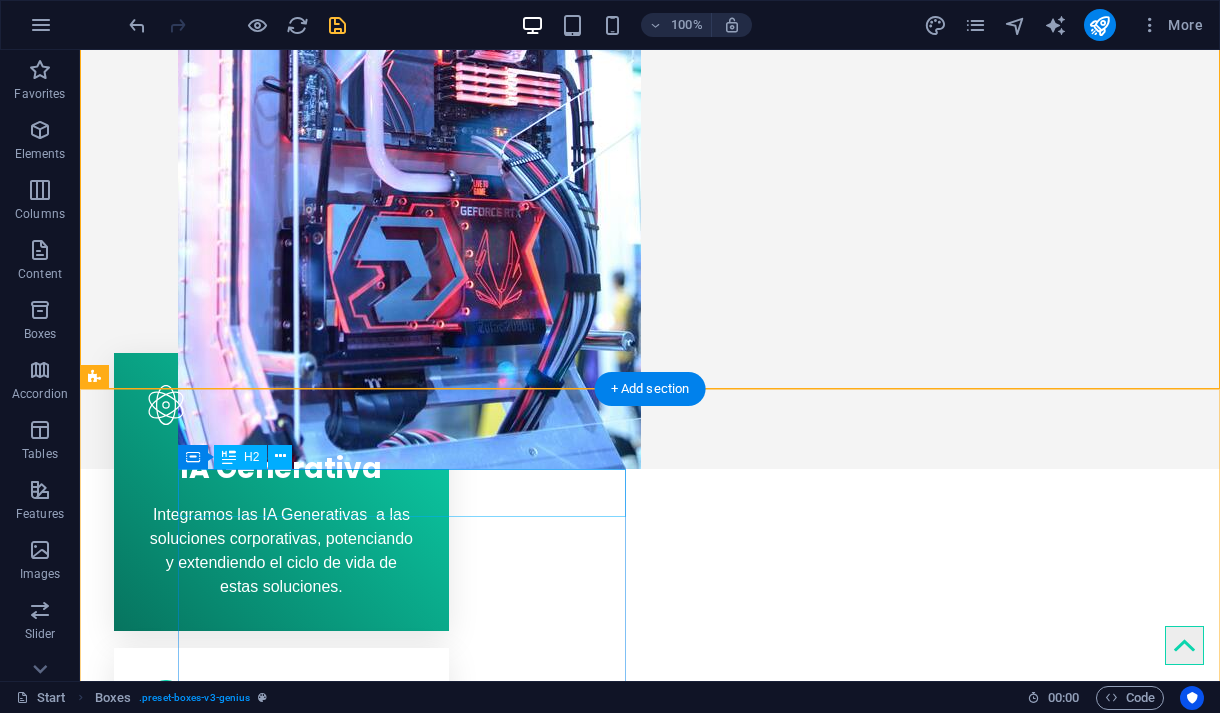click on "Creative service" at bounding box center [320, 1426] 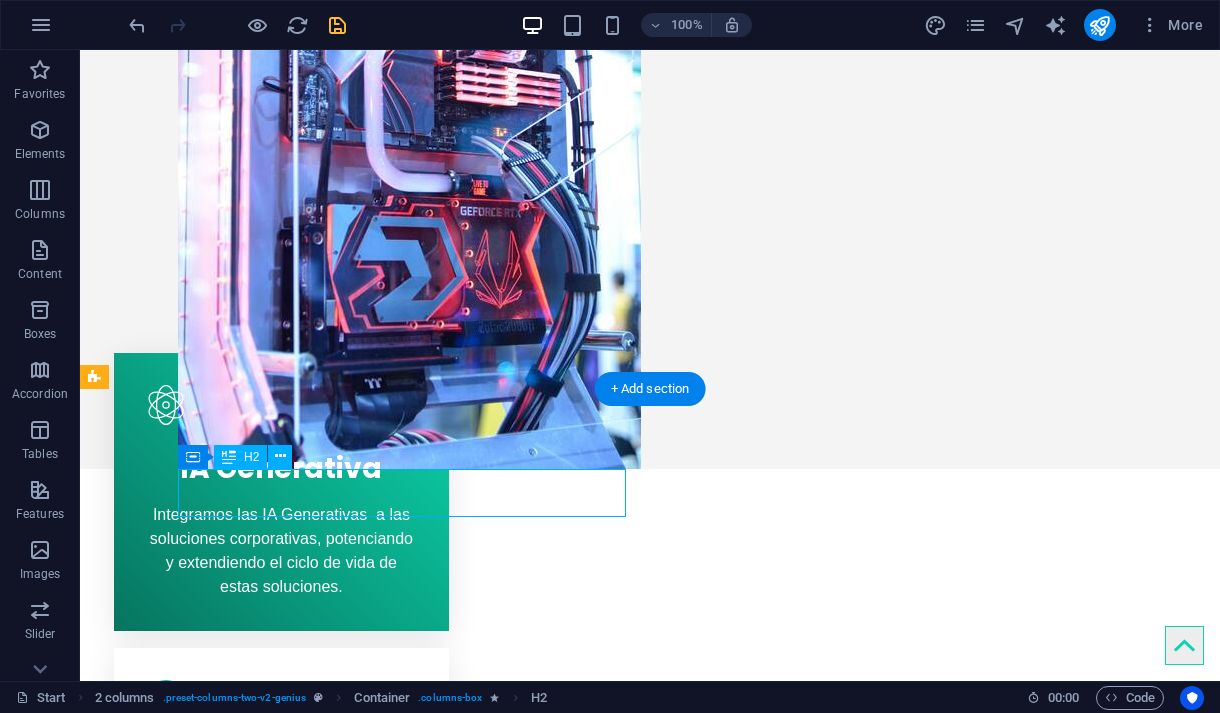 click on "Creative service" at bounding box center (320, 1426) 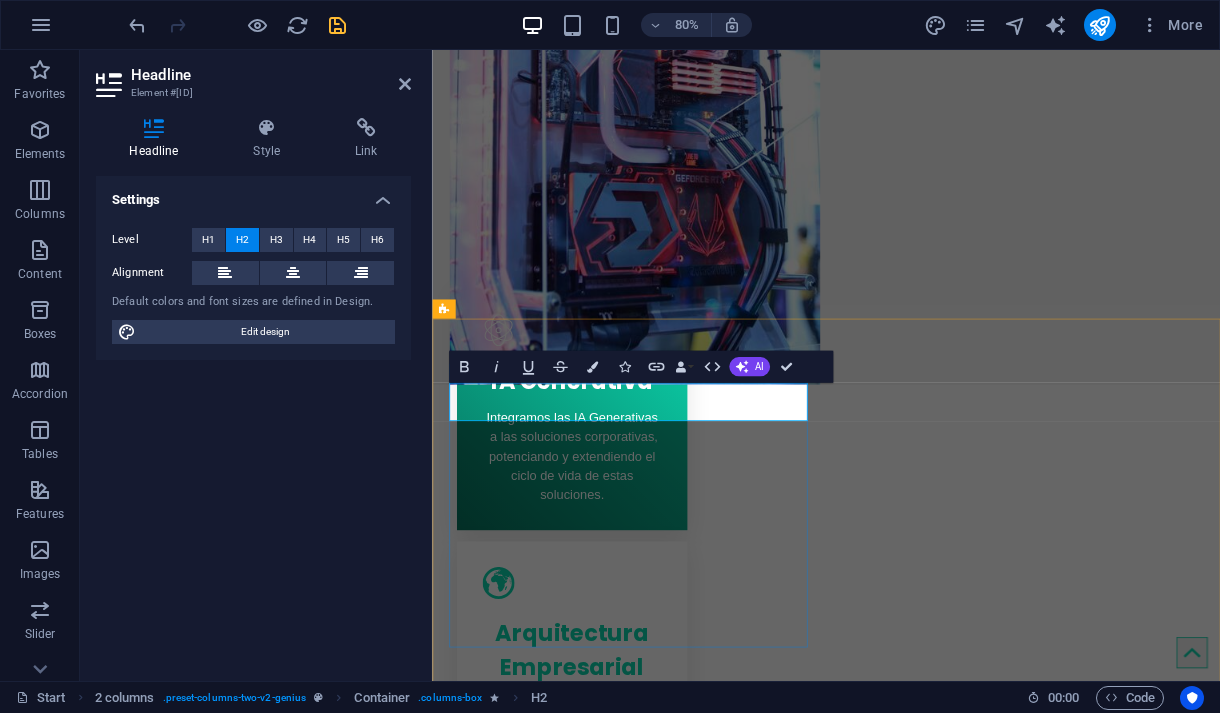type 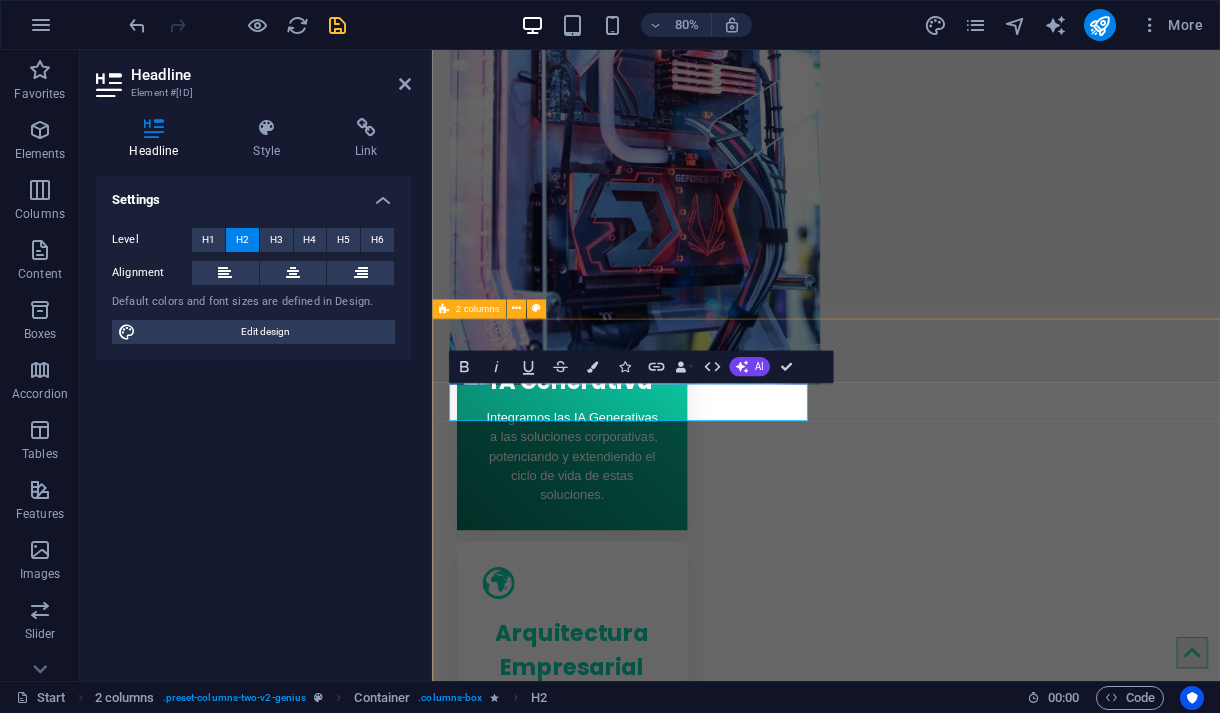 click on "Servicios de Consultoria Lorem ipsum dolor sit amet Lorem ipsum dolor sit amet, consectetur adipisicing elit. Repellat, maiores, a libero atque assumenda praesentium cum magni odio dolor accusantium explicabo repudiandae molestiae. Cumque expo laboriosam nulla distinctio mollitia Molestias excepturi voluptatem veritatis iusto namut Praesentium magni odio dolor accusantium Ipsum dolor sit amet, consectetur adipisicing elit Sitejet 90%
Photoshop 70%
Illustrator 90%
HTML5 & CSS3 85%
JavaScript 45%" at bounding box center [924, 1805] 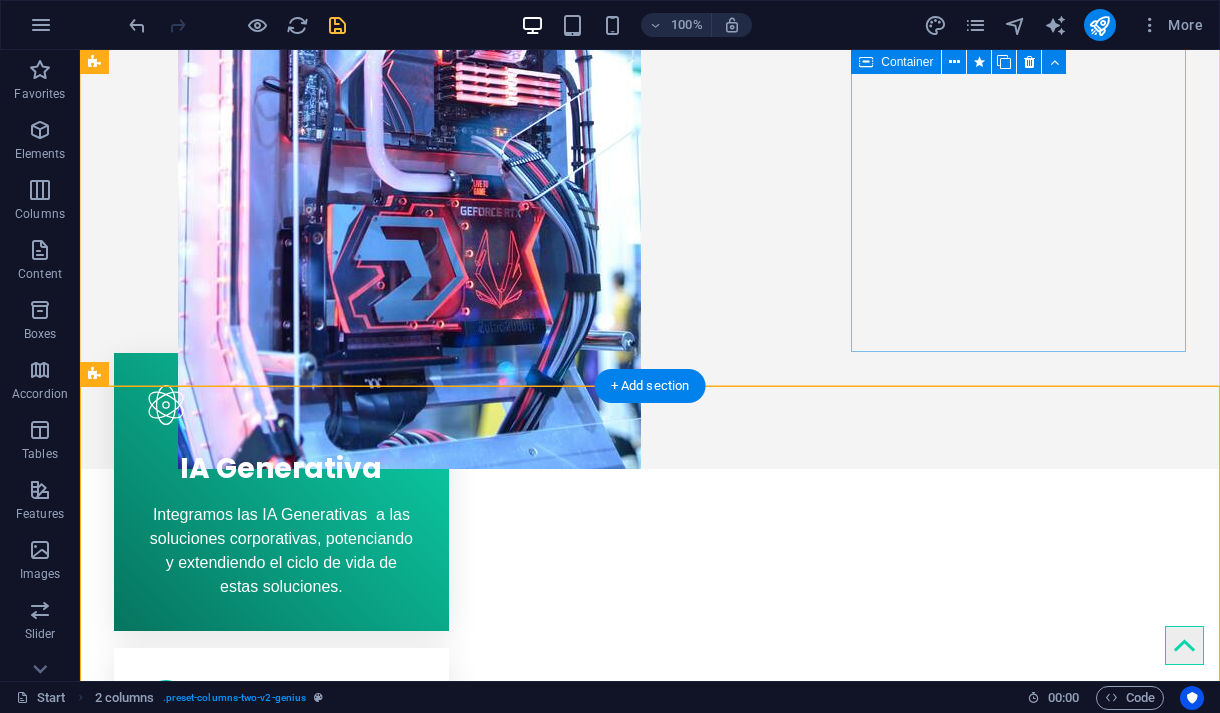 scroll, scrollTop: 666, scrollLeft: 0, axis: vertical 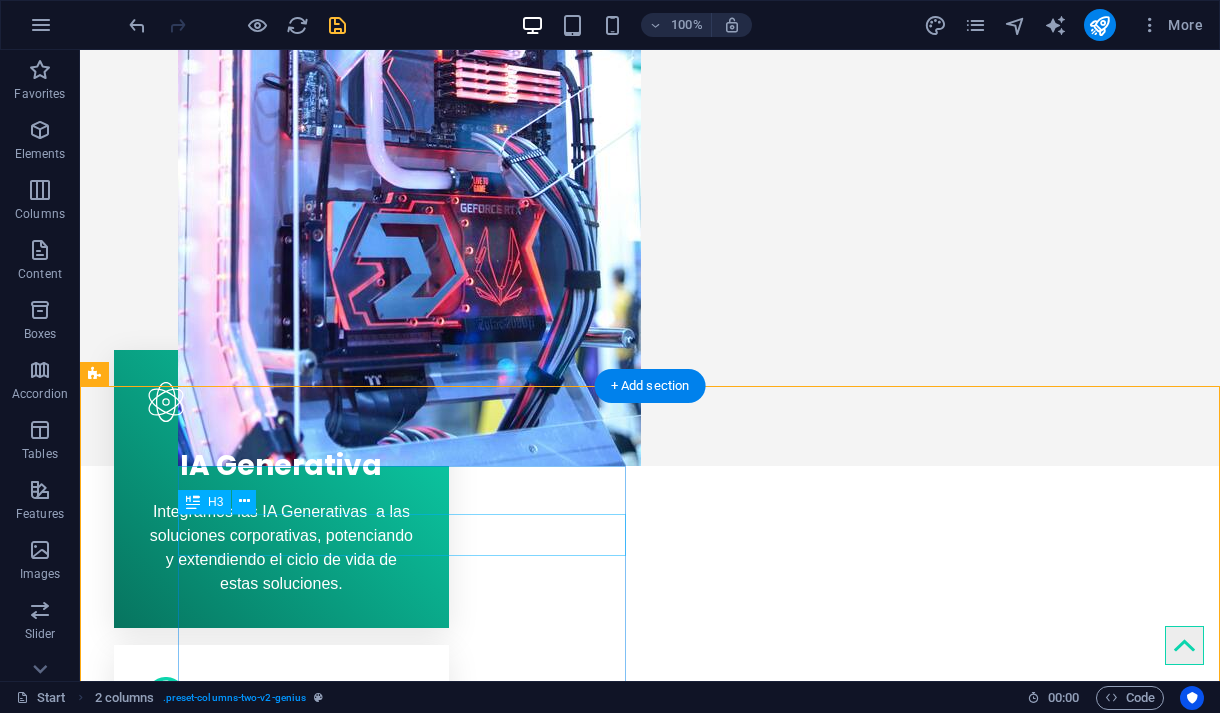 click on "Lorem ipsum dolor sit amet" at bounding box center (320, 1468) 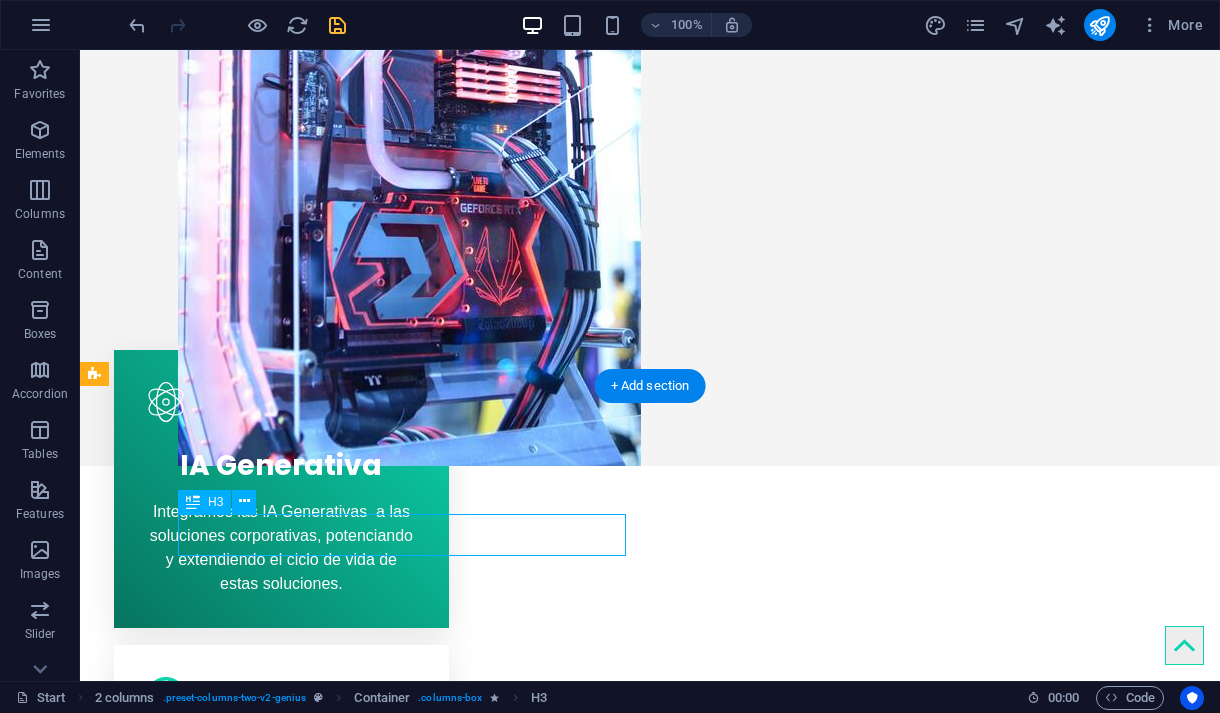 click on "Lorem ipsum dolor sit amet" at bounding box center (320, 1468) 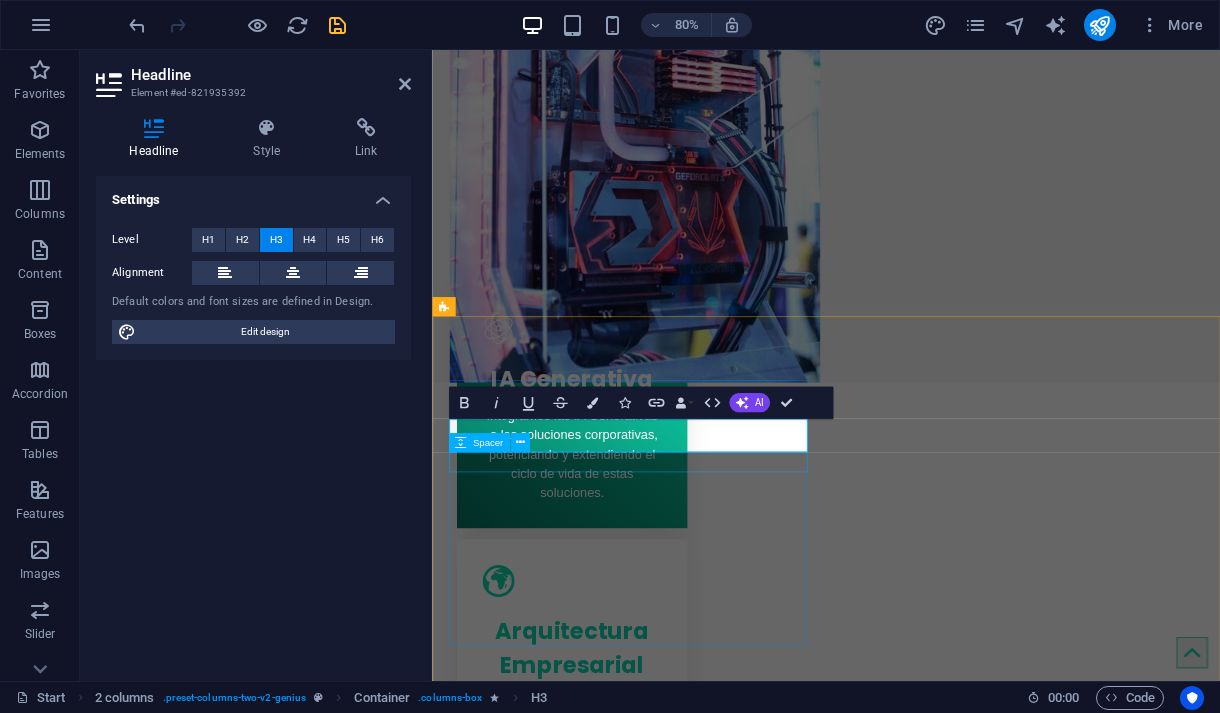 type 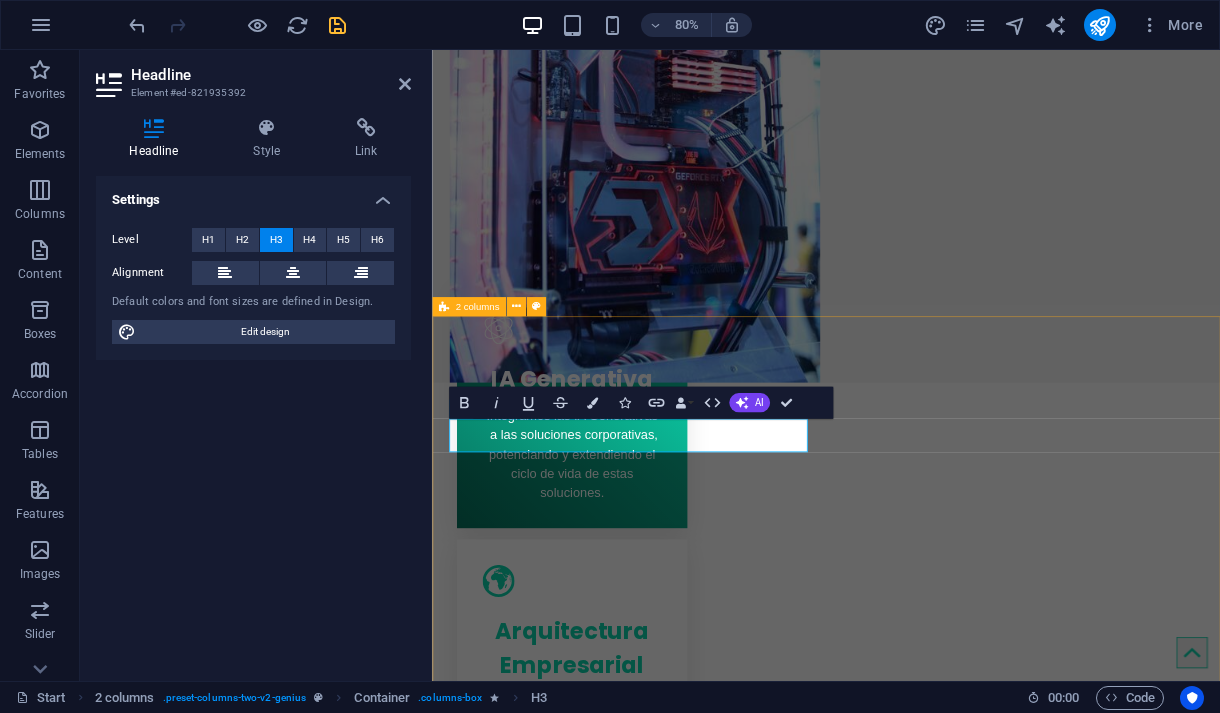 click on "Servicios de Consultoria Arquitectura y Tecnología. Lorem ipsum dolor sit amet, consectetur adipisicing elit. Repellat, maiores, a libero atque assumenda praesentium cum magni odio dolor accusantium explicabo repudiandae molestiae.  Cumque expo laboriosam nulla distinctio mollitia Molestias excepturi voluptatem veritatis iusto namut Praesentium magni odio dolor accusantium Ipsum dolor sit amet, consectetur adipisicing elit Sitejet 90%
Photoshop 70%
Illustrator 90%
HTML5 & CSS3 85%
JavaScript 45%" at bounding box center (924, 1802) 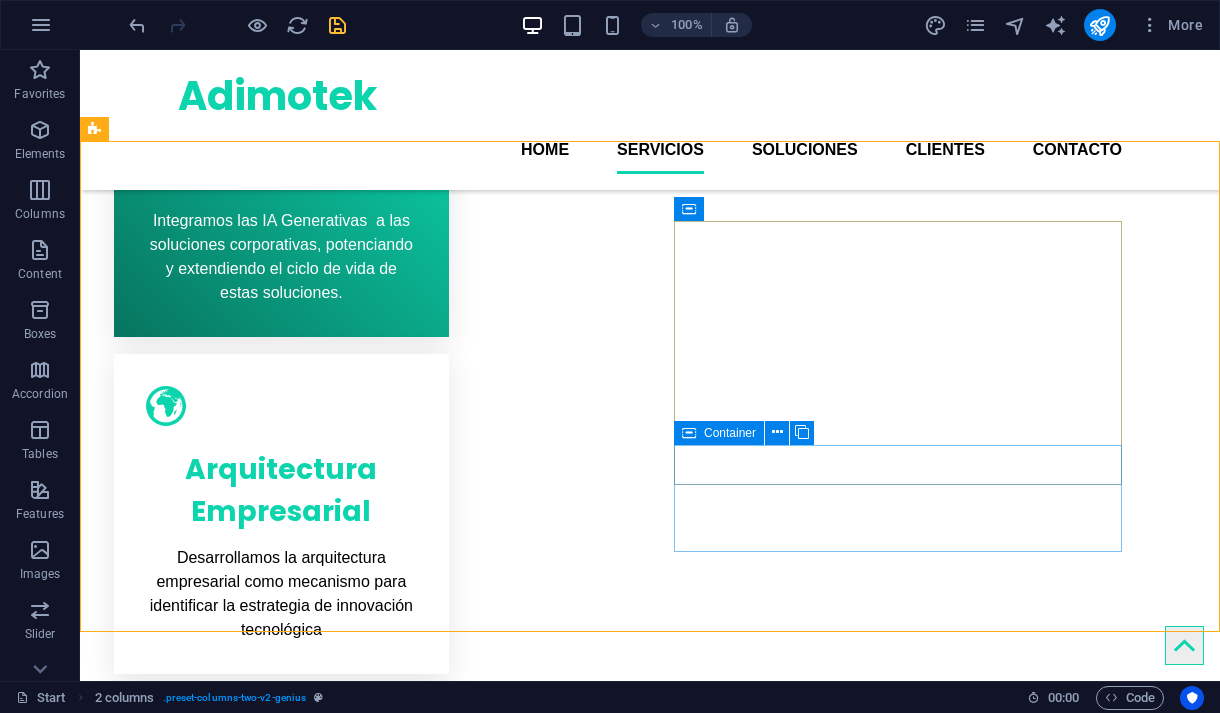 scroll, scrollTop: 908, scrollLeft: 0, axis: vertical 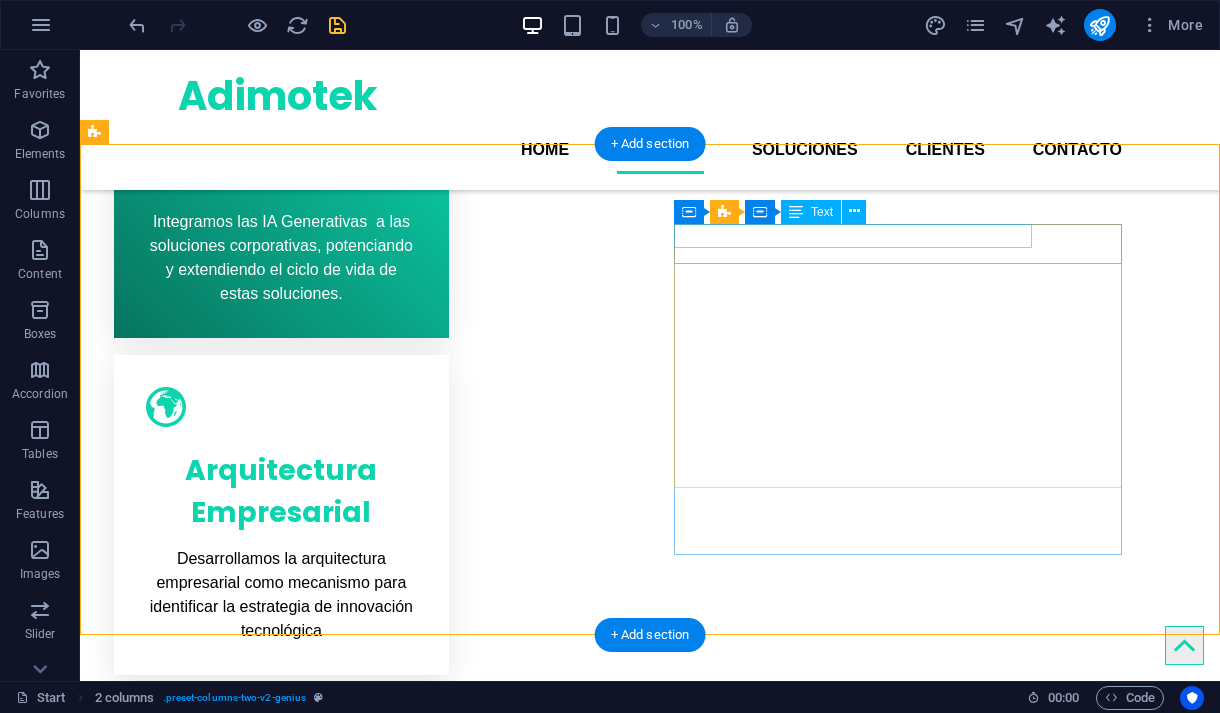 click on "Sitejet" at bounding box center (320, 1476) 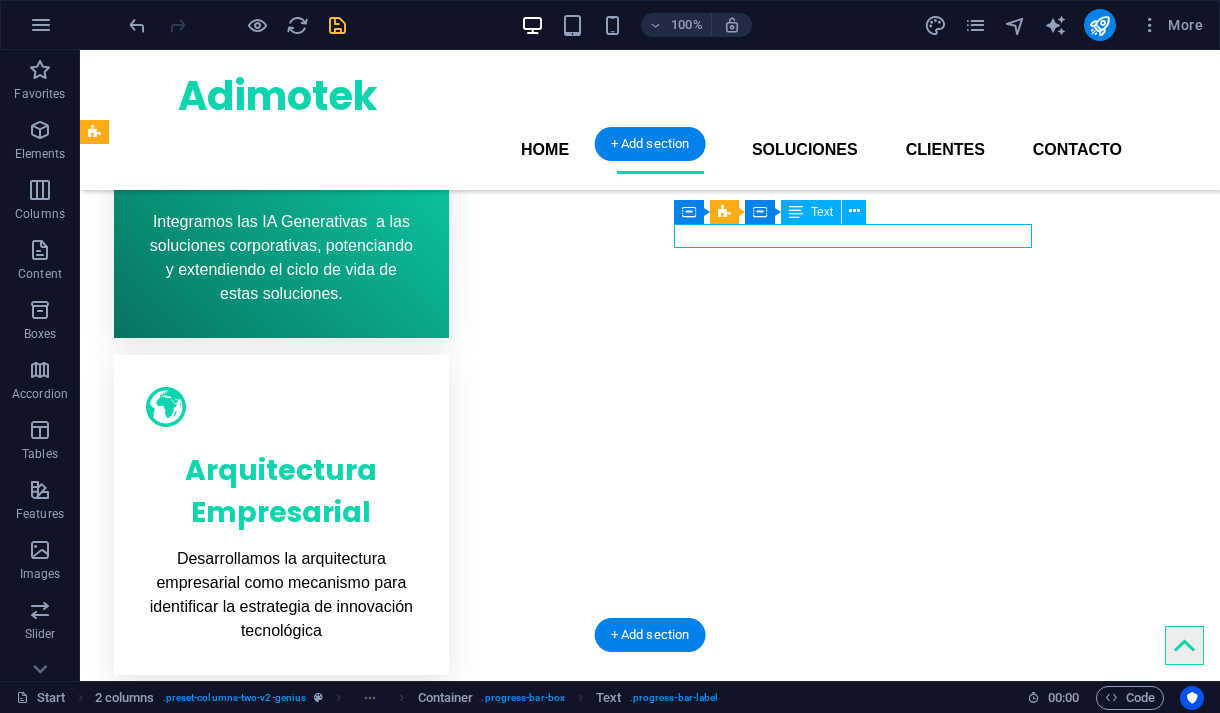 click on "Sitejet" at bounding box center (320, 1476) 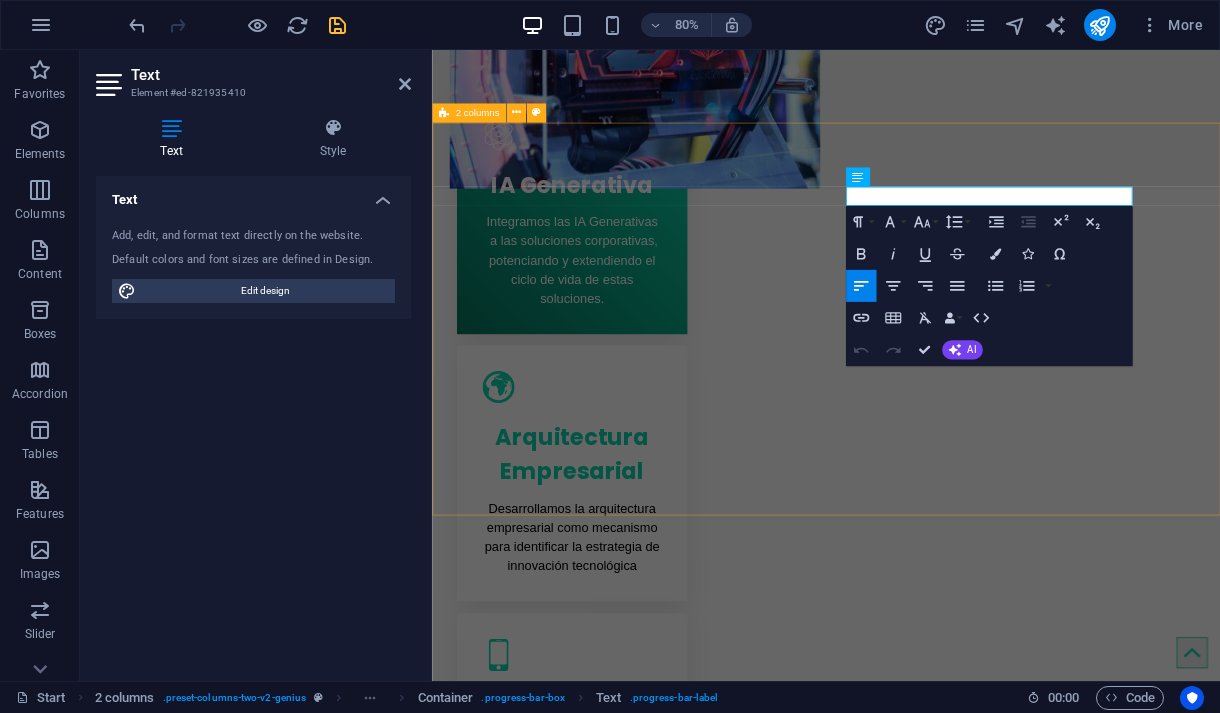 drag, startPoint x: 1006, startPoint y: 236, endPoint x: 932, endPoint y: 230, distance: 74.24284 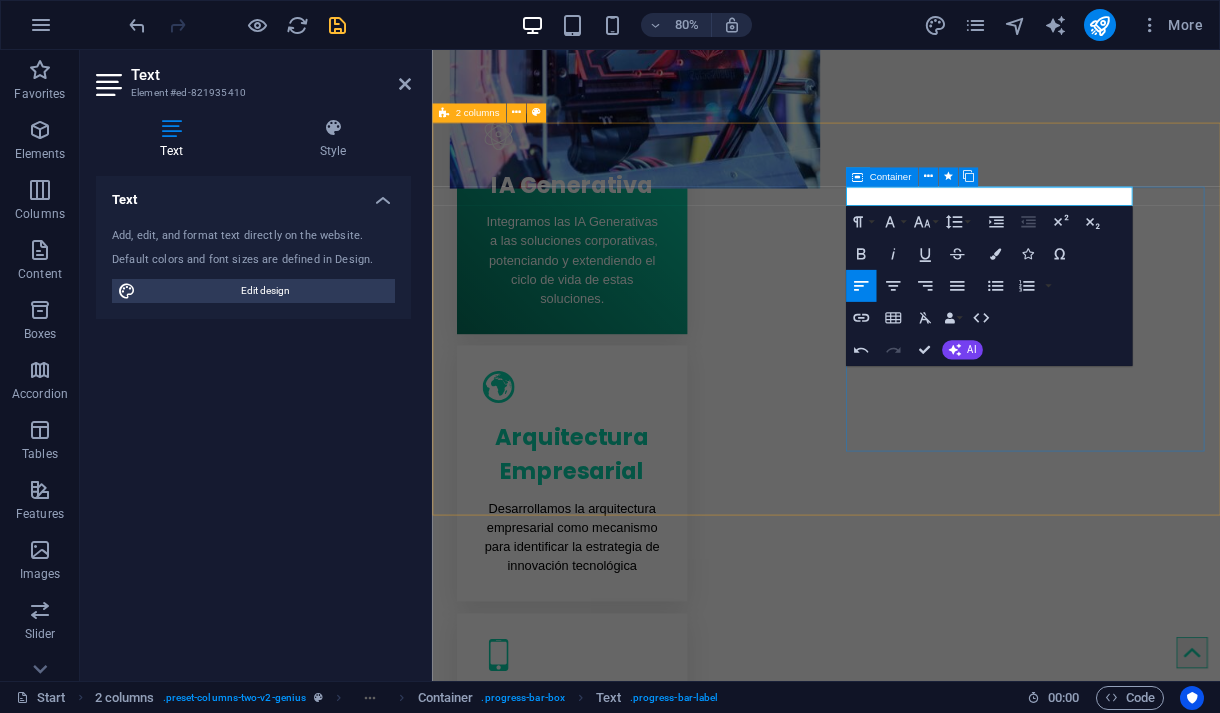 click on "Servicios de Consultoria Arquitectura y Tecnología. Lorem ipsum dolor sit amet, consectetur adipisicing elit. Repellat, maiores, a libero atque assumenda praesentium cum magni odio dolor accusantium explicabo repudiandae molestiae. Cumque expo laboriosam nulla distinctio mollitia Molestias excepturi voluptatem veritatis iusto namut Praesentium magni odio dolor accusantium Ipsum dolor sit amet, consectetur adipisicing elit Arquitectura de software 90%
Photoshop 70%
Illustrator 90%
HTML5 & CSS3 85%
JavaScript 45%" at bounding box center (924, 1560) 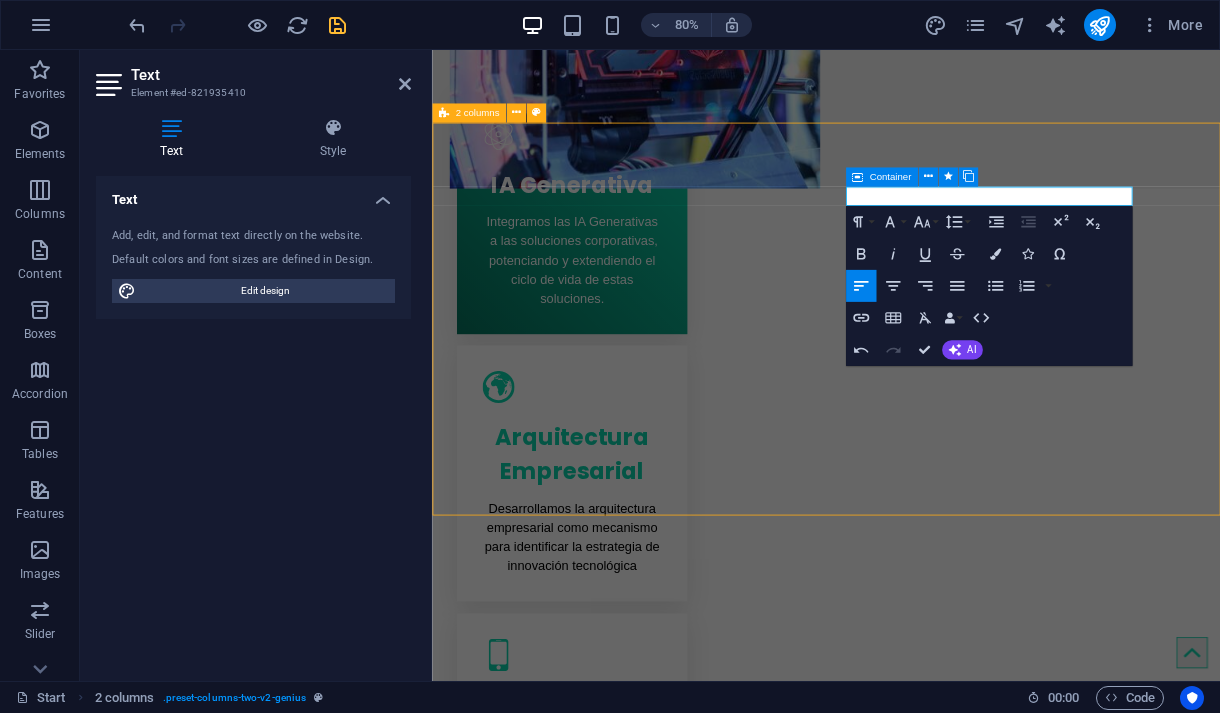 scroll, scrollTop: 911, scrollLeft: 0, axis: vertical 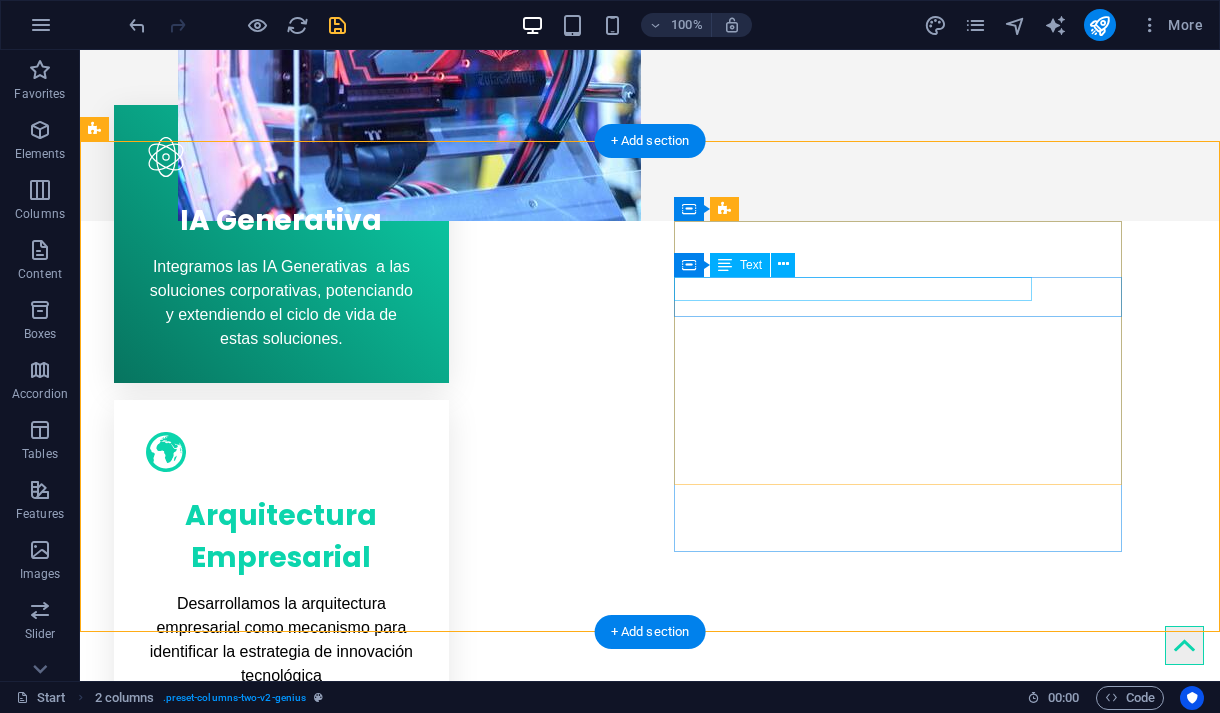 click on "Photoshop" at bounding box center [320, 1601] 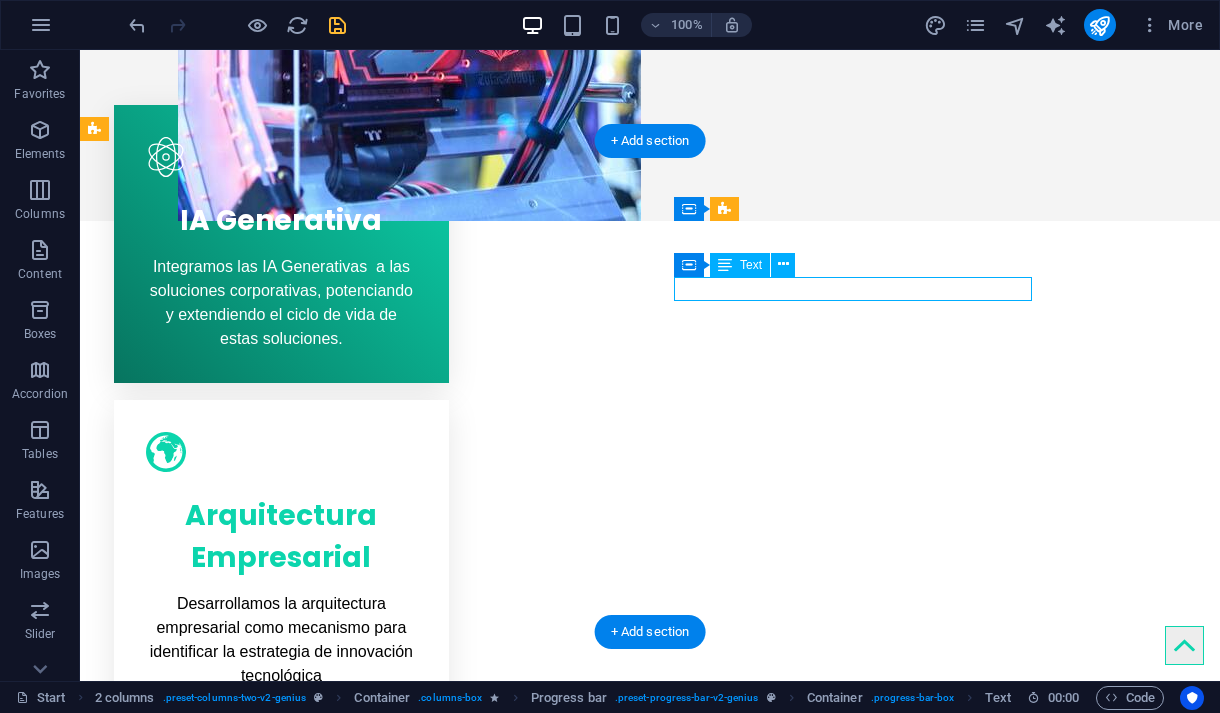 click on "Photoshop" at bounding box center (320, 1601) 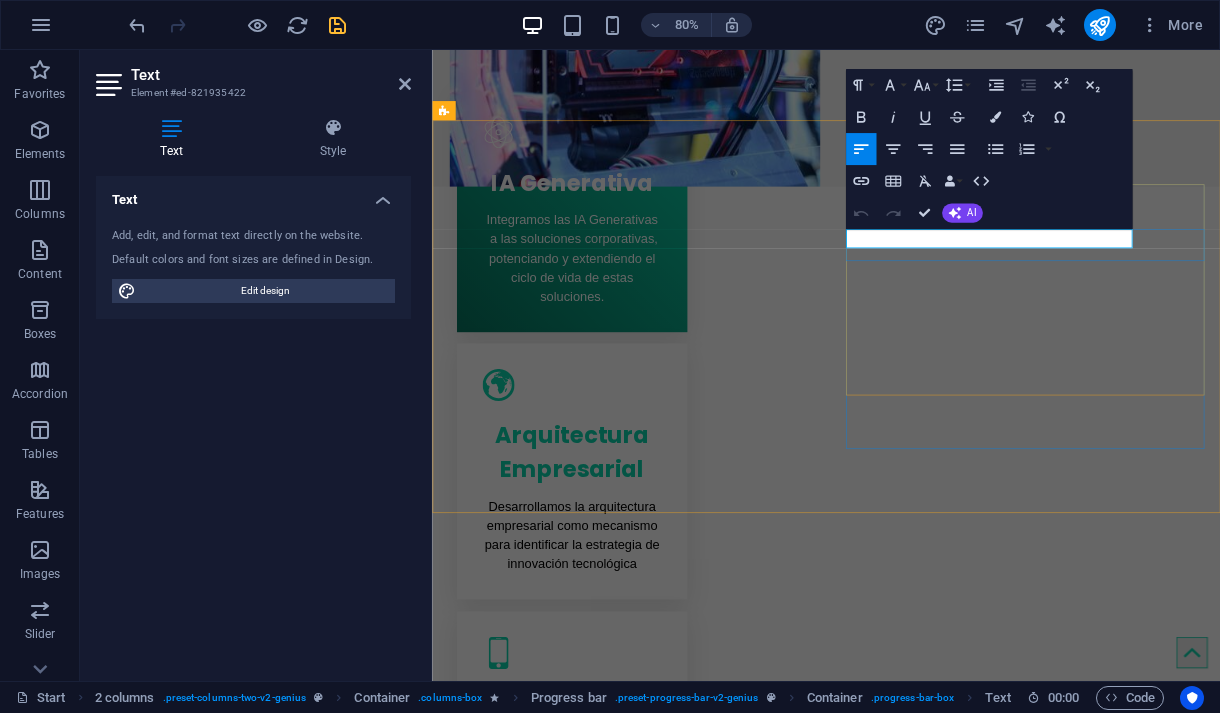 click on "Photoshop" at bounding box center [672, 1635] 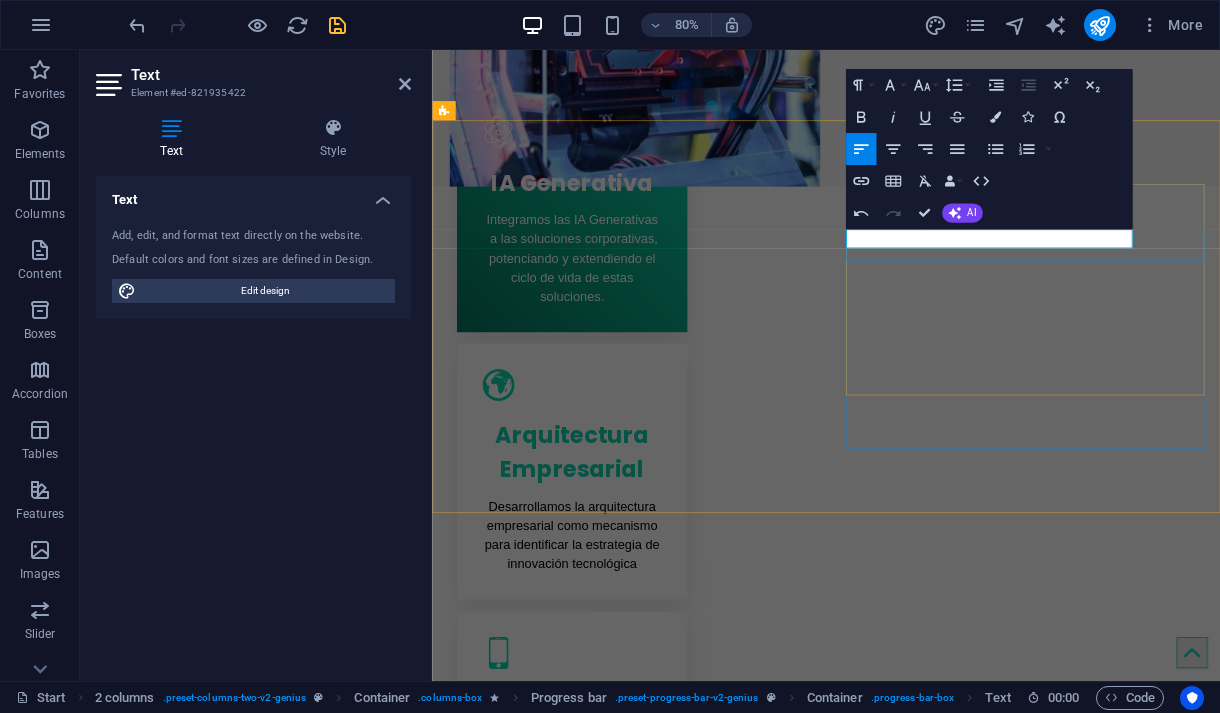 type 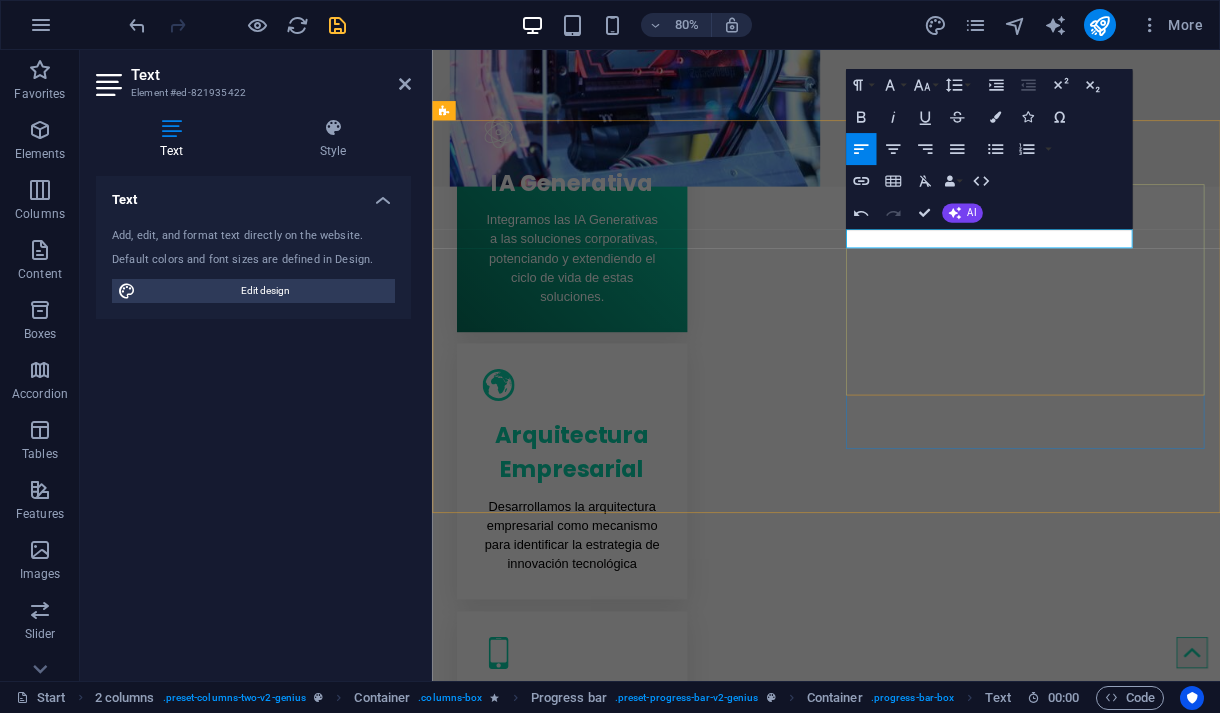 click on "Arquitectura de software 90%
​Desarrollo 70%
Illustrator 90%
HTML5 & CSS3 85%
JavaScript 45%" at bounding box center (672, 1735) 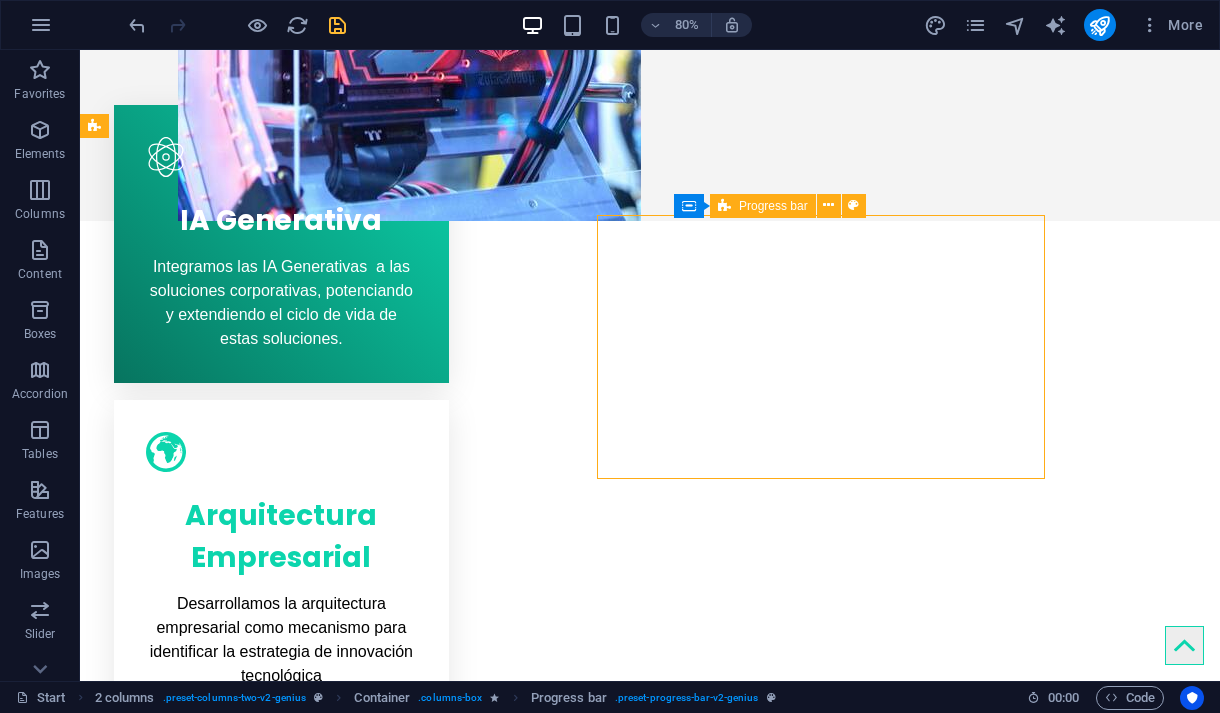 scroll, scrollTop: 914, scrollLeft: 0, axis: vertical 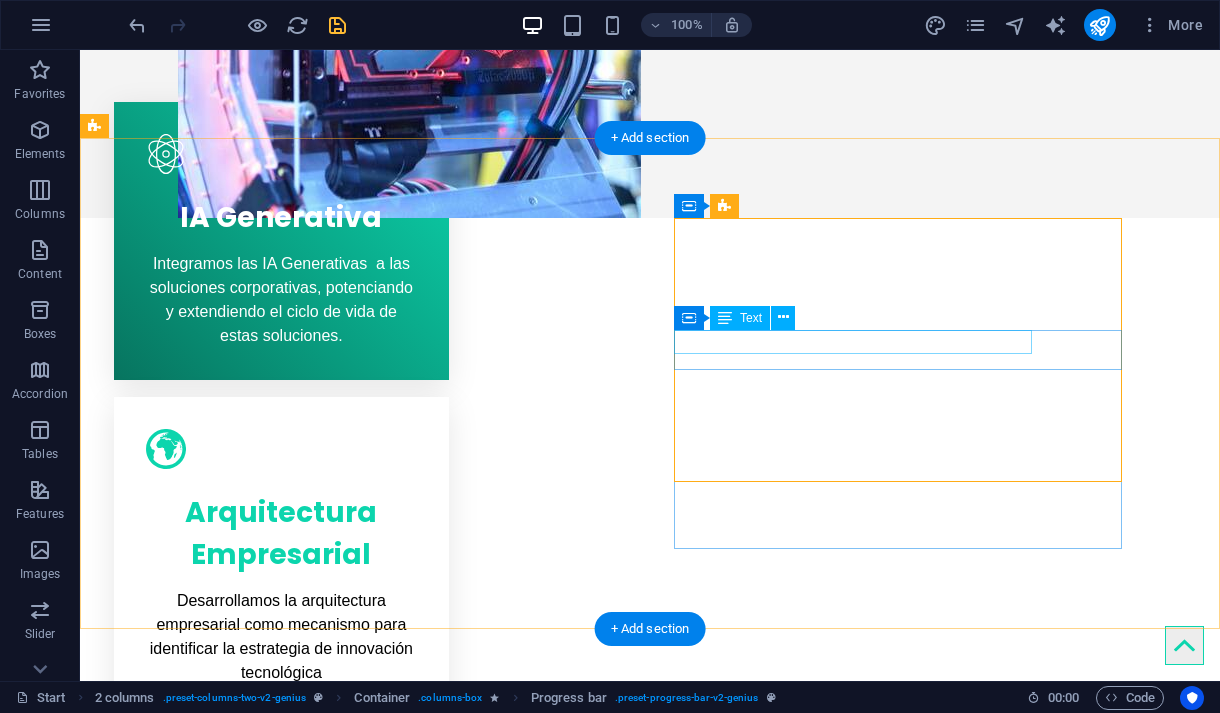 click on "Illustrator" at bounding box center [320, 1678] 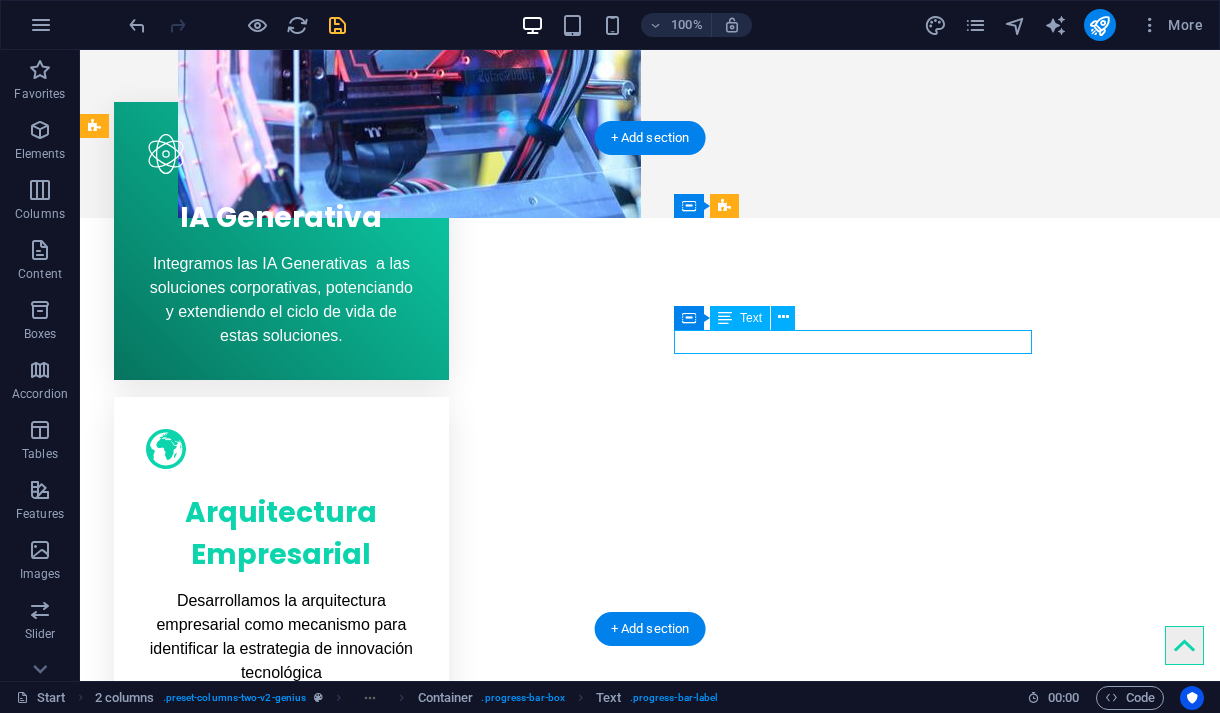 click on "Illustrator" at bounding box center [320, 1678] 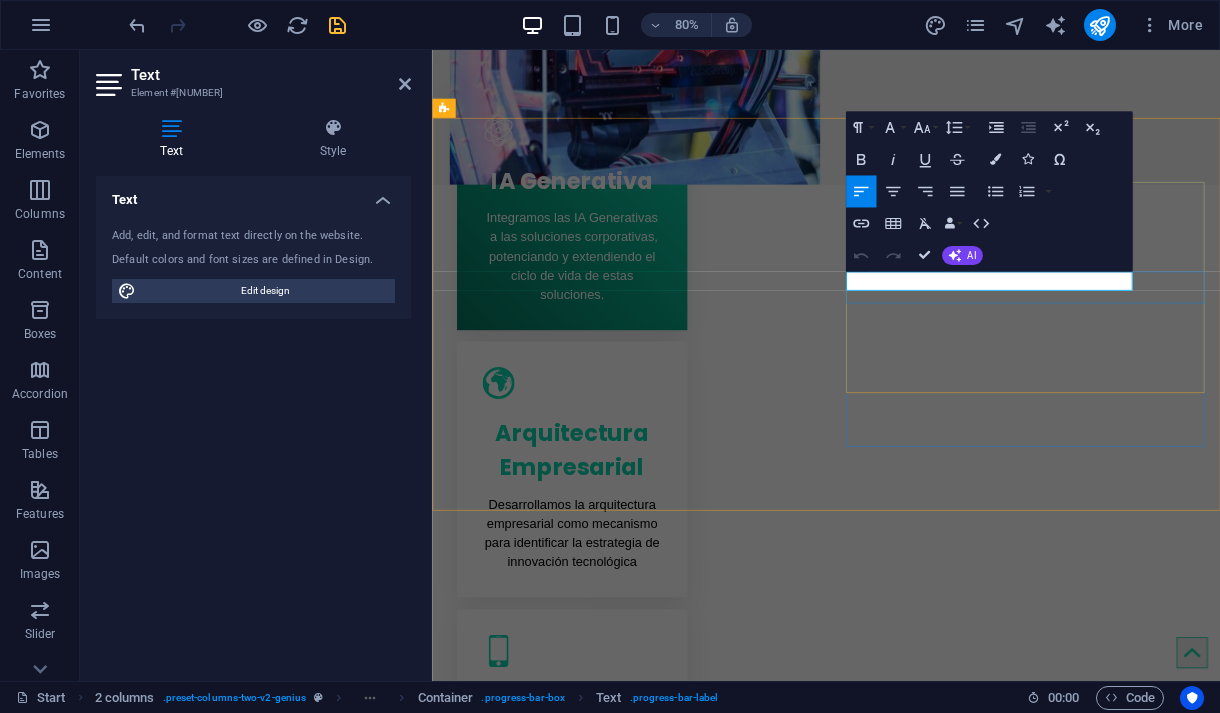 click on "Illustrator" at bounding box center [672, 1712] 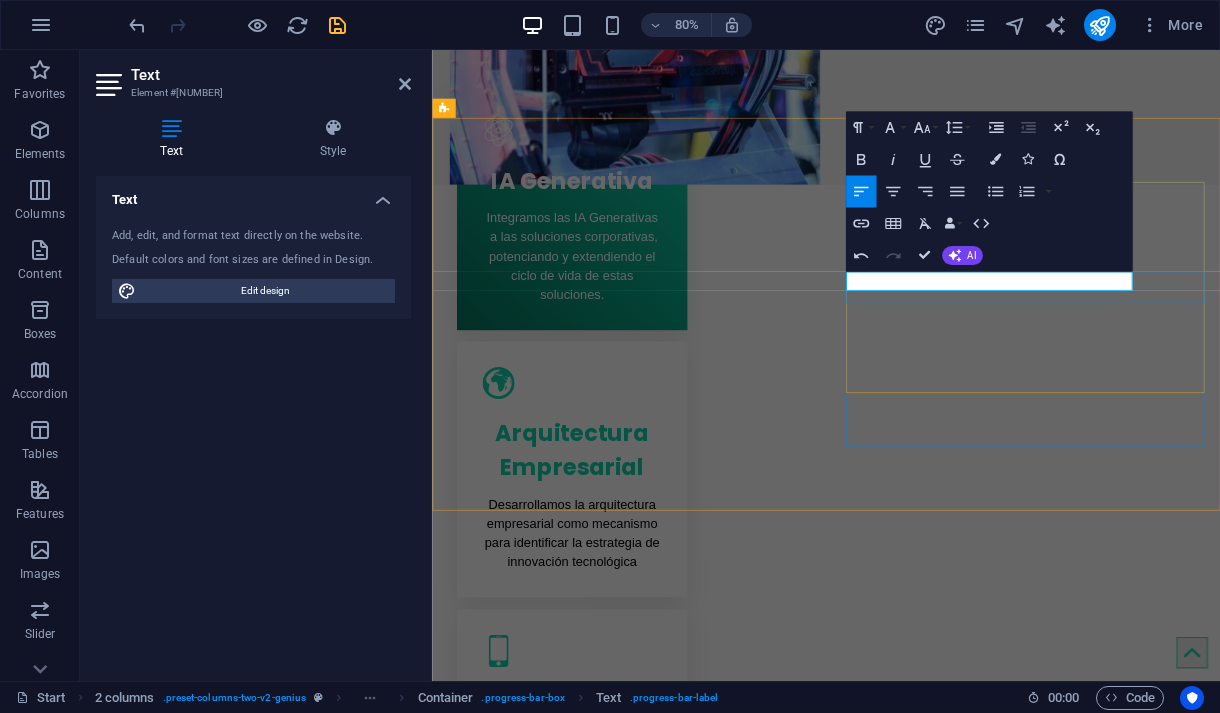 type 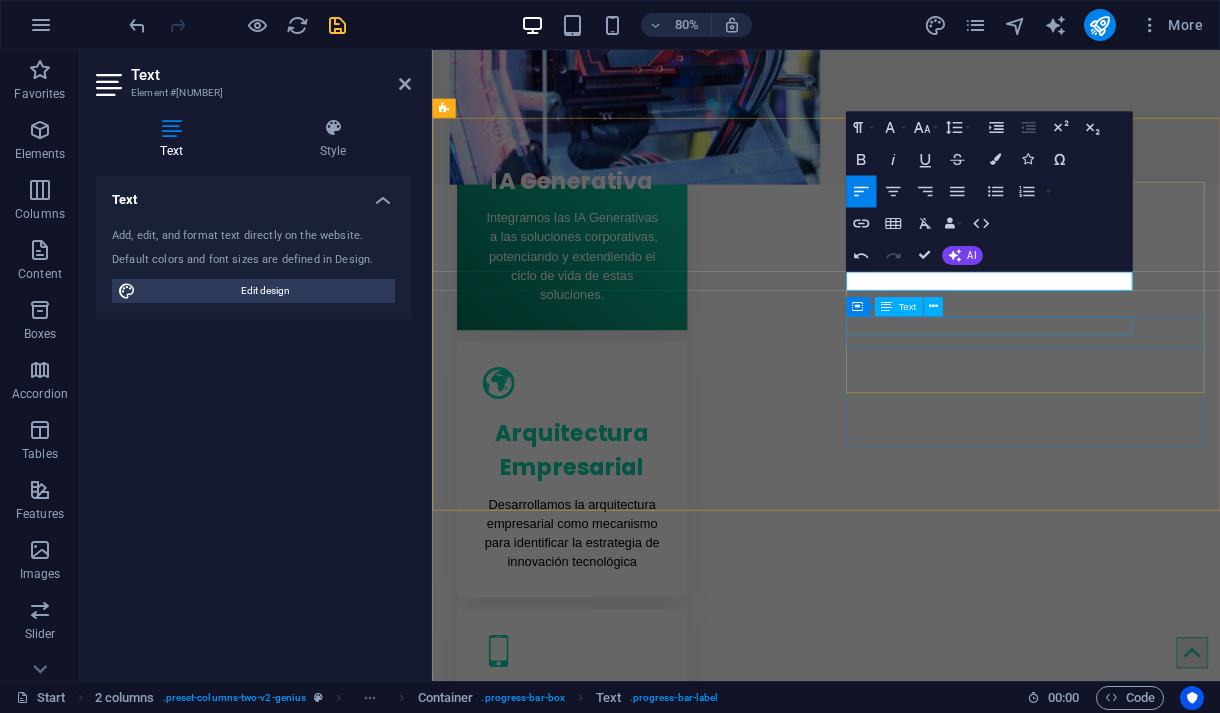 click on "HTML5 & CSS3" at bounding box center (672, 1792) 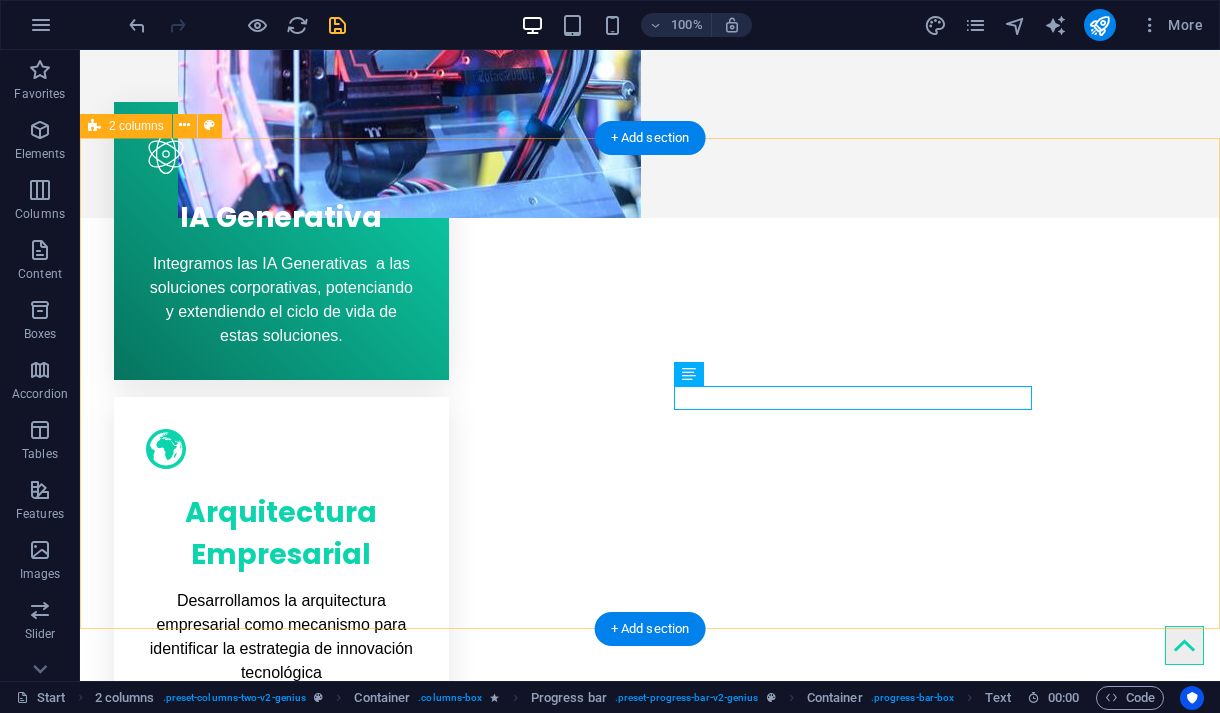 click on "Servicios de Consultoria Arquitectura y Tecnología. Lorem ipsum dolor sit amet, consectetur adipisicing elit. Repellat, maiores, a libero atque assumenda praesentium cum magni odio dolor accusantium explicabo repudiandae molestiae. Cumque expo laboriosam nulla distinctio mollitia Molestias excepturi voluptatem veritatis iusto namut Praesentium magni odio dolor accusantium Ipsum dolor sit amet, consectetur adipisicing elit Arquitectura de software 90%
Desarrollo 70%
Java 90%
HTML5 & CSS3 85%
JavaScript 45%" at bounding box center [650, 1520] 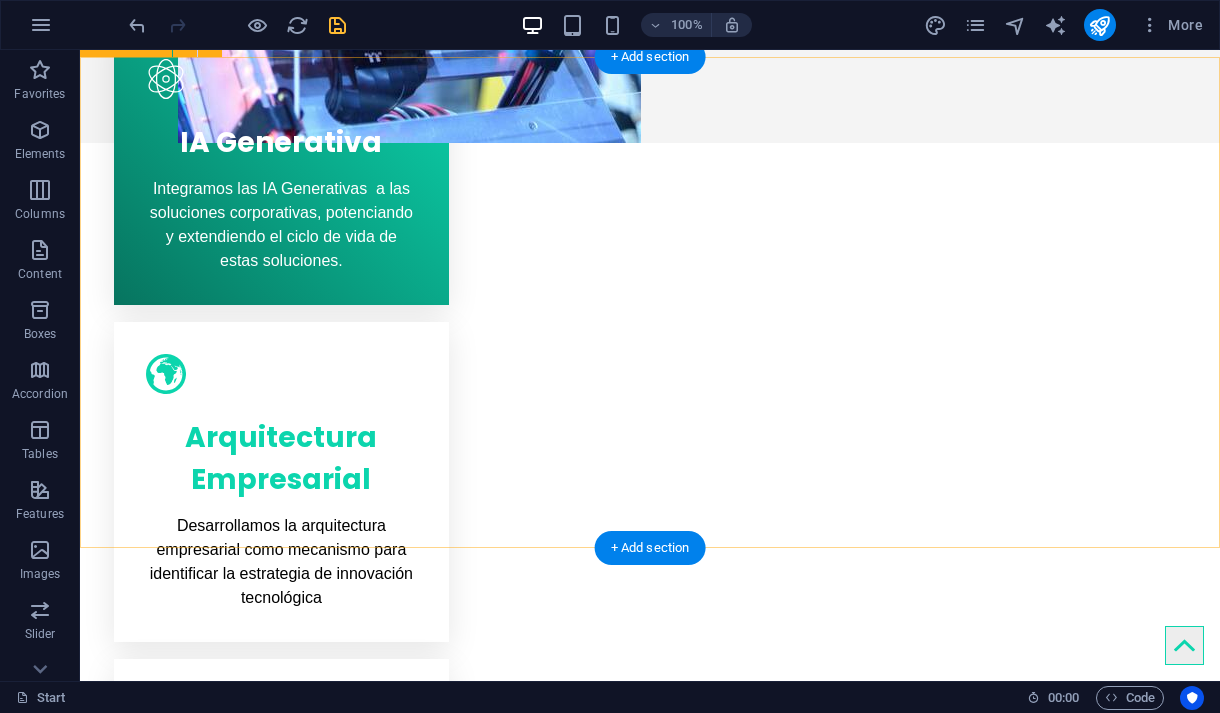 scroll, scrollTop: 995, scrollLeft: 0, axis: vertical 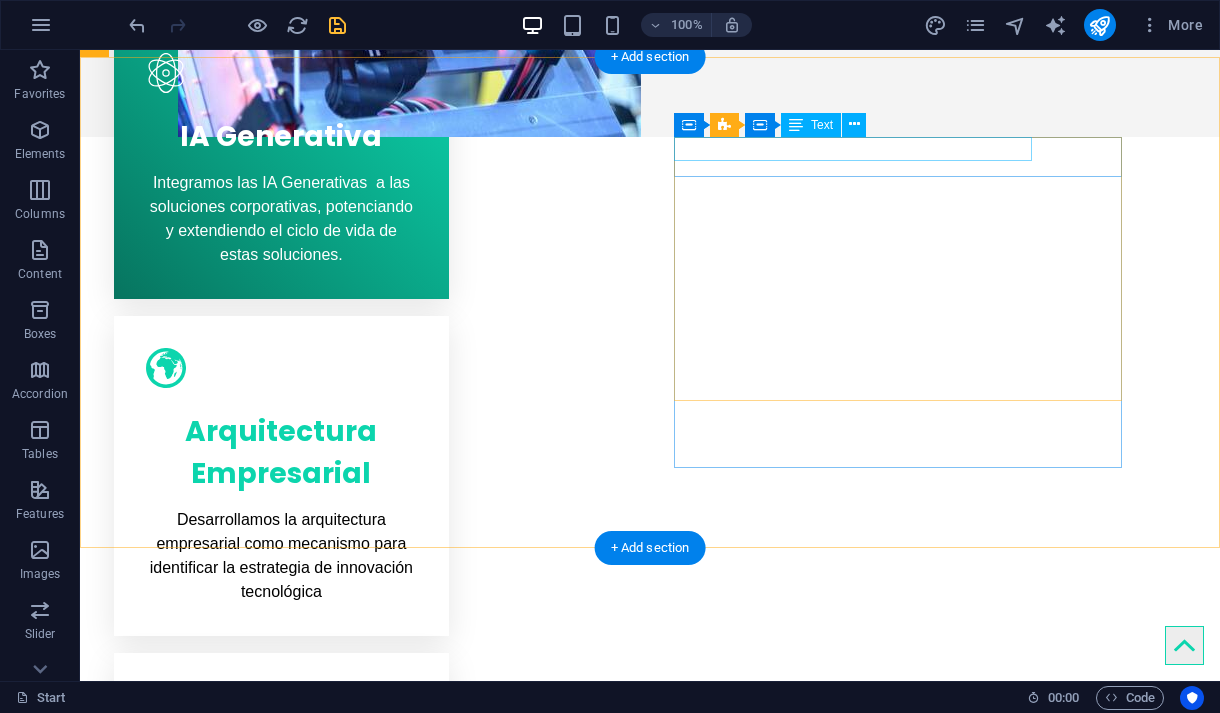 click on "Arquitectura de software" at bounding box center (320, 1437) 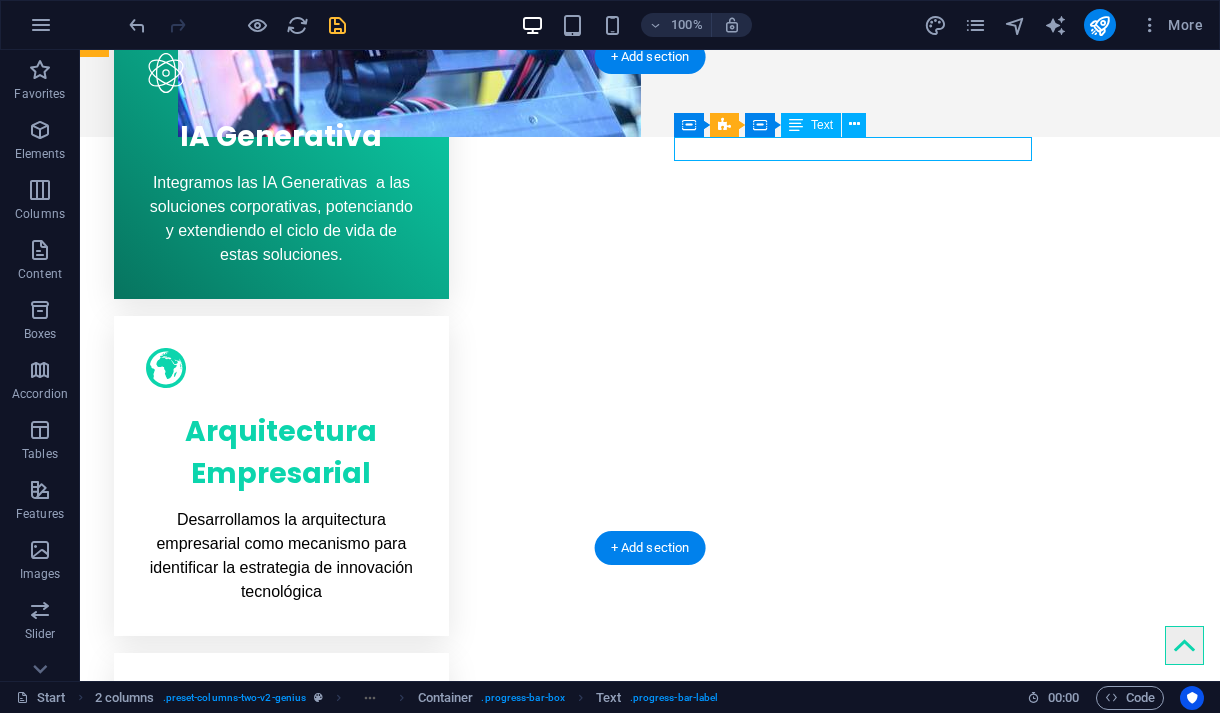 click on "Arquitectura de software" at bounding box center [320, 1437] 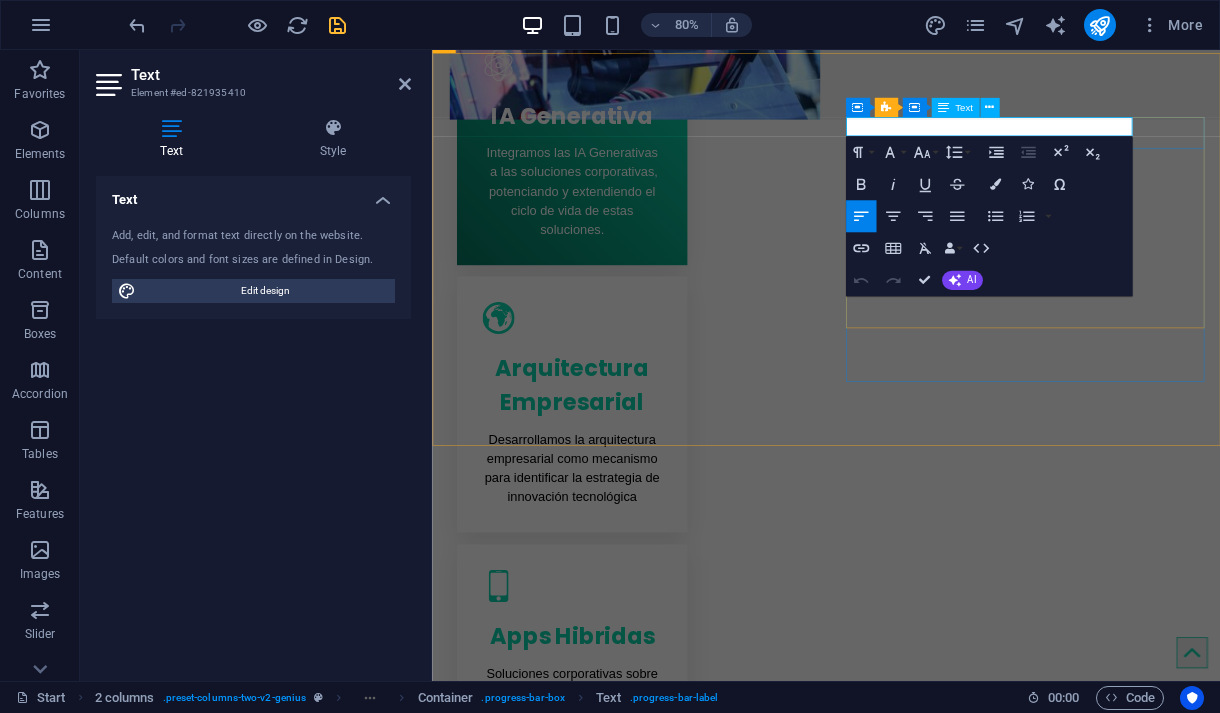 click on "Arquitectura de software" at bounding box center (672, 1471) 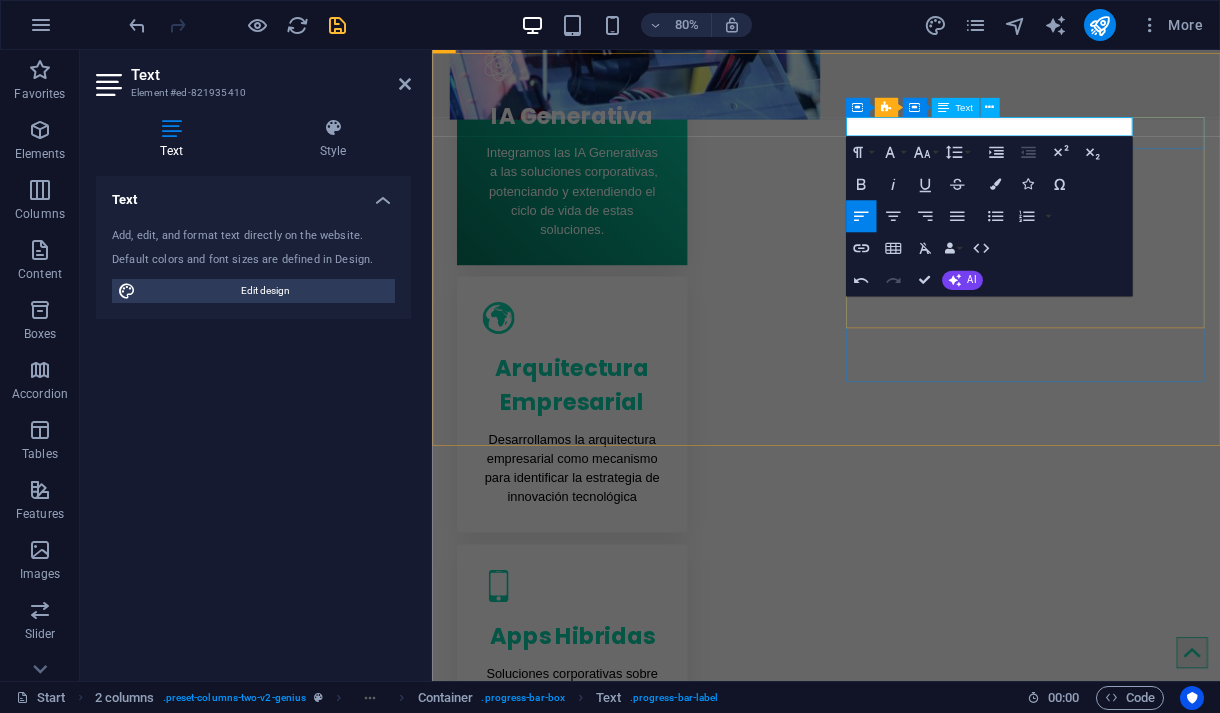 type 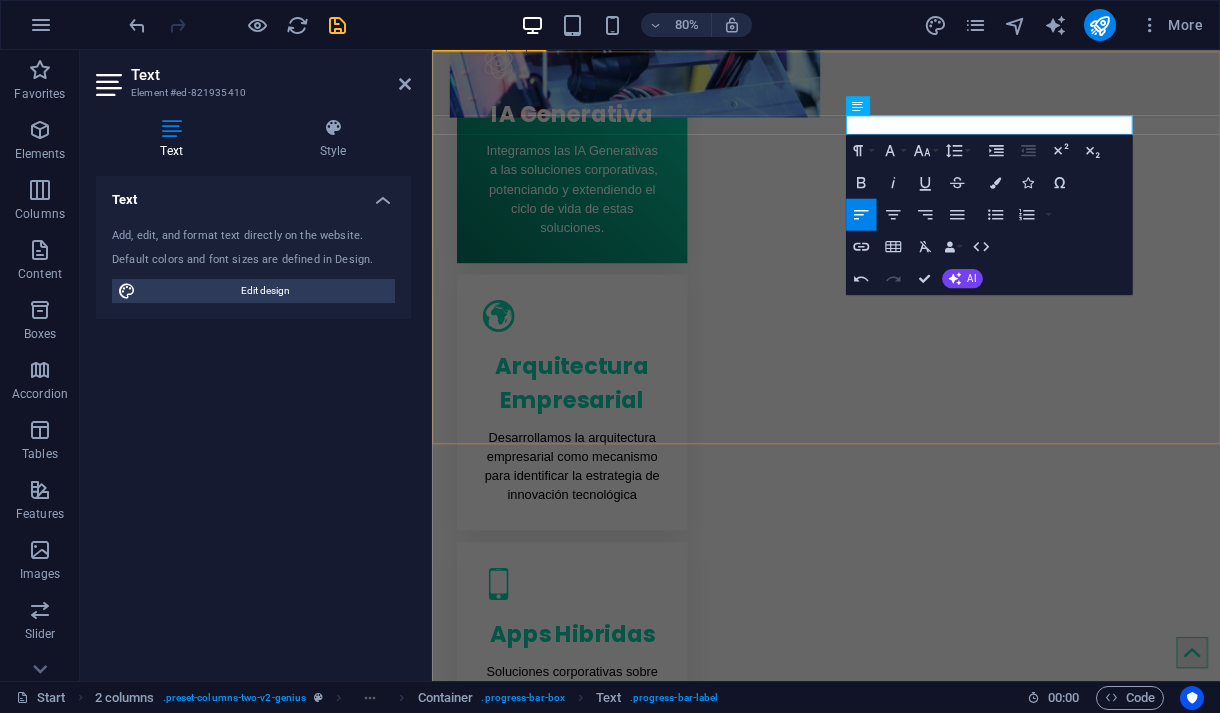 click on "Servicios de Consultoria Arquitectura y Tecnología. Lorem ipsum dolor sit amet, consectetur adipisicing elit. Repellat, maiores, a libero atque assumenda praesentium cum magni odio dolor accusantium explicabo repudiandae molestiae. Cumque expo laboriosam nulla distinctio mollitia Molestias excepturi voluptatem veritatis iusto namut Praesentium magni odio dolor accusantium Ipsum dolor sit amet, consectetur adipisicing elit Diseño de software 90%
Desarrollo 70%
Java 90%
HTML5 & CSS3 85%
JavaScript 45%" at bounding box center [924, 1471] 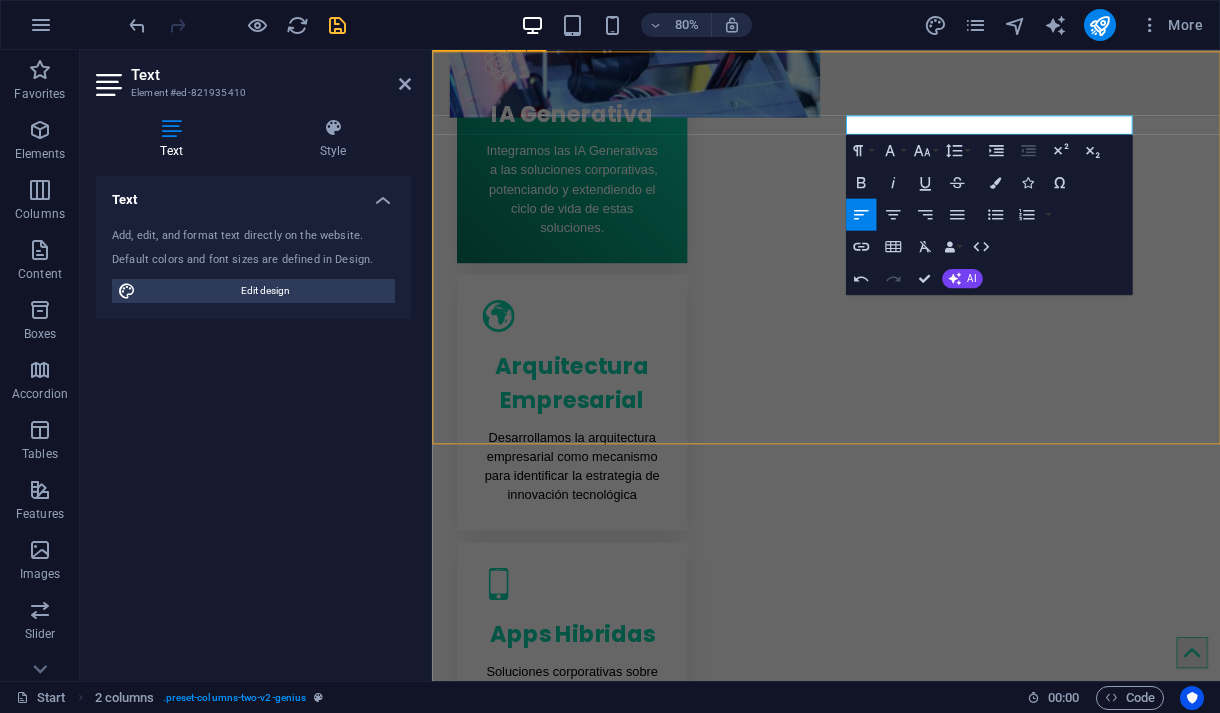 scroll, scrollTop: 1000, scrollLeft: 0, axis: vertical 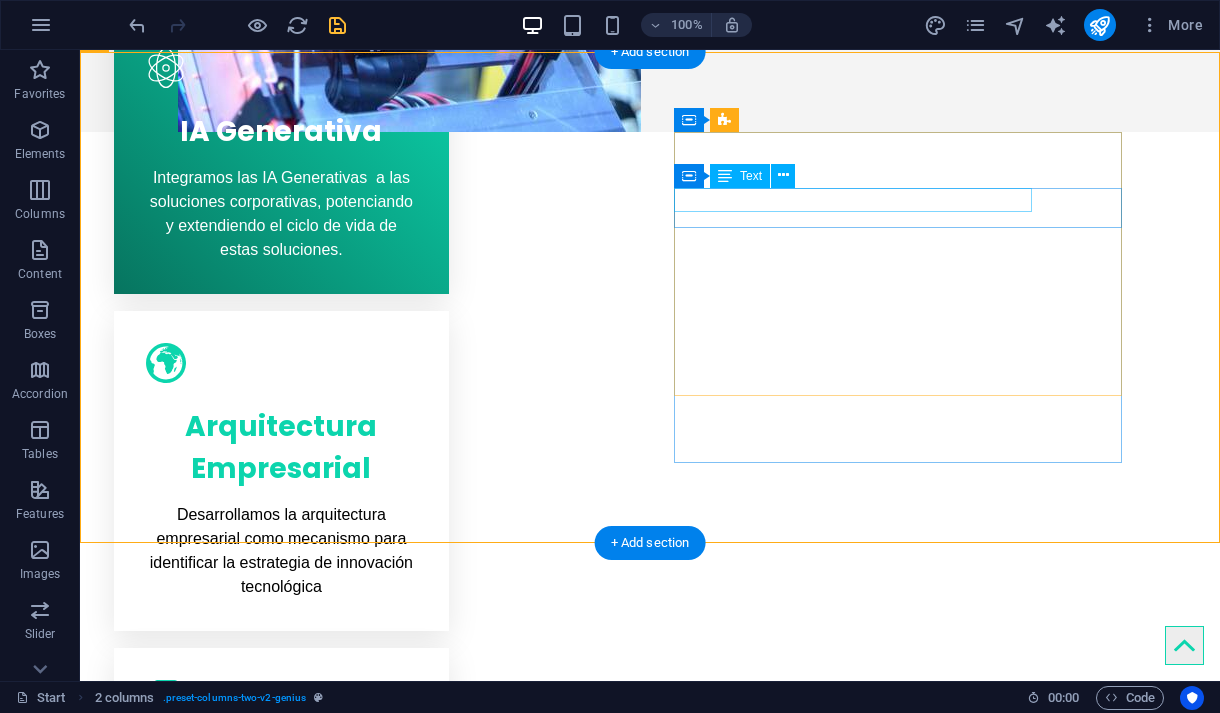 click on "Desarrollo" at bounding box center (320, 1512) 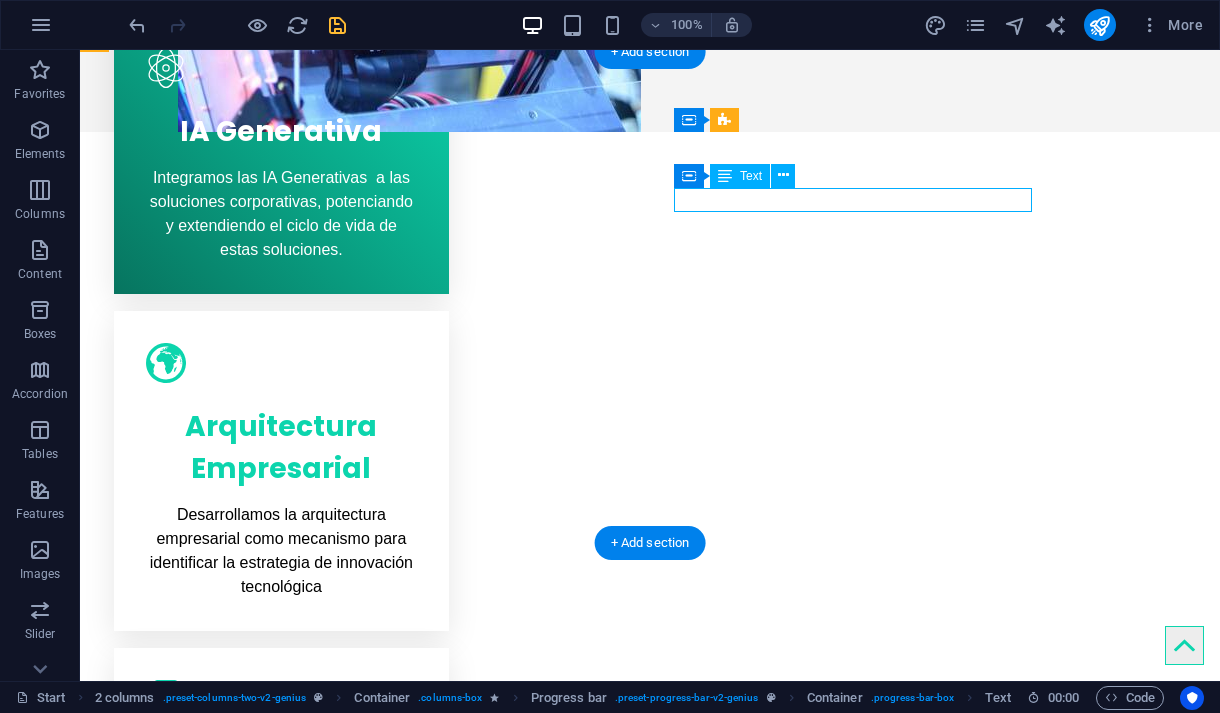 click on "Desarrollo" at bounding box center (320, 1512) 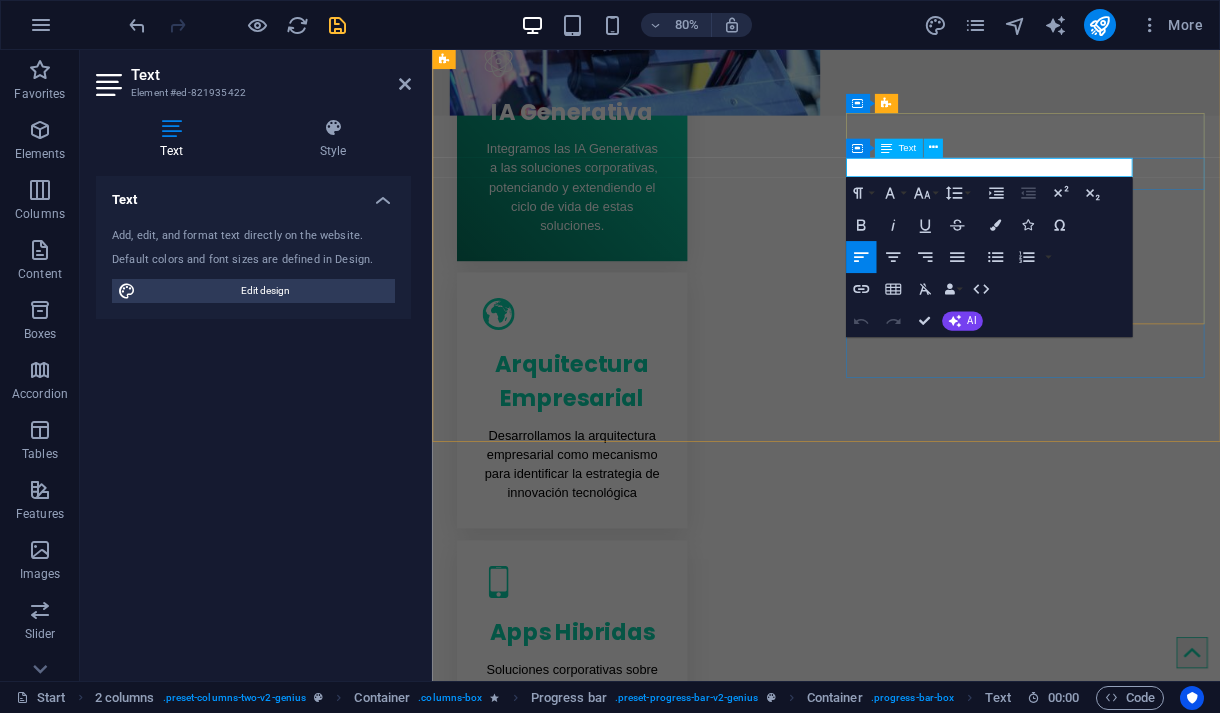 click on "Desarrollo" at bounding box center [672, 1546] 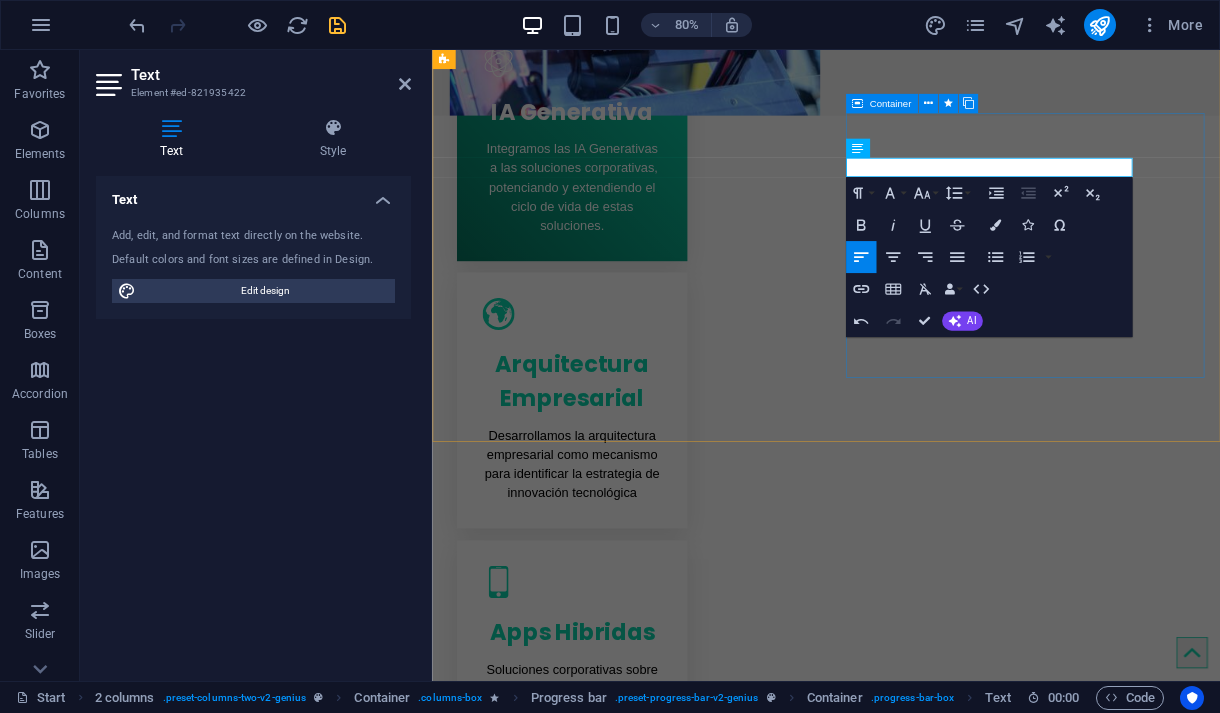 click on "software design, AI, 70%
​Implementaciòn de soluciones 70%
Java 90%
HTML5 & CSS3 85%
JavaScript 45%" at bounding box center [672, 1646] 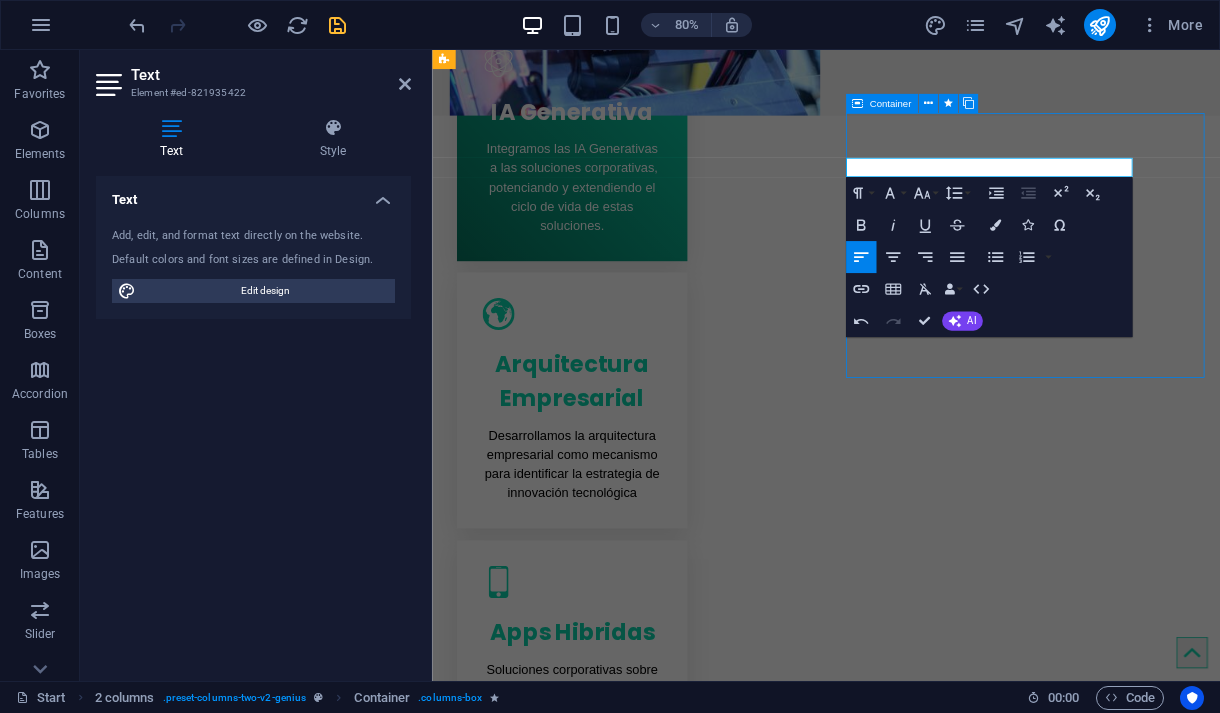 scroll, scrollTop: 1003, scrollLeft: 0, axis: vertical 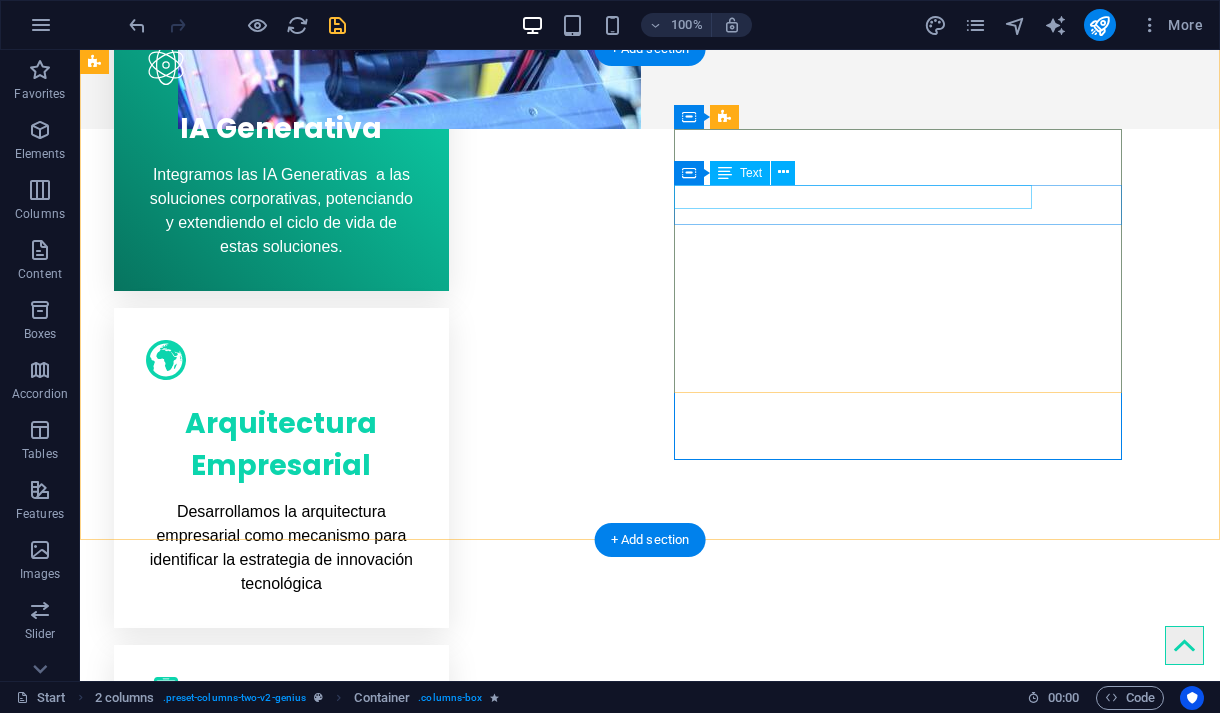click on "Implementaciòn de soluciones" at bounding box center (320, 1509) 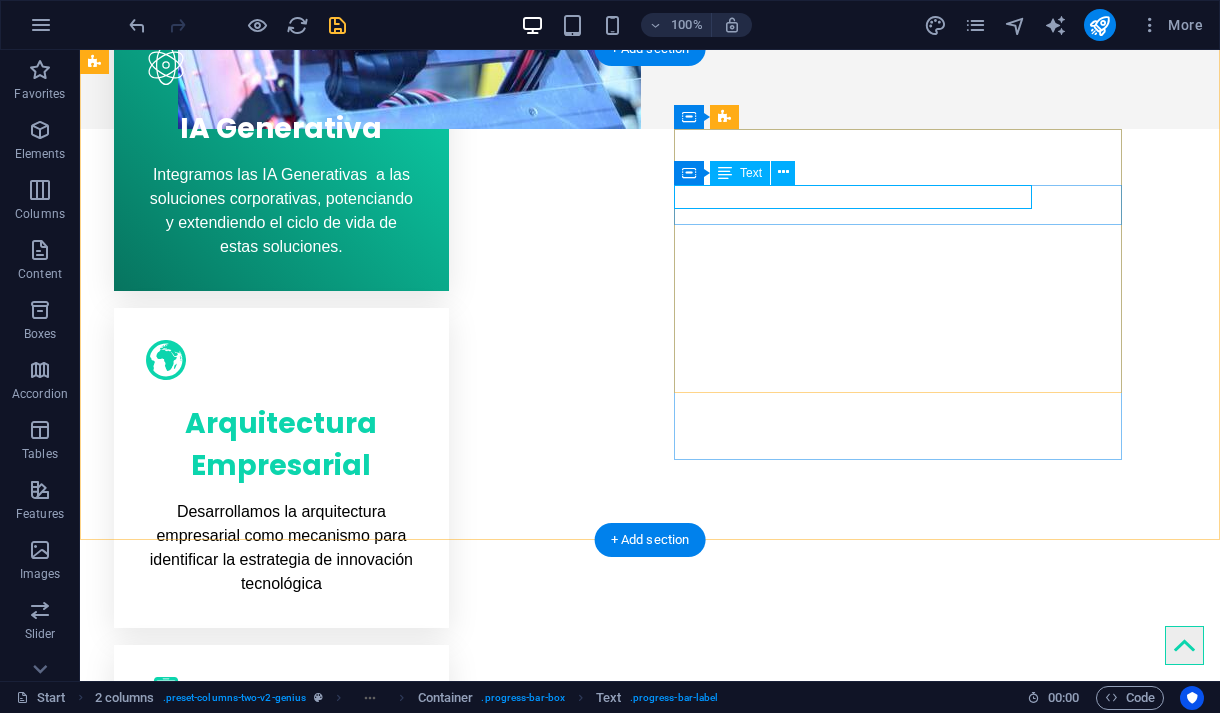 click on "Implementaciòn de soluciones" at bounding box center [320, 1509] 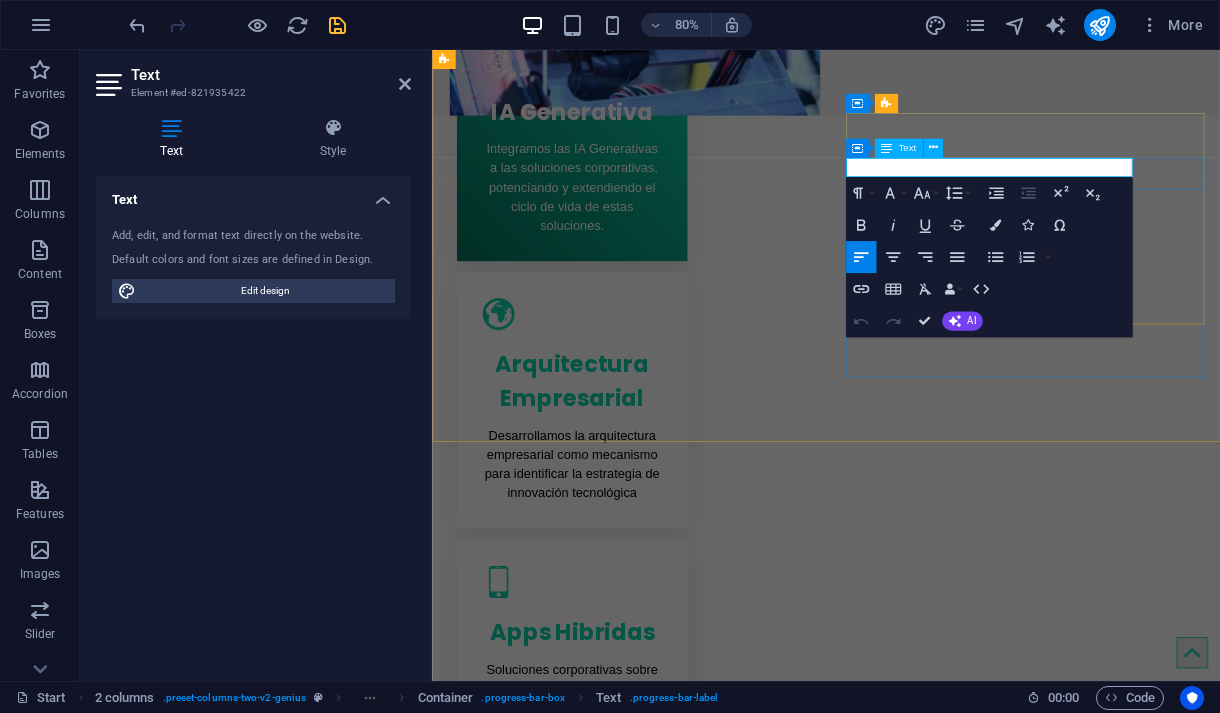 click on "Implementaciòn de soluciones" at bounding box center (672, 1546) 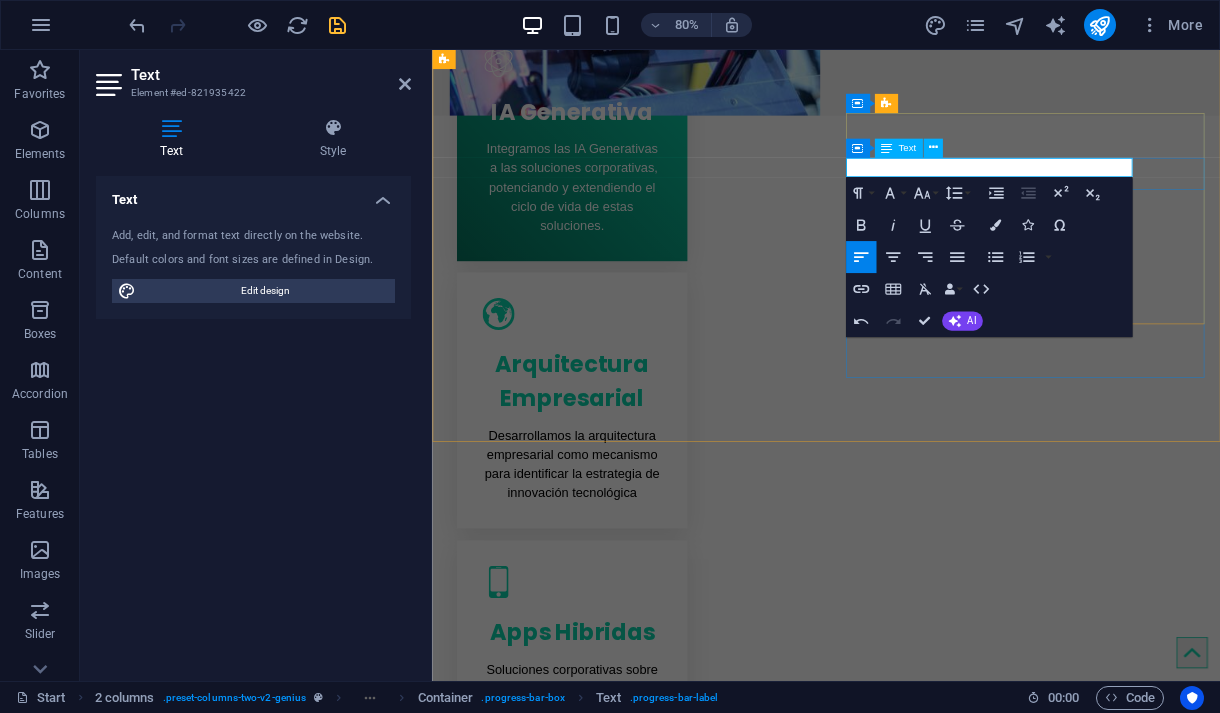 type 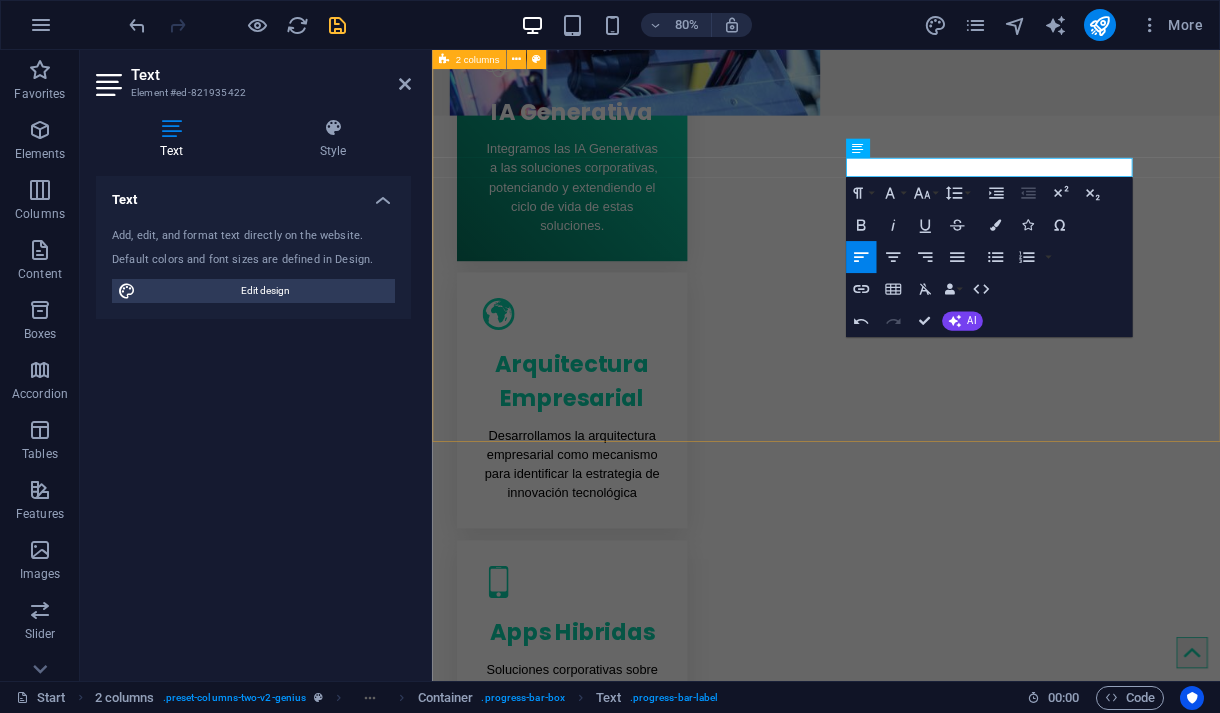 click on "Servicios de Consultoria Arquitectura y Tecnología. Lorem ipsum dolor sit amet, consectetur adipisicing elit. Repellat, maiores, a libero atque assumenda praesentium cum magni odio dolor accusantium explicabo repudiandae molestiae. Cumque expo laboriosam nulla distinctio mollitia Molestias excepturi voluptatem veritatis iusto namut Praesentium magni odio dolor accusantium Ipsum dolor sit amet, consectetur adipisicing elit Diseño de software 90%
Implementación de soluciones 70%
Java 90%
HTML5 & CSS3 85%
JavaScript 45%" at bounding box center (924, 1468) 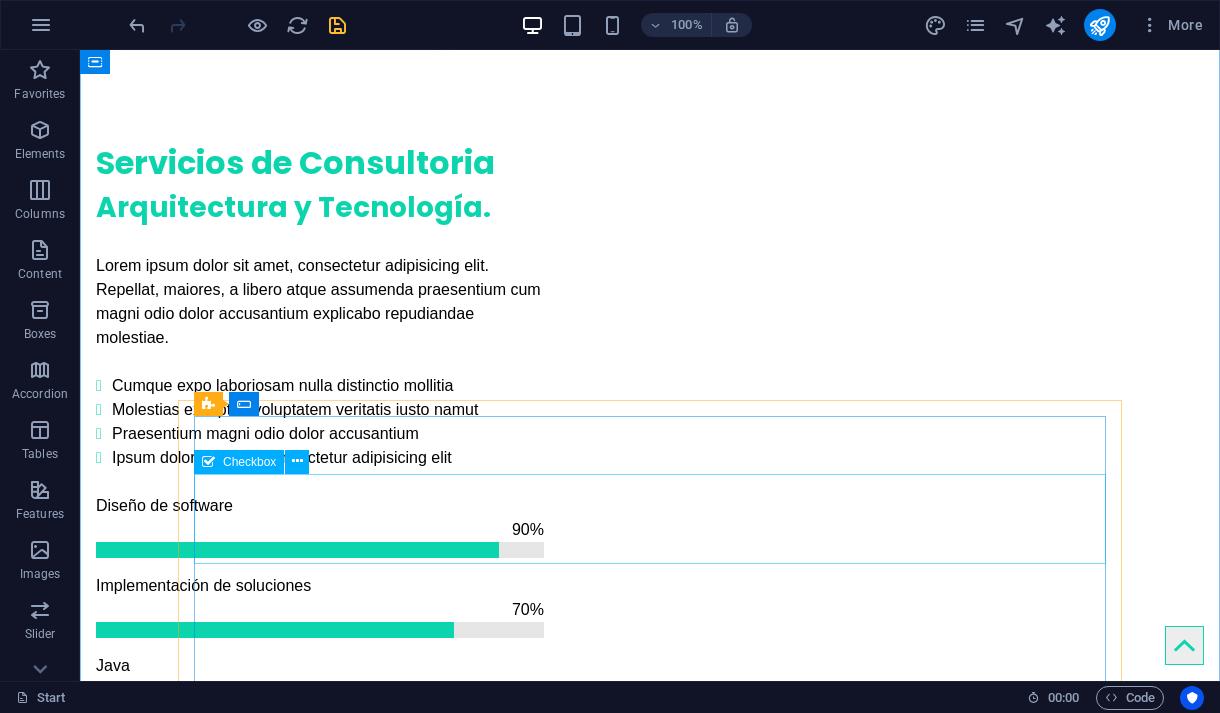 scroll, scrollTop: 1927, scrollLeft: 0, axis: vertical 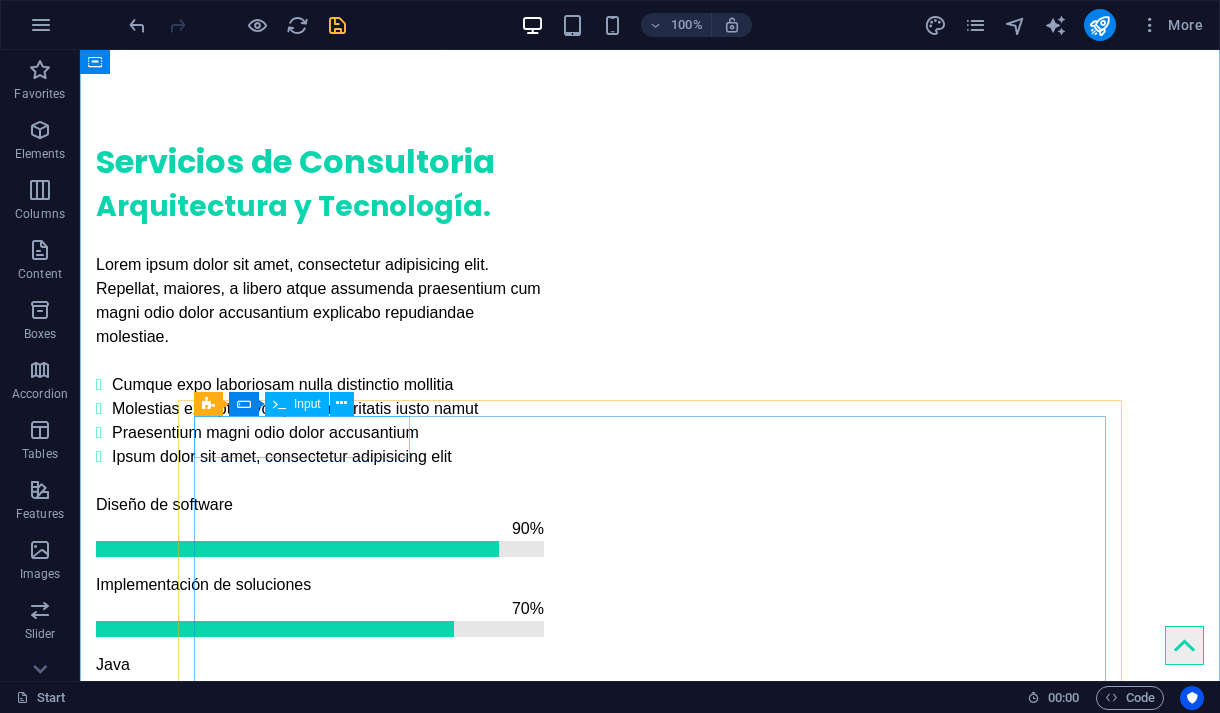 click at bounding box center [340, 2240] 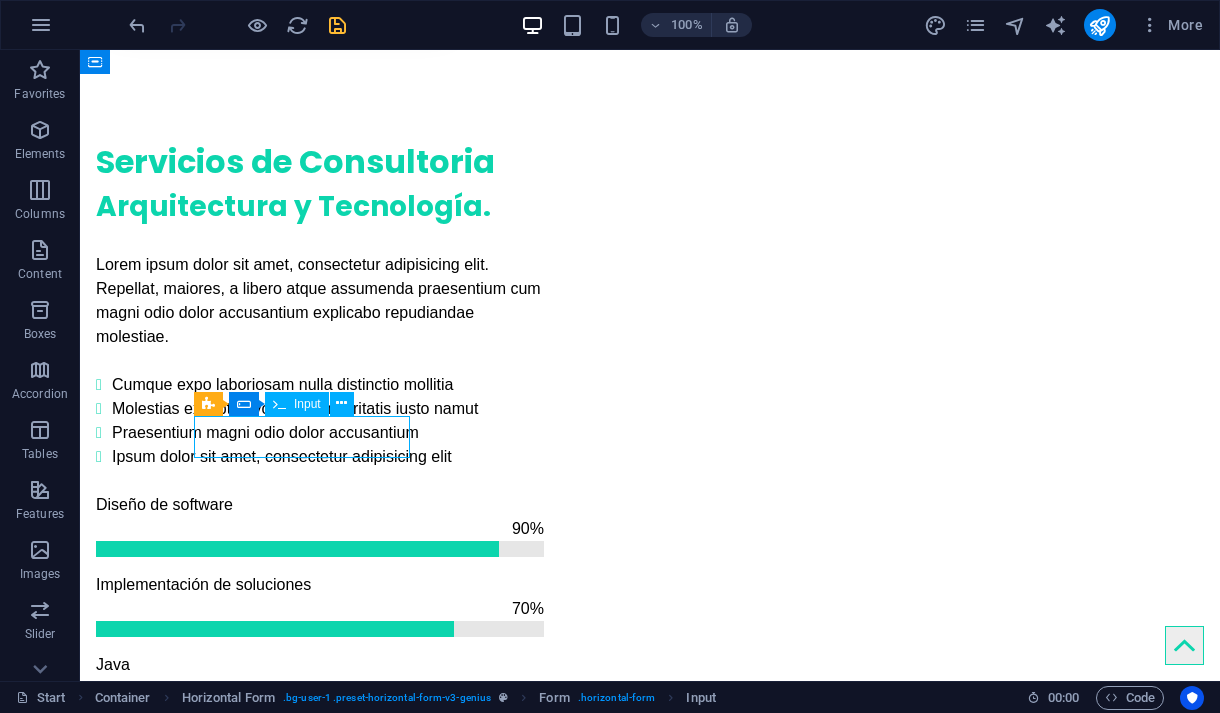 click at bounding box center (340, 2240) 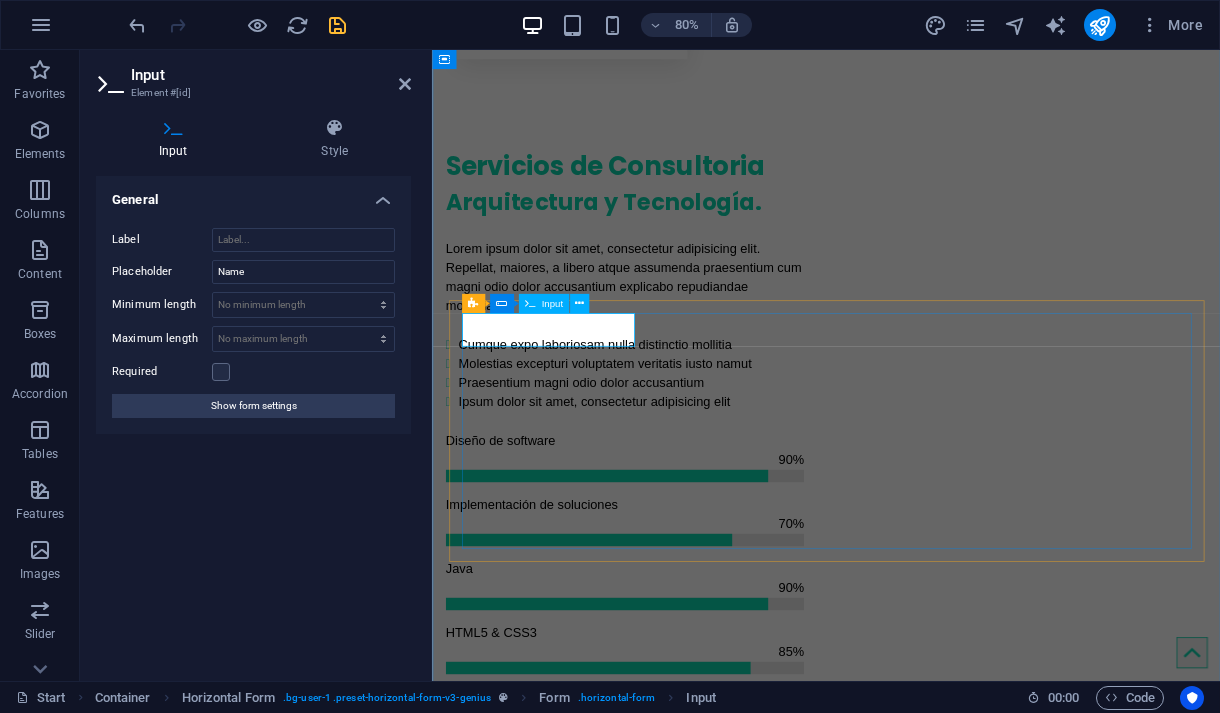 click at bounding box center (588, 2240) 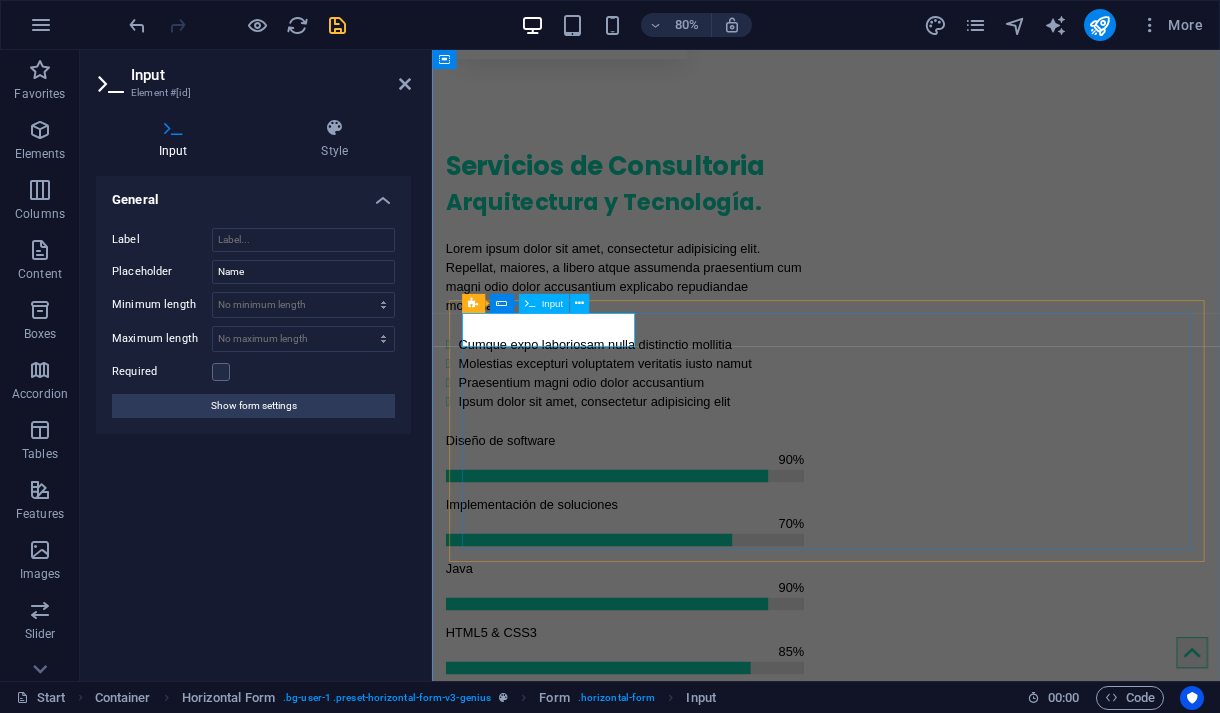 click at bounding box center [588, 2240] 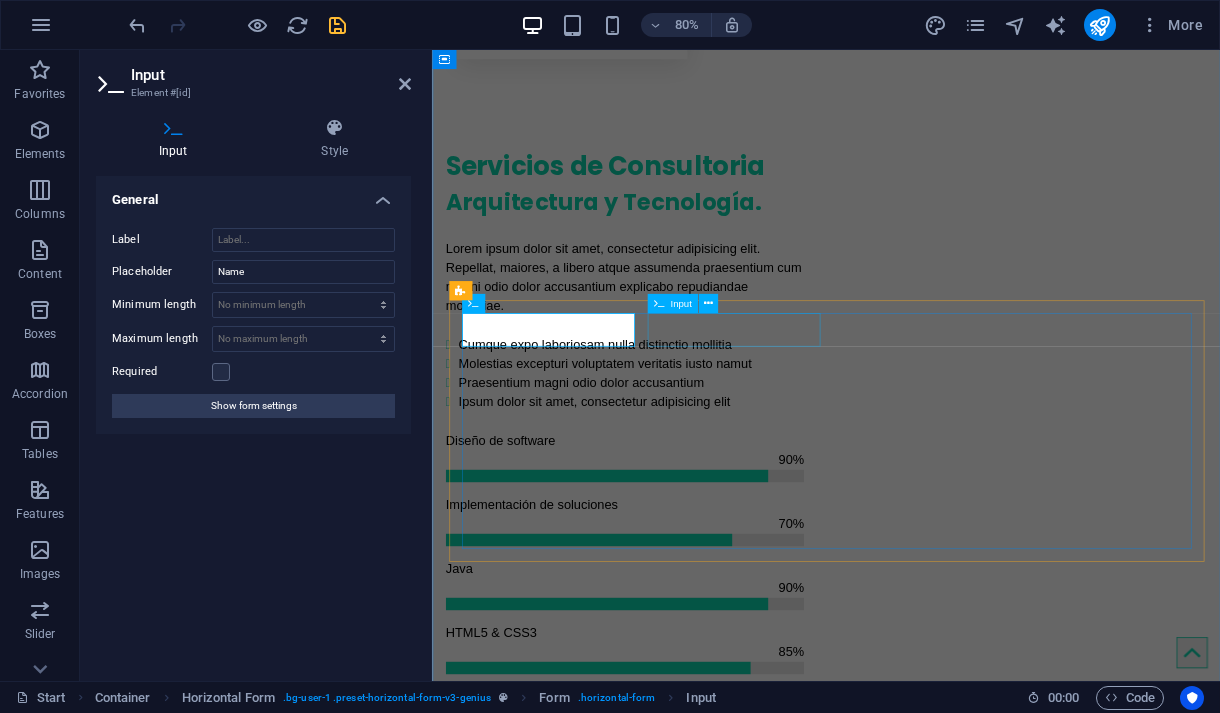 click at bounding box center [924, 2240] 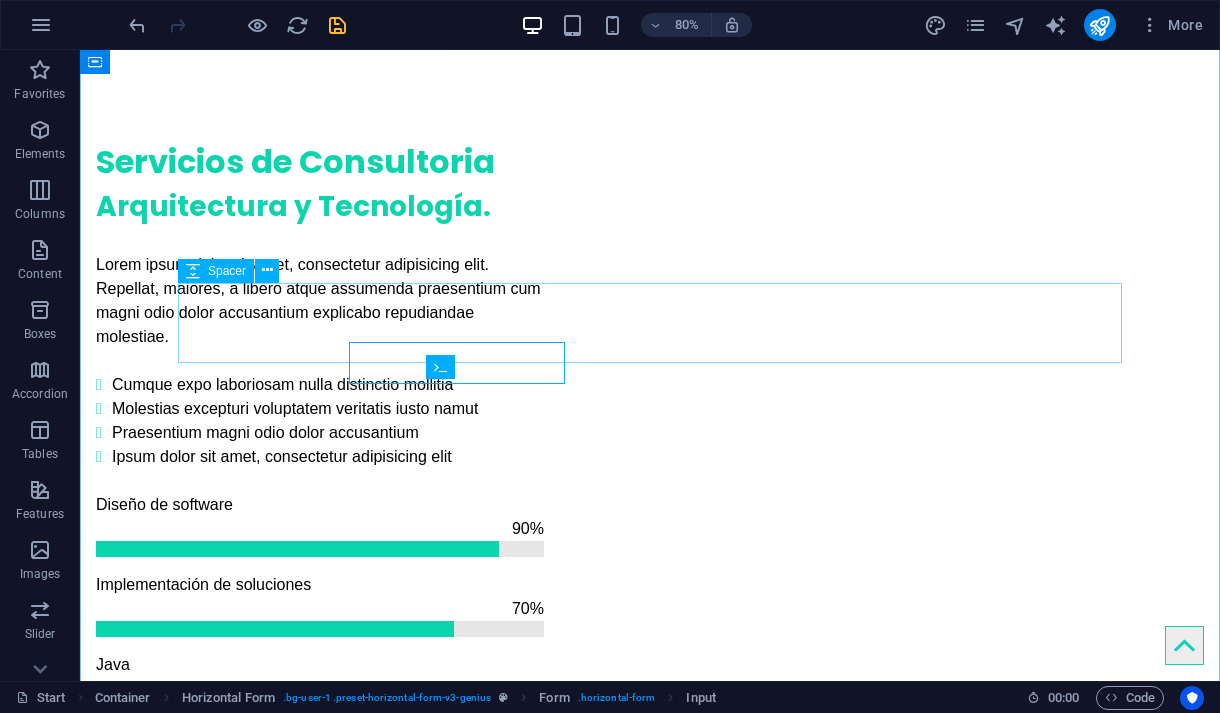 scroll, scrollTop: 1964, scrollLeft: 0, axis: vertical 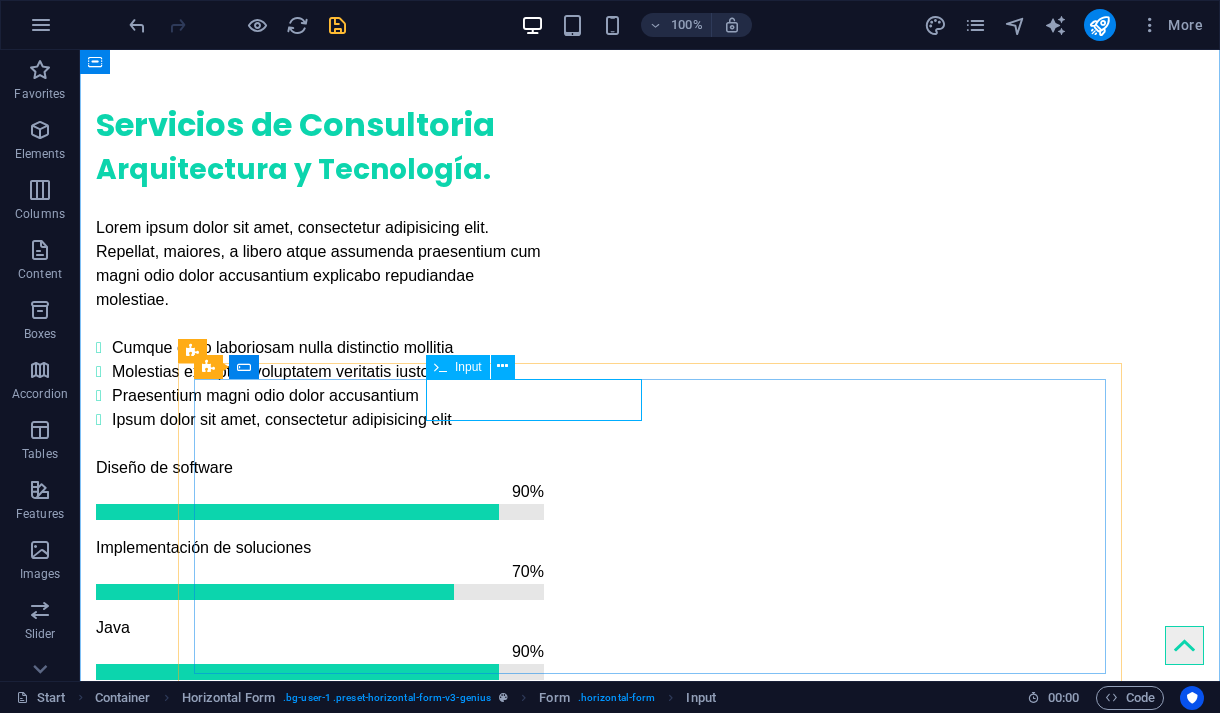 click at bounding box center (649, 2203) 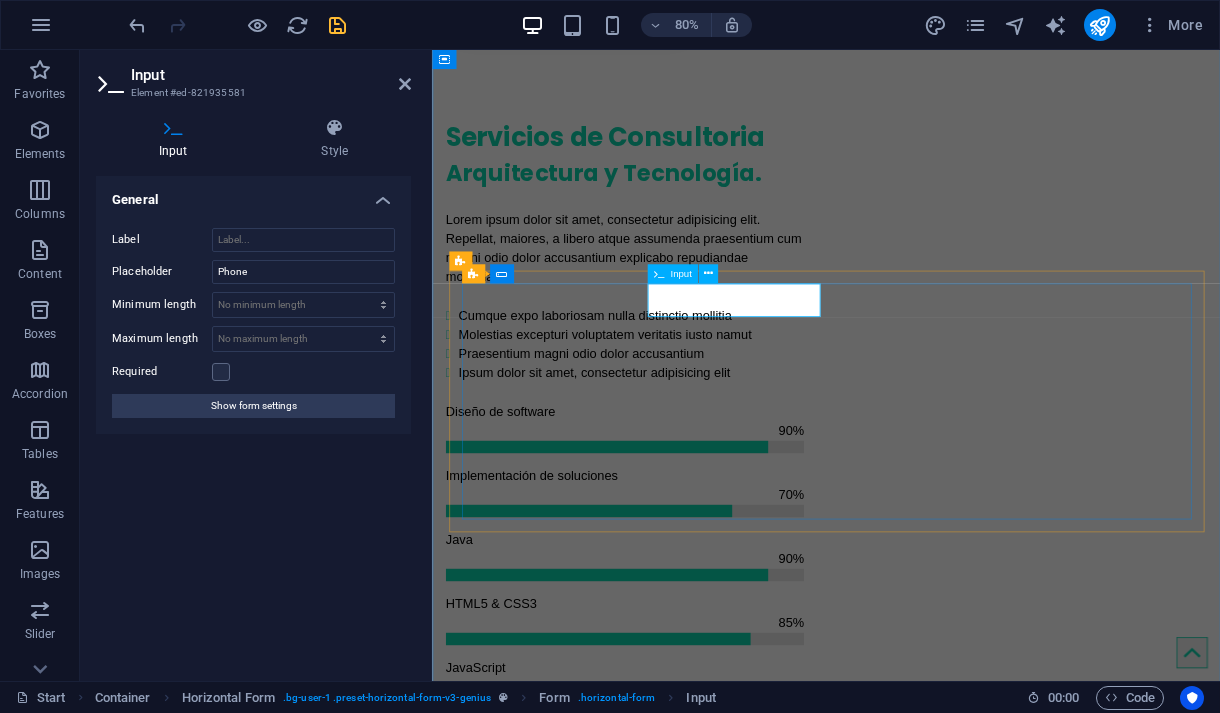 click at bounding box center [897, 2203] 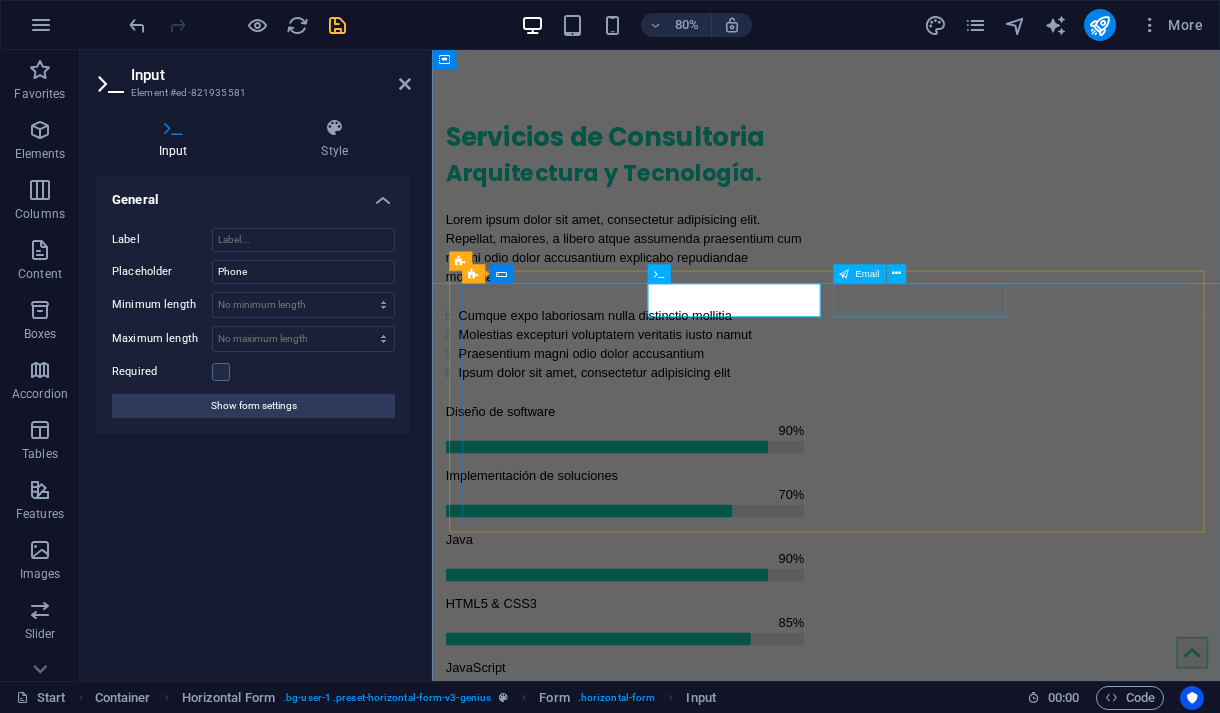 click at bounding box center [1233, 2203] 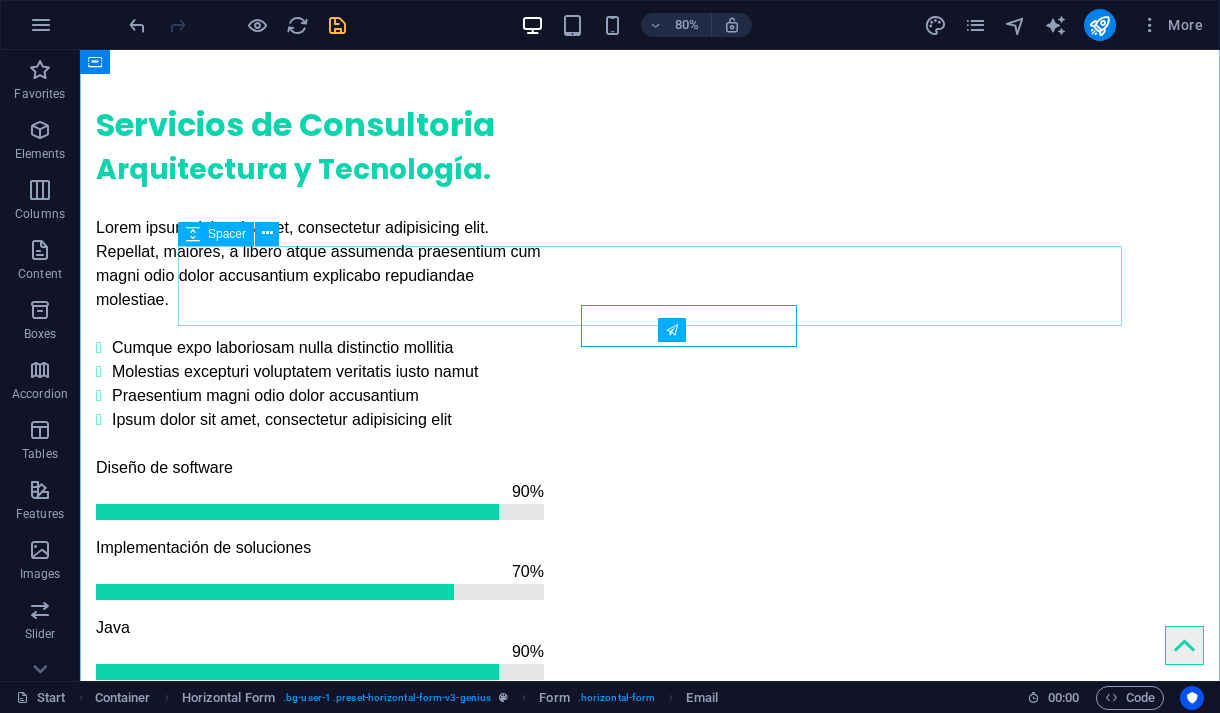 scroll, scrollTop: 2001, scrollLeft: 0, axis: vertical 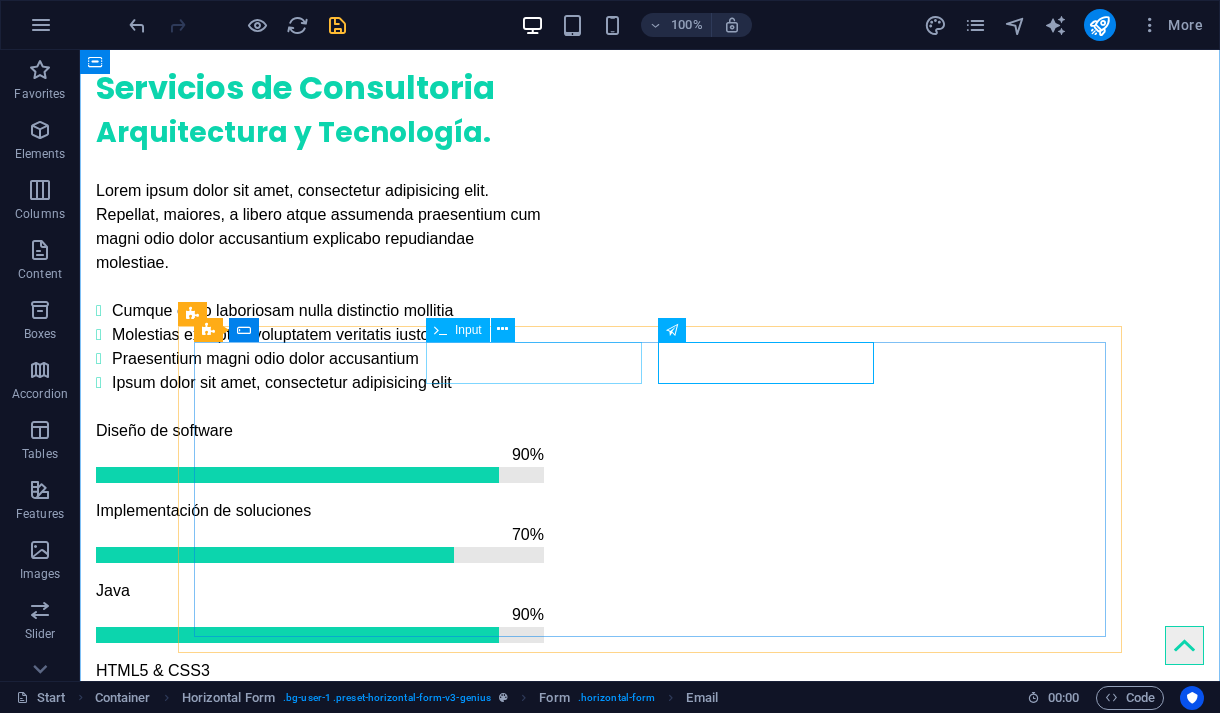 click on "Telefono" at bounding box center [649, 2166] 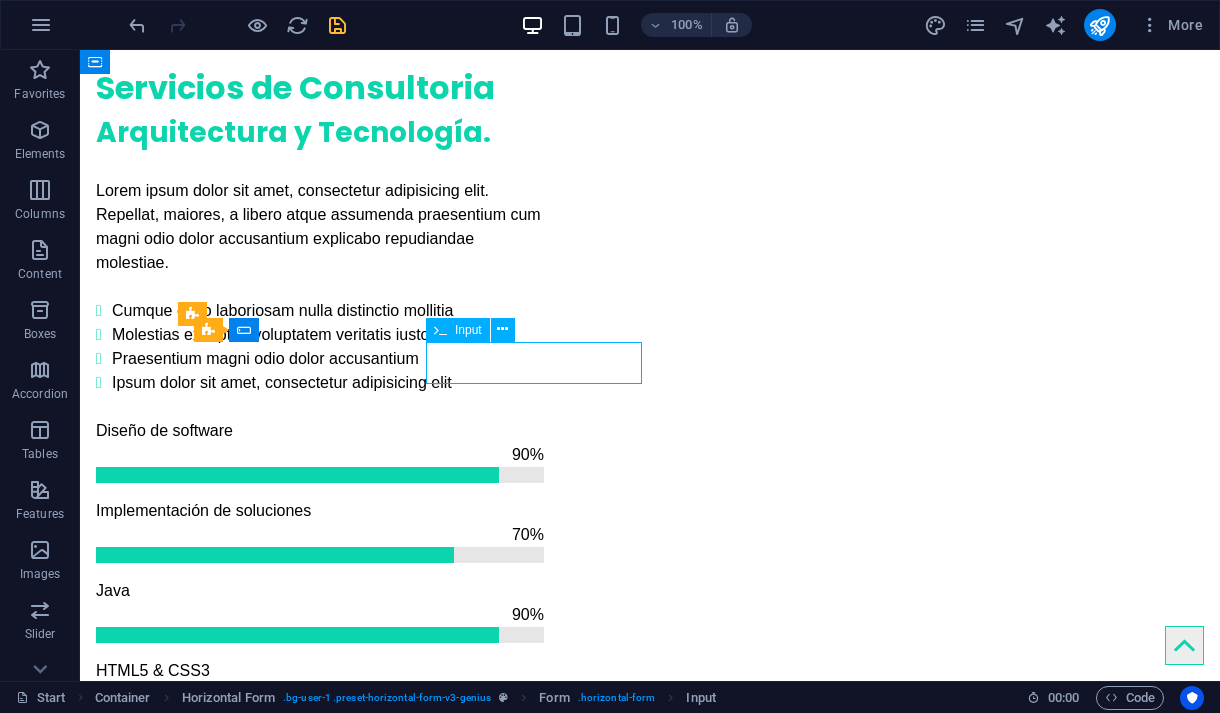 click on "Telefono" at bounding box center (649, 2166) 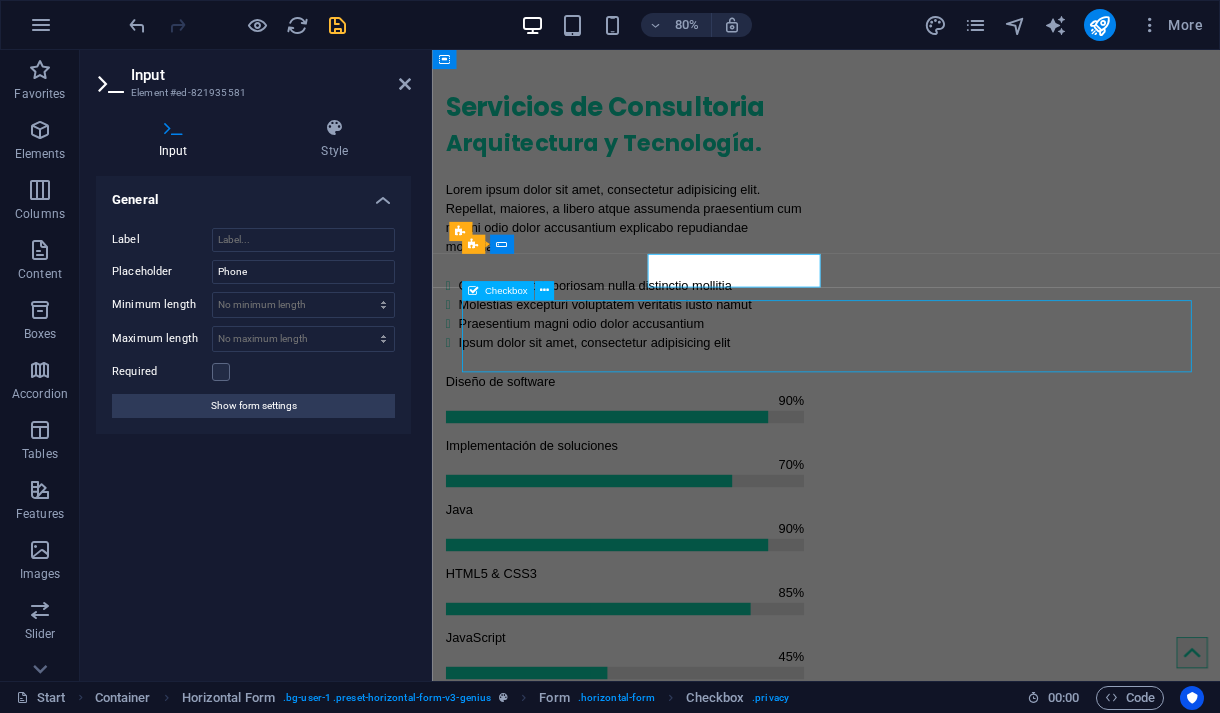 scroll, scrollTop: 2038, scrollLeft: 0, axis: vertical 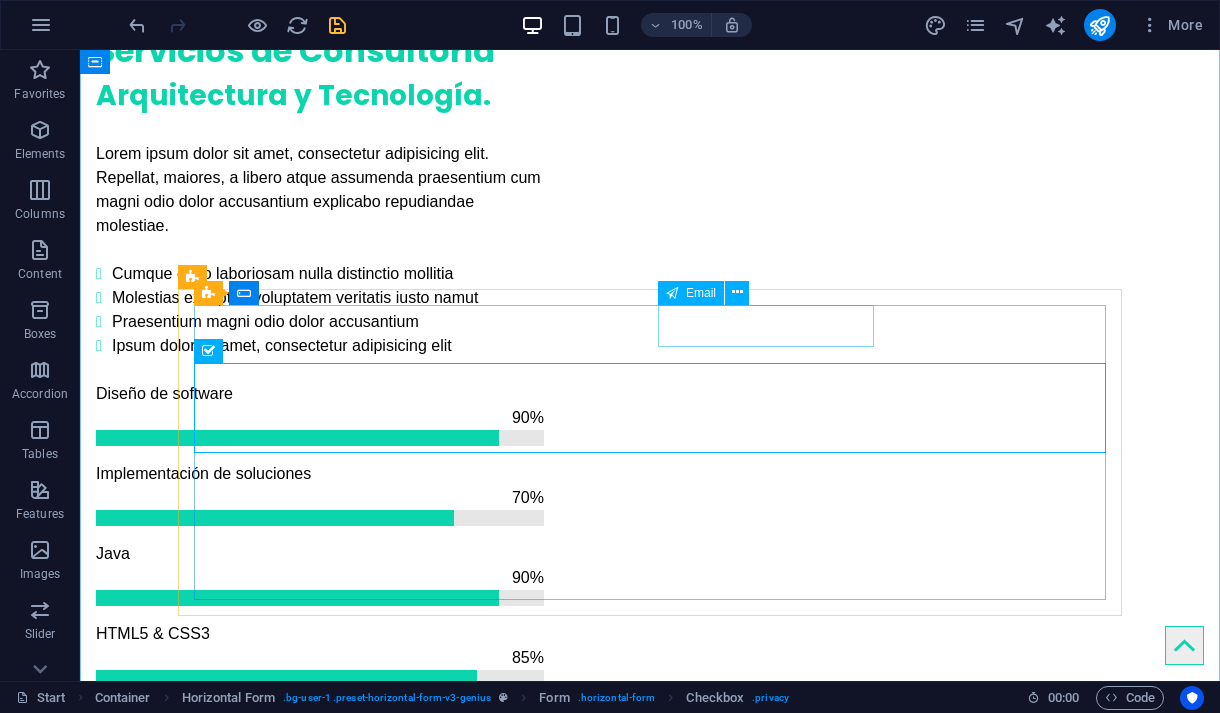 click at bounding box center [959, 2129] 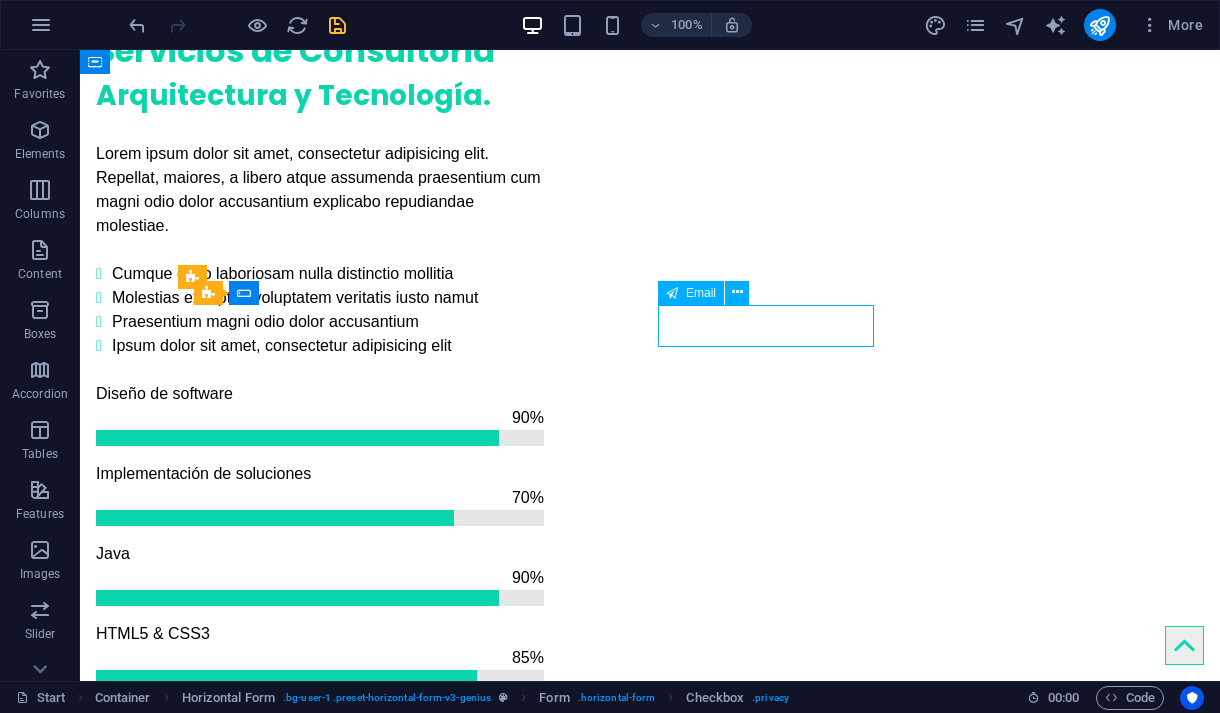 click at bounding box center [959, 2129] 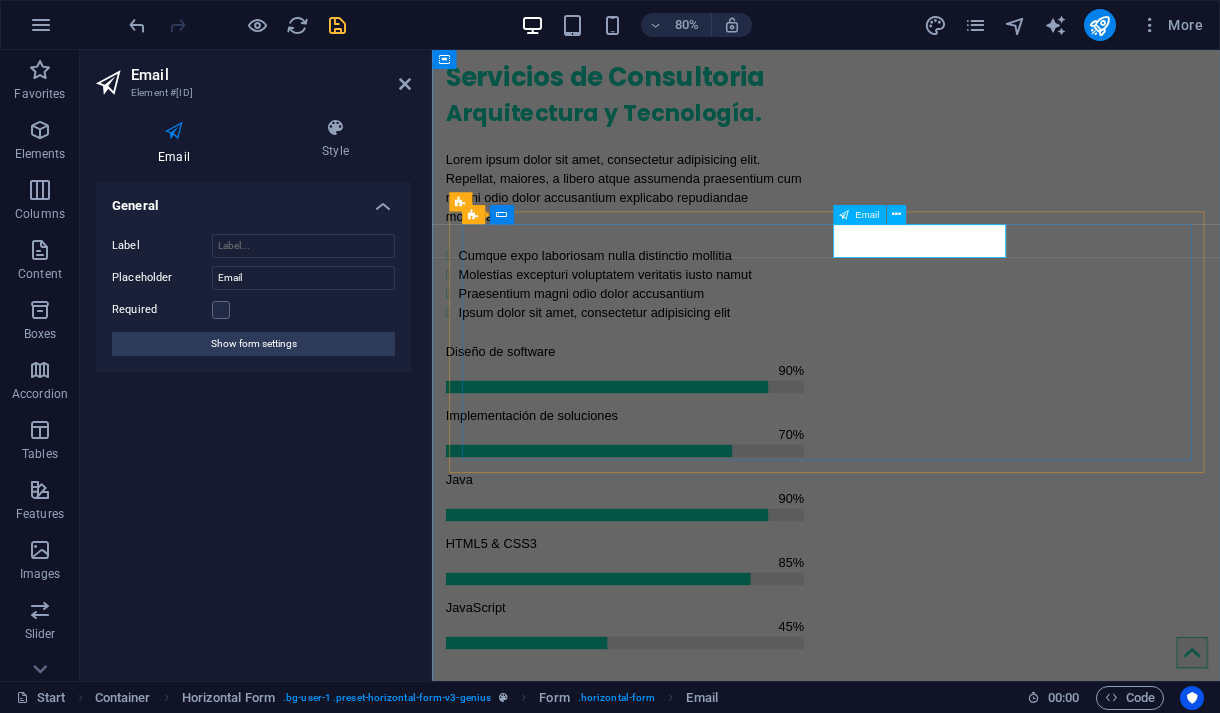 click at bounding box center [1206, 2129] 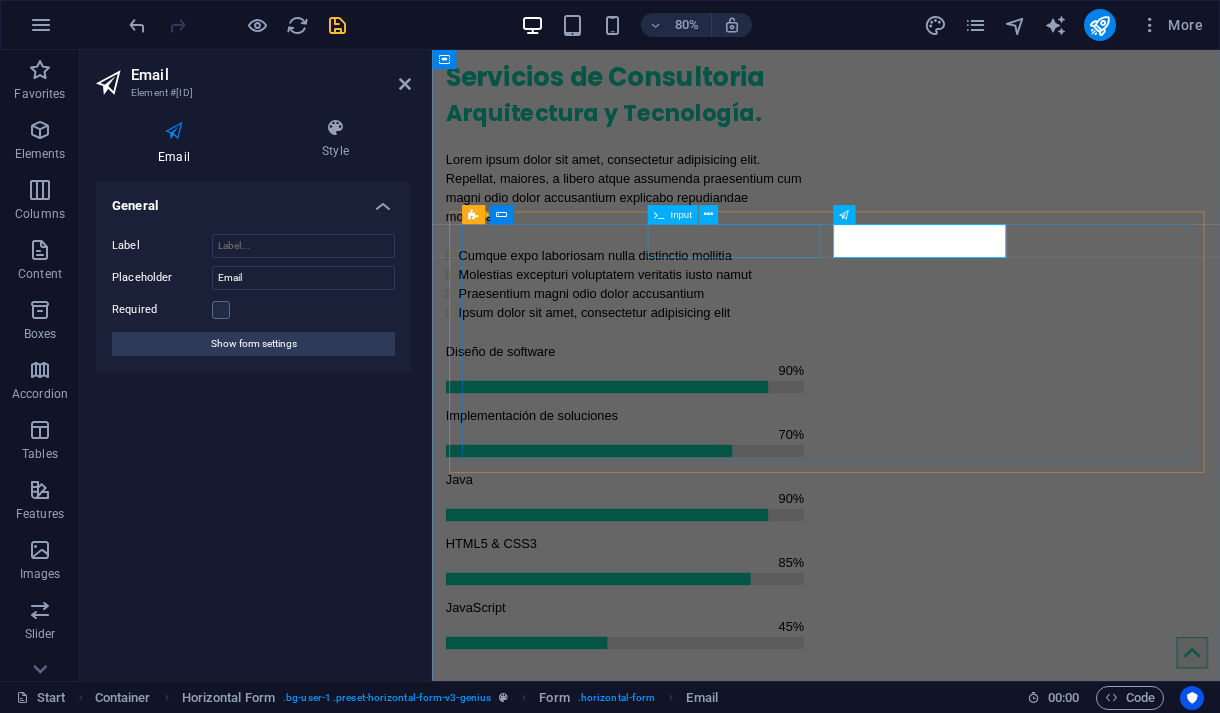 click on "Telefono" at bounding box center (924, 2129) 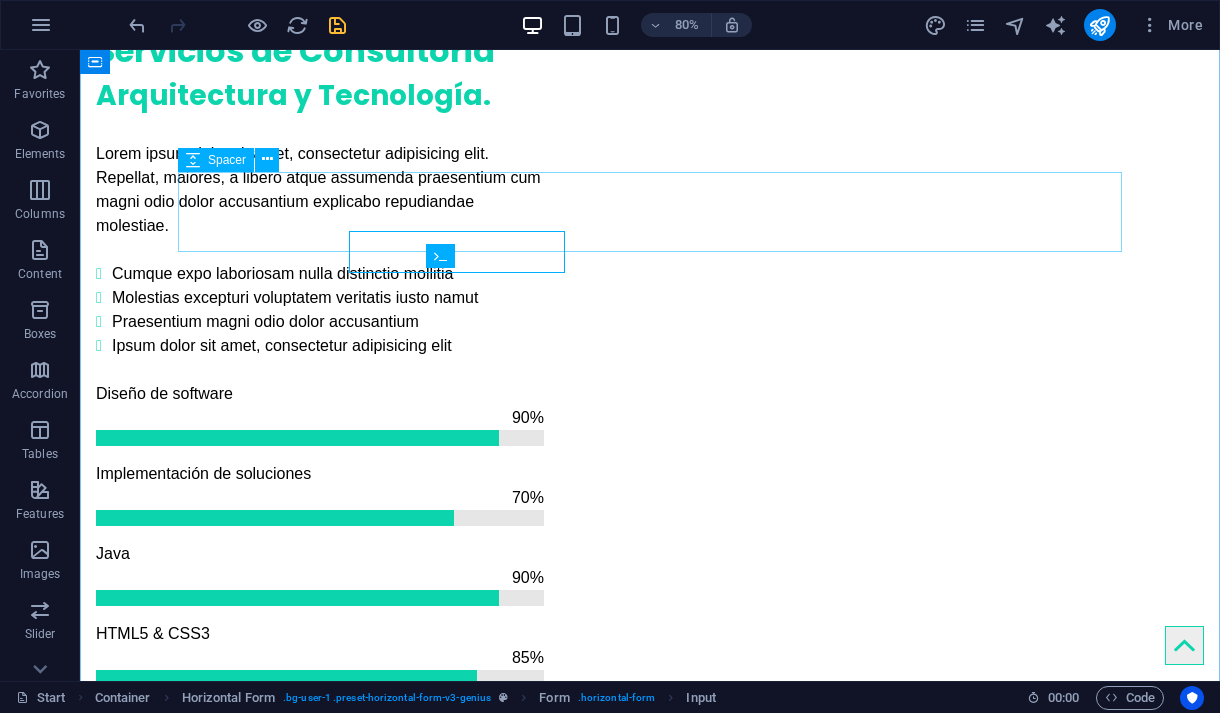 scroll, scrollTop: 2075, scrollLeft: 0, axis: vertical 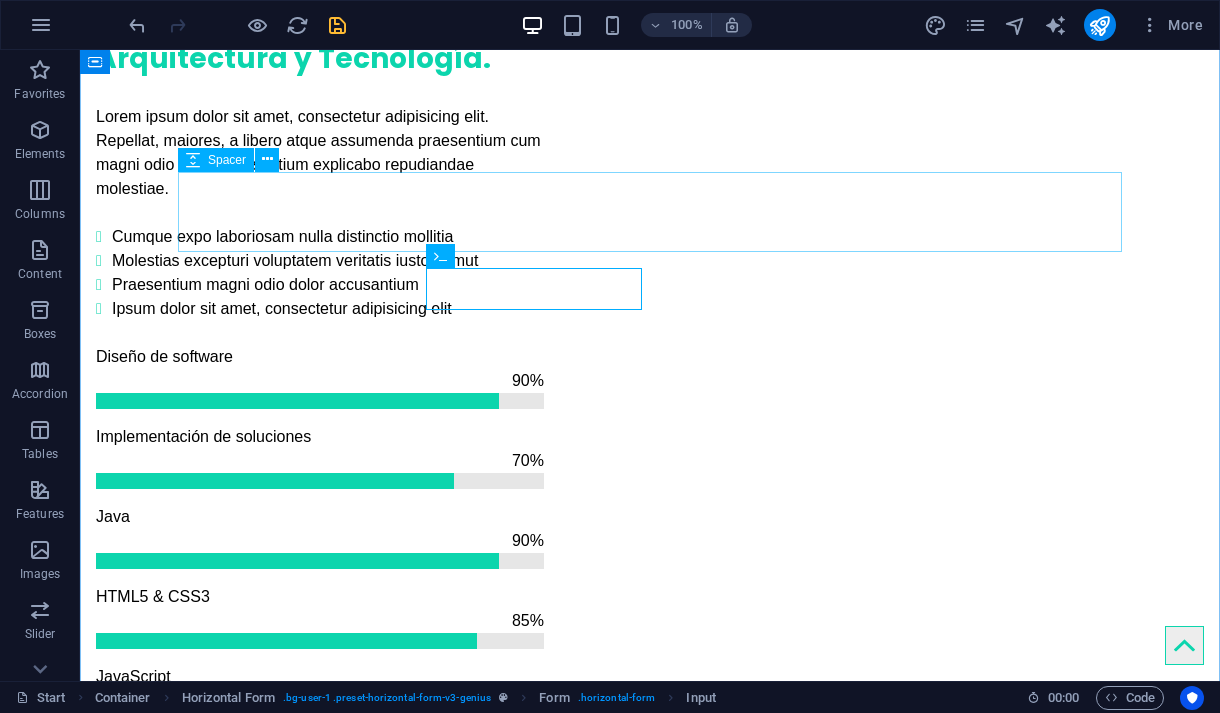 click on "Telefono" at bounding box center [649, 2092] 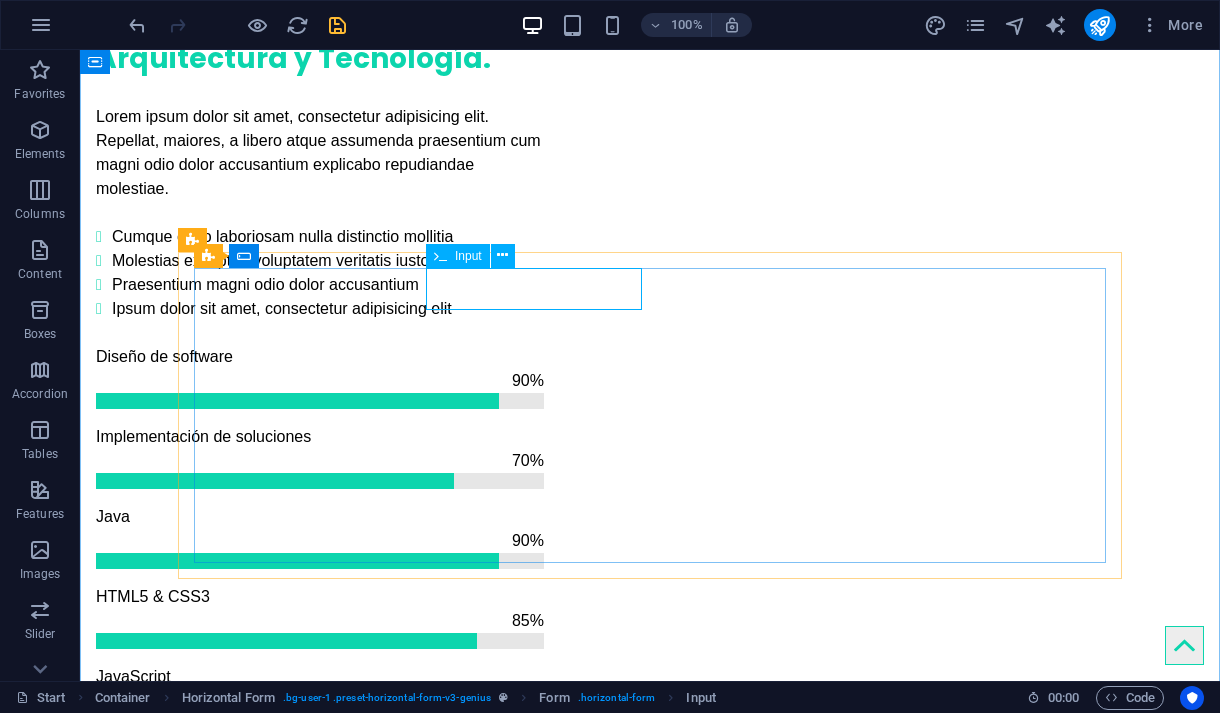click at bounding box center (440, 256) 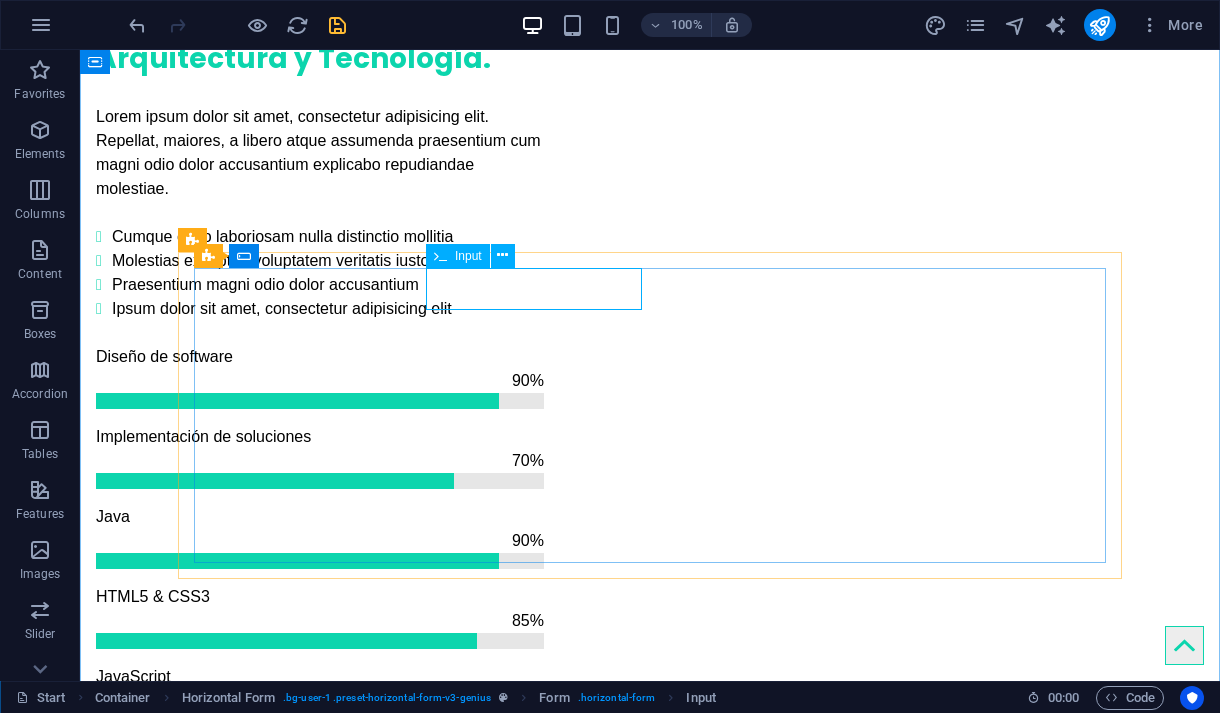 click at bounding box center (440, 256) 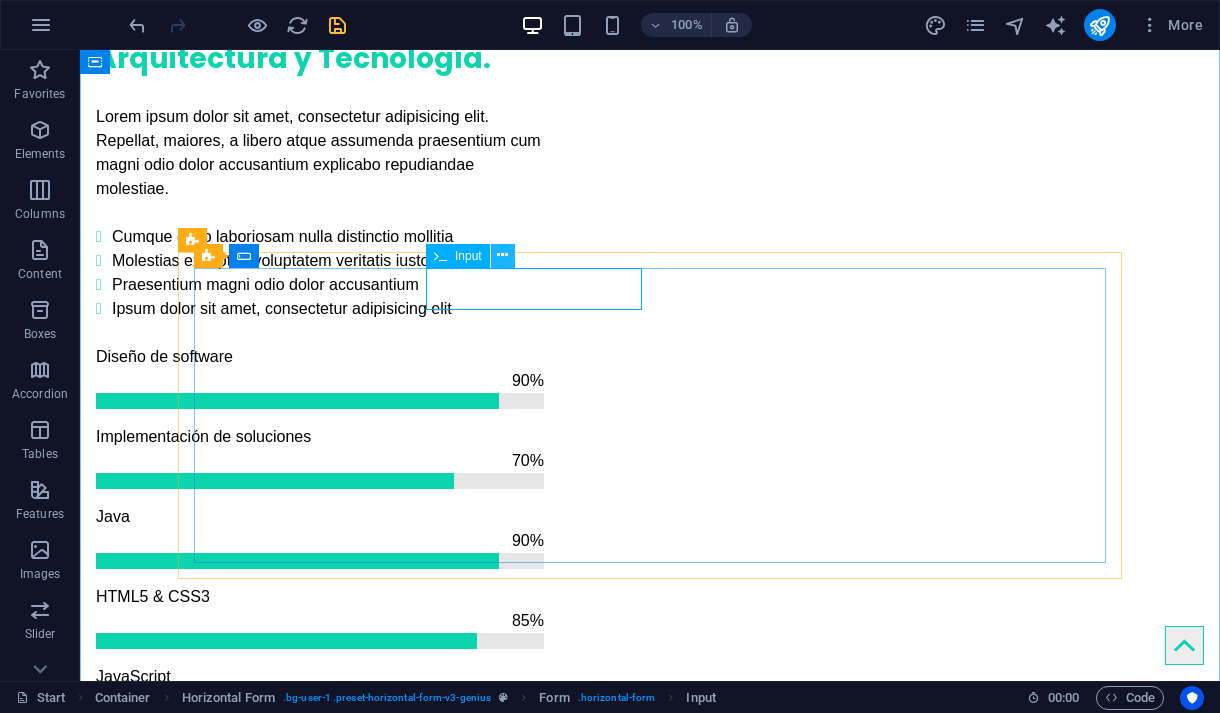 click at bounding box center [502, 255] 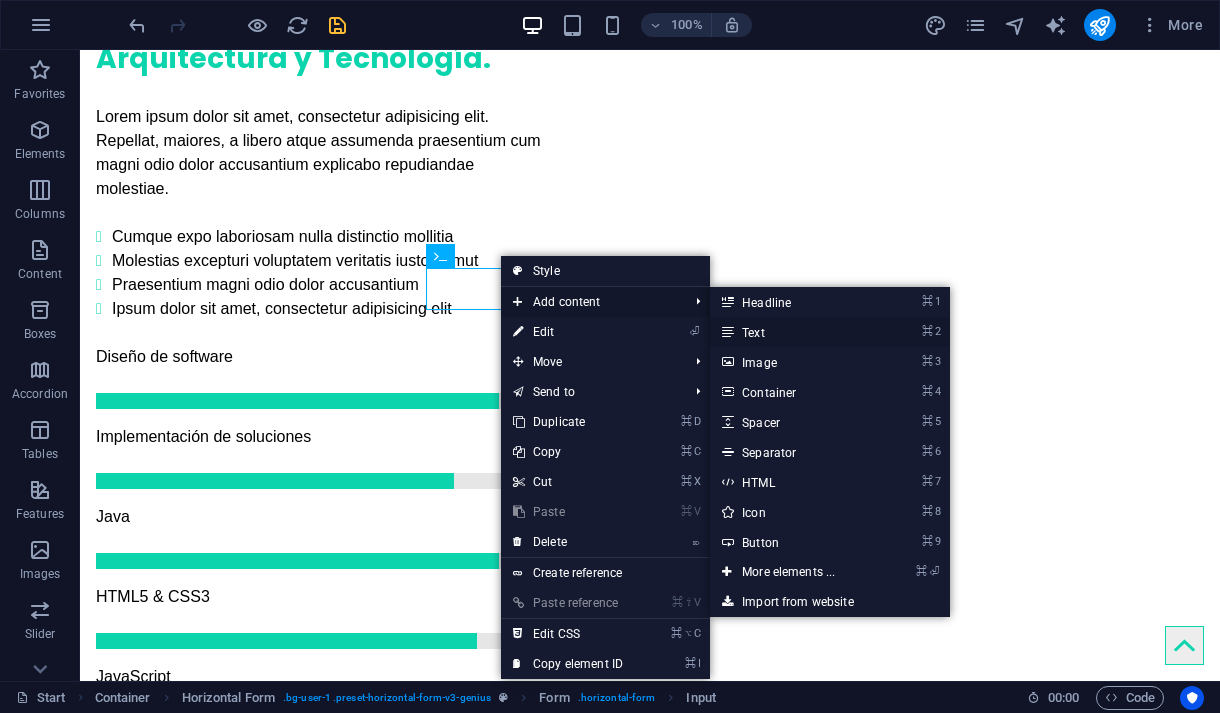 click on "⌘ 2  Text" at bounding box center [792, 332] 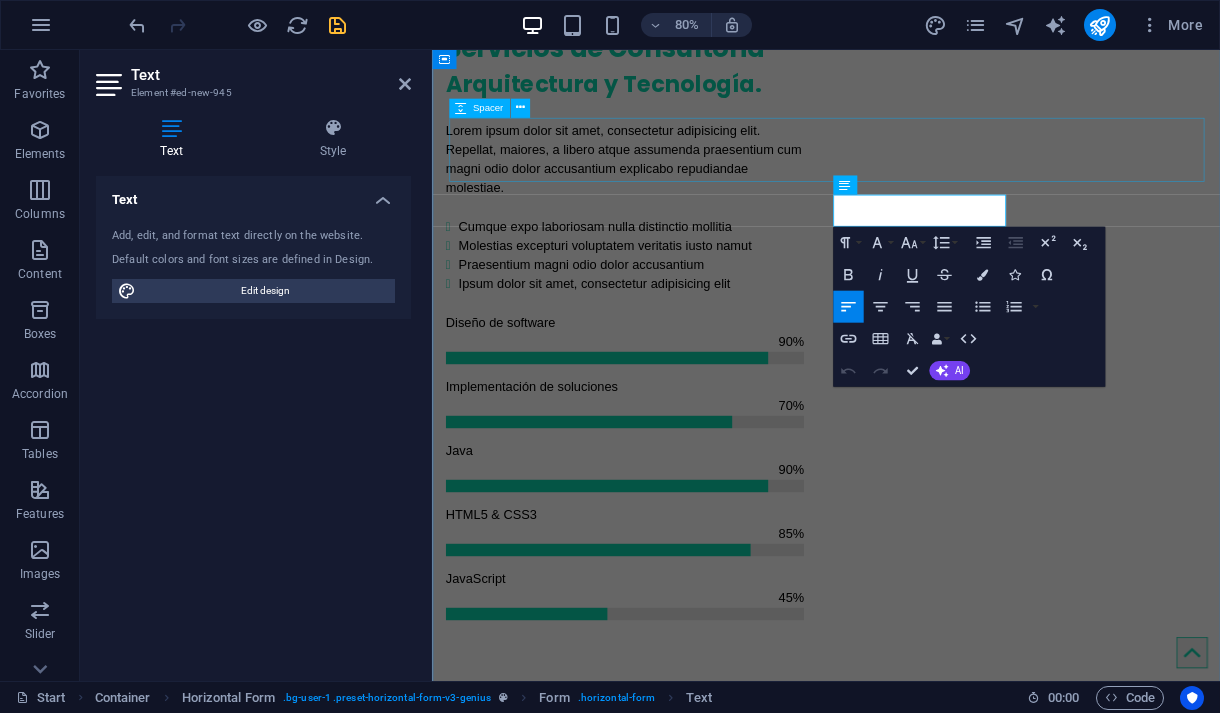 click at bounding box center [925, 2013] 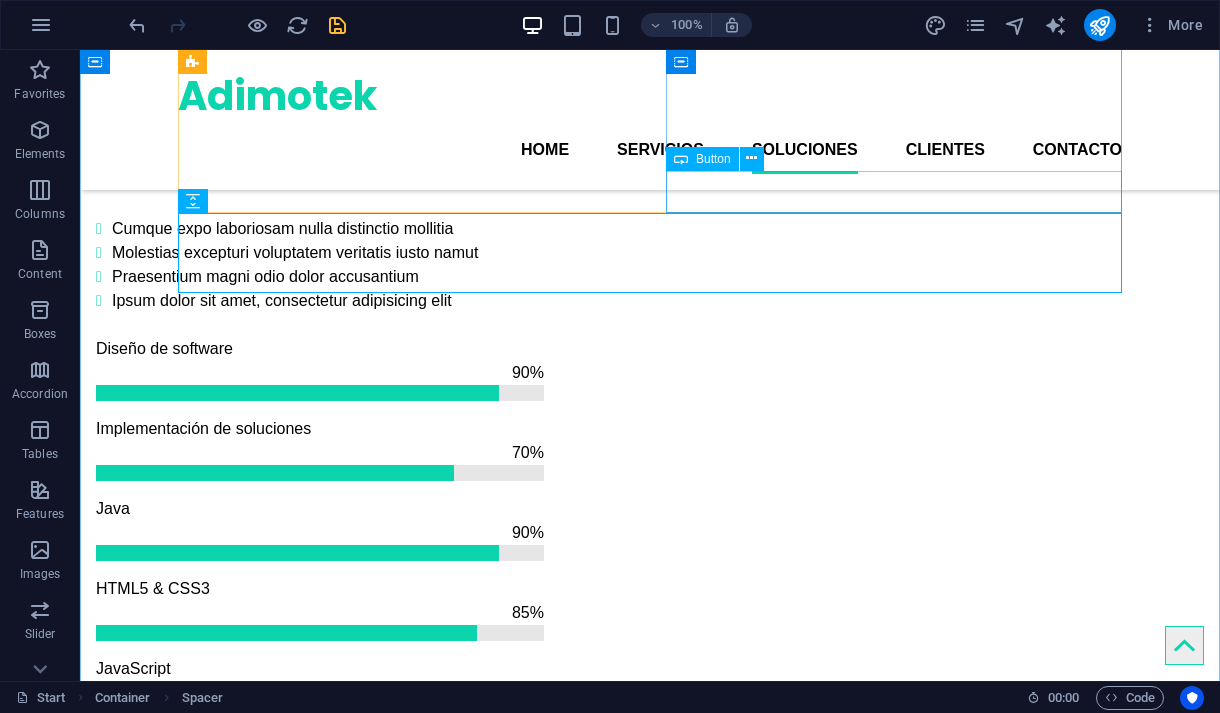 scroll, scrollTop: 2034, scrollLeft: 0, axis: vertical 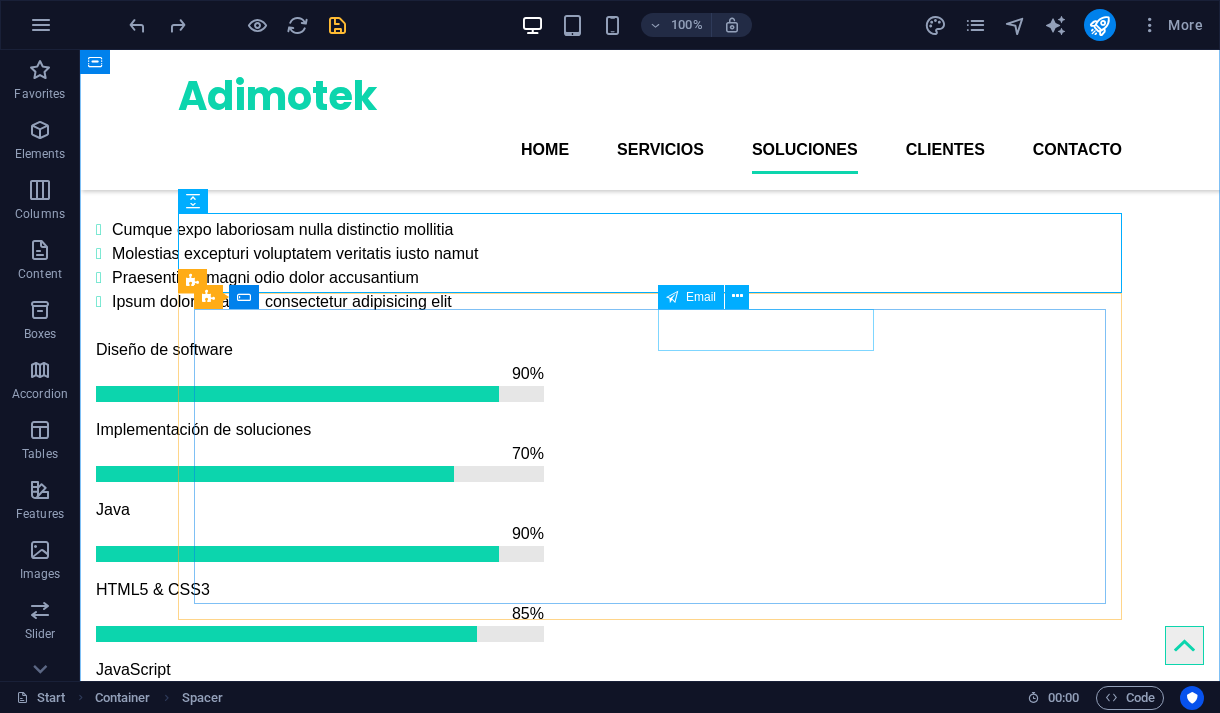 click at bounding box center (959, 2085) 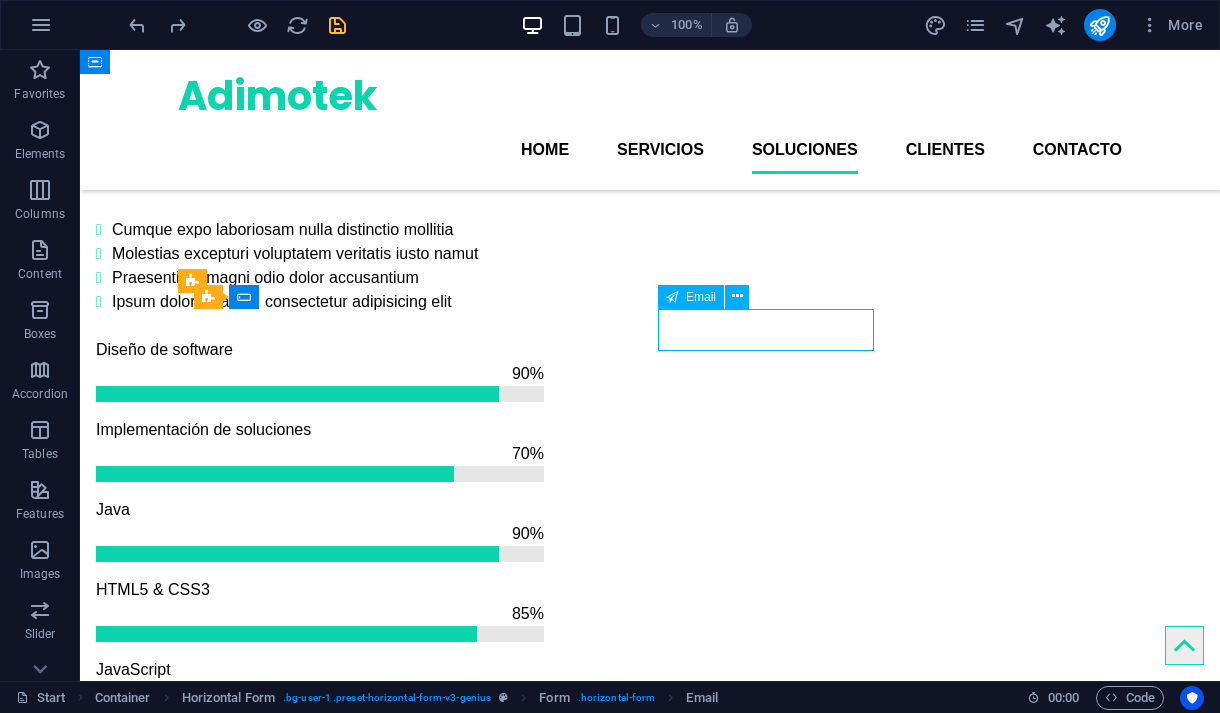 click at bounding box center (959, 2085) 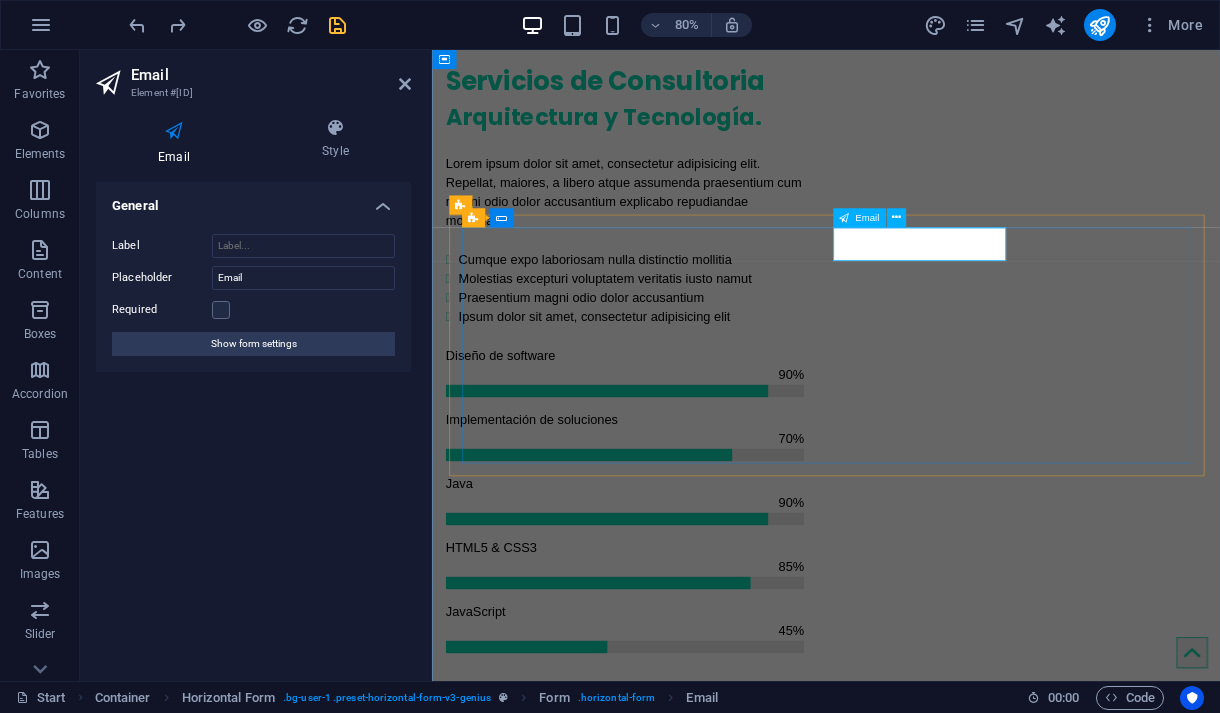 click at bounding box center (1206, 2133) 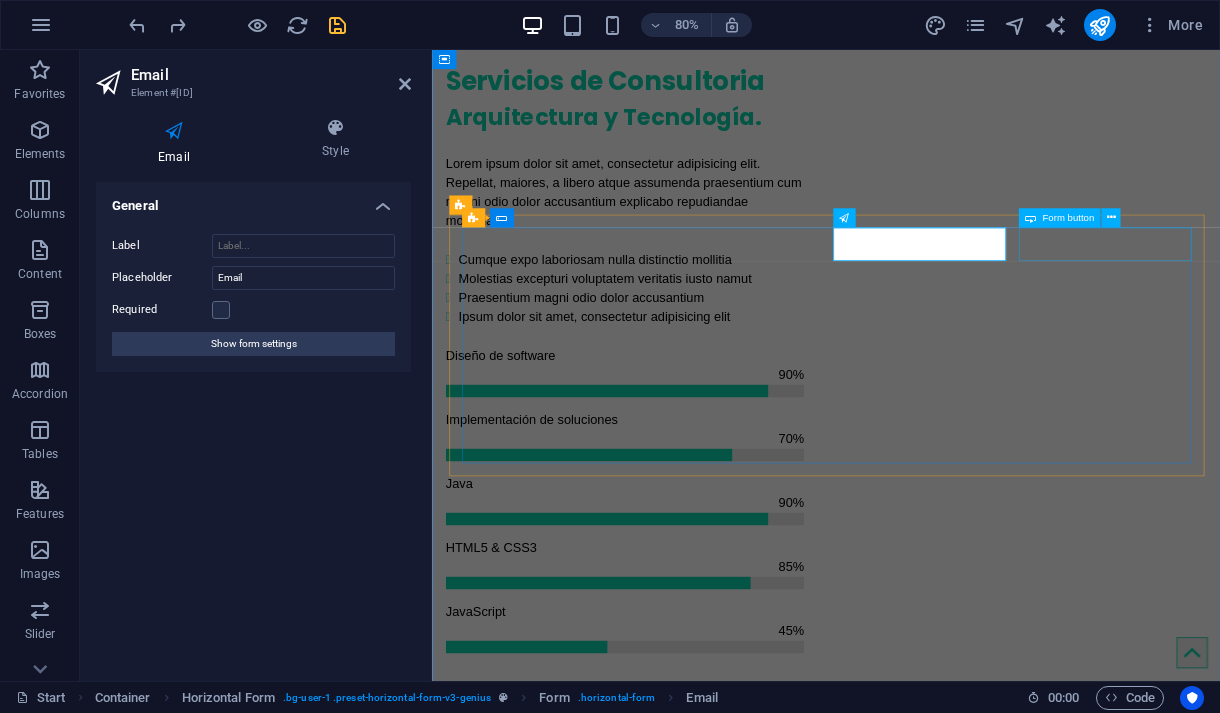 click on "Submit" at bounding box center (925, 2193) 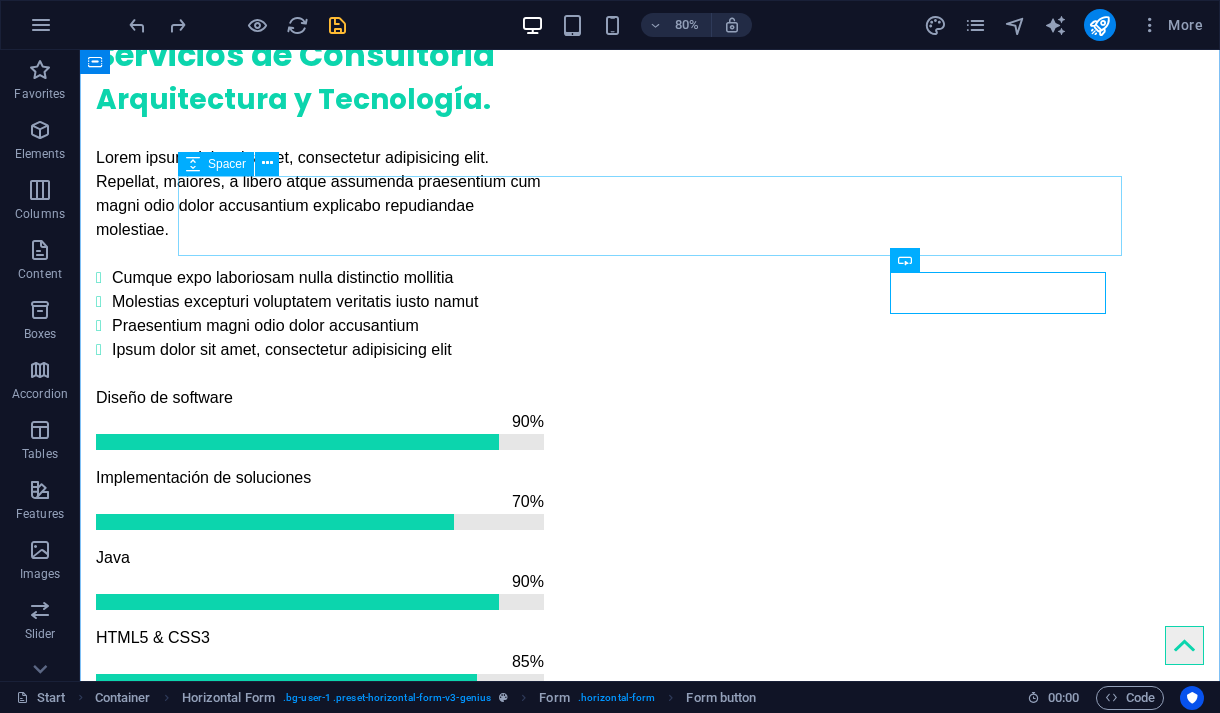scroll, scrollTop: 2071, scrollLeft: 0, axis: vertical 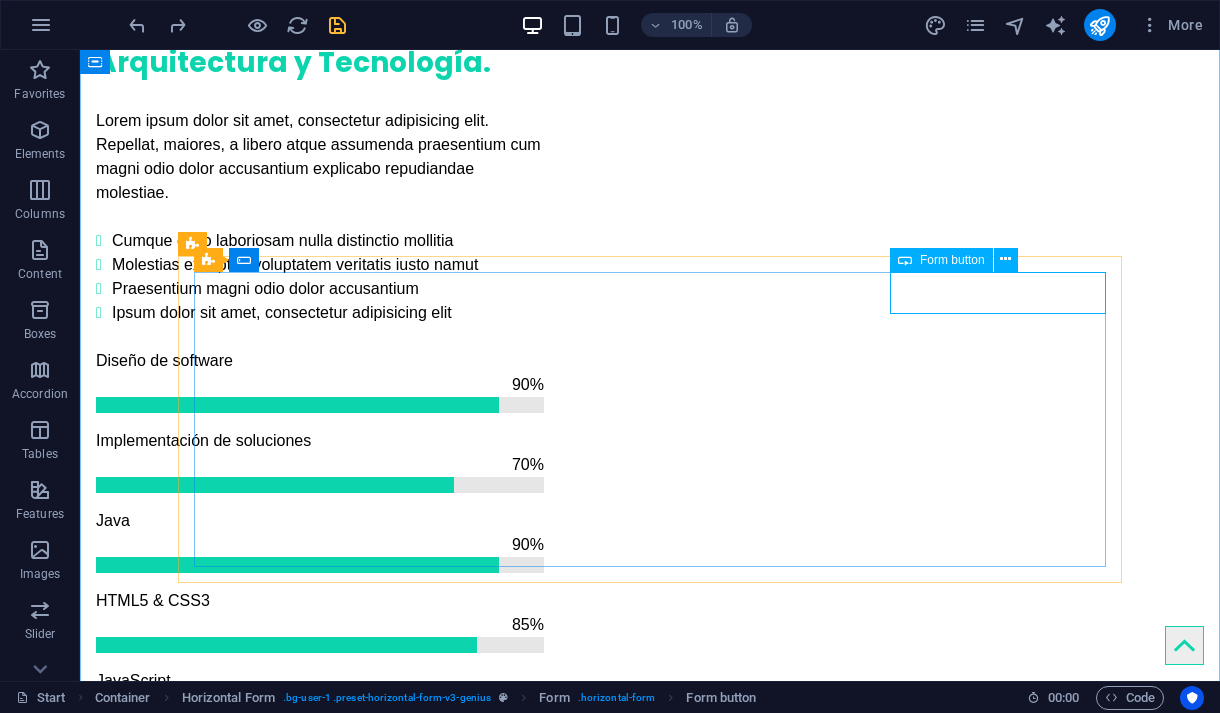 click on "Submit" at bounding box center (650, 2156) 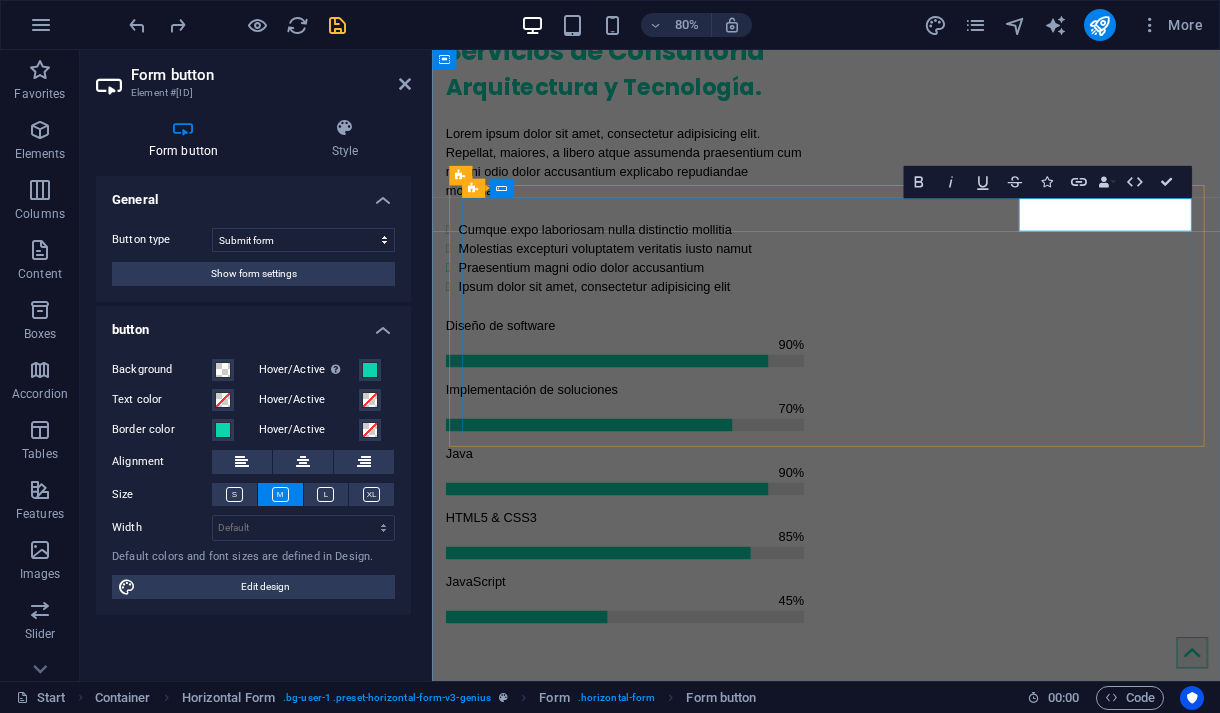 type on "Submit" 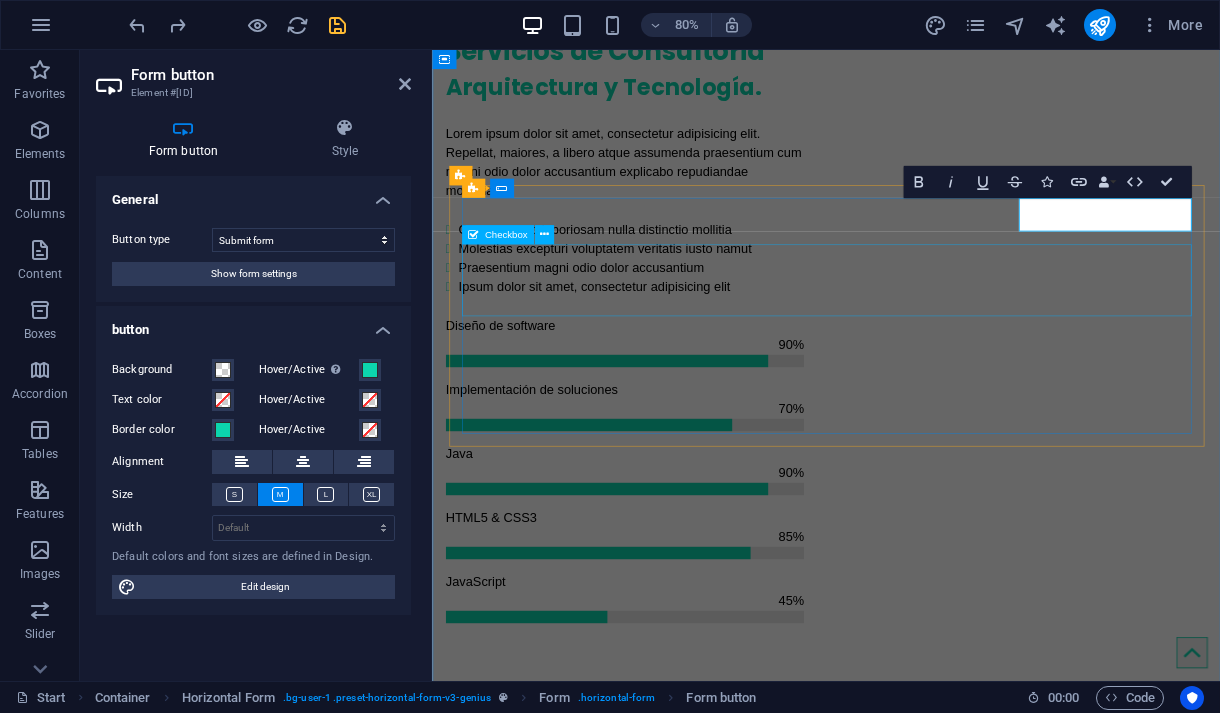 click on "I have read and understand the privacy policy." at bounding box center (925, 2236) 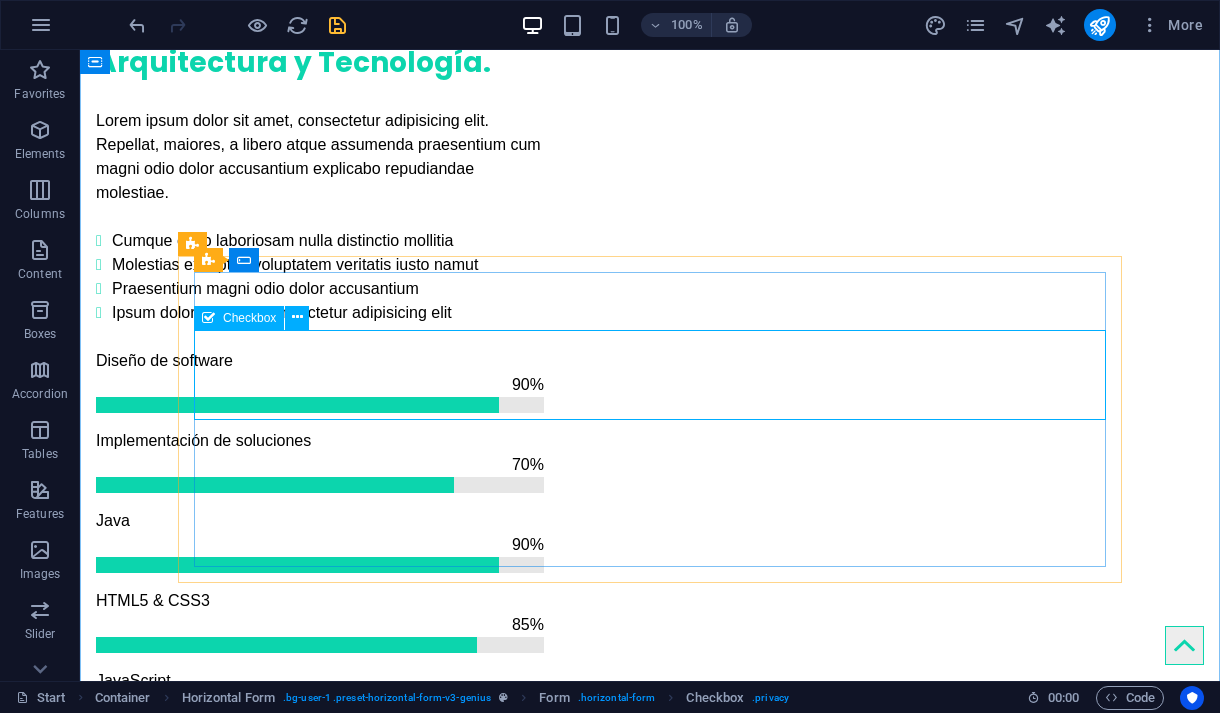 click on "I have read and understand the privacy policy." at bounding box center [650, 2238] 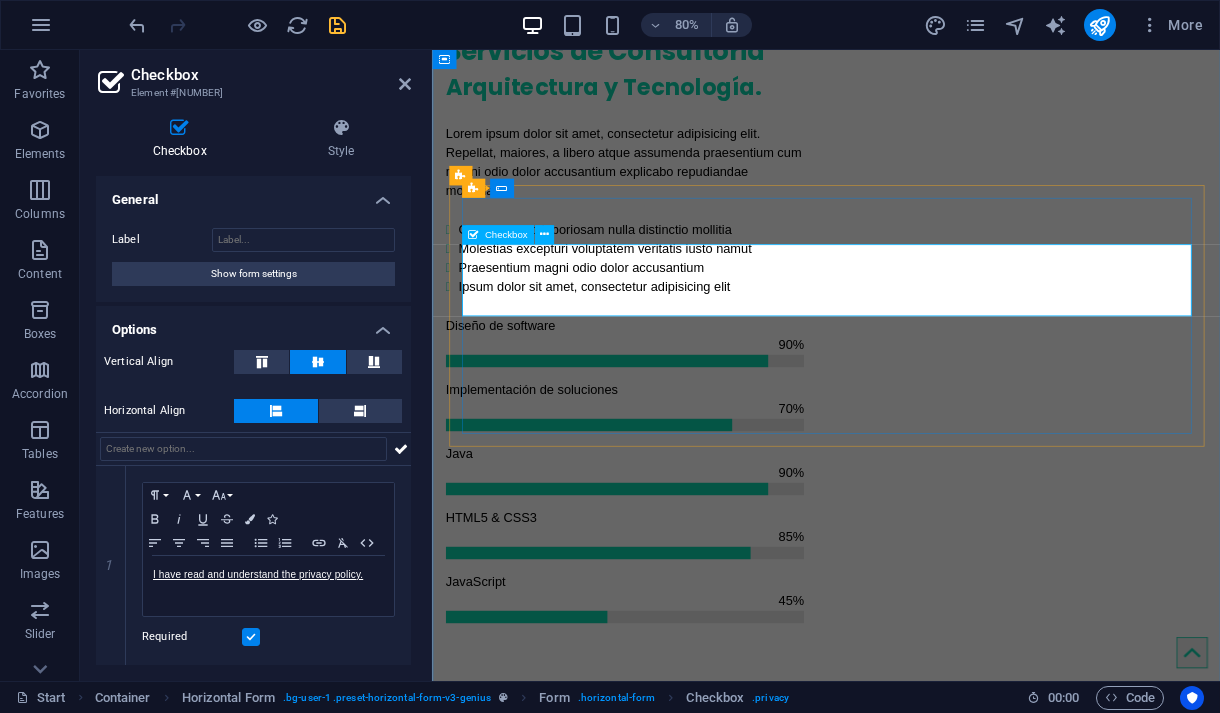 click on "I have read and understand the privacy policy." at bounding box center (925, 2238) 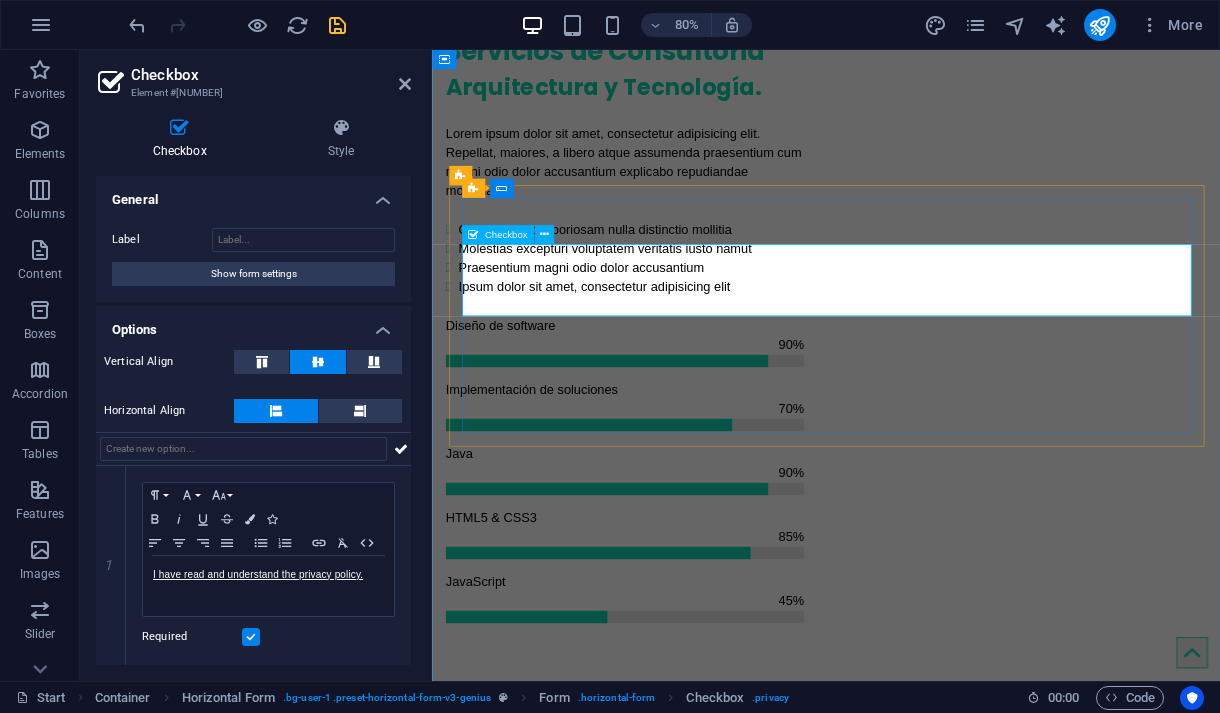 click on "I have read and understand the privacy policy." at bounding box center (925, 2238) 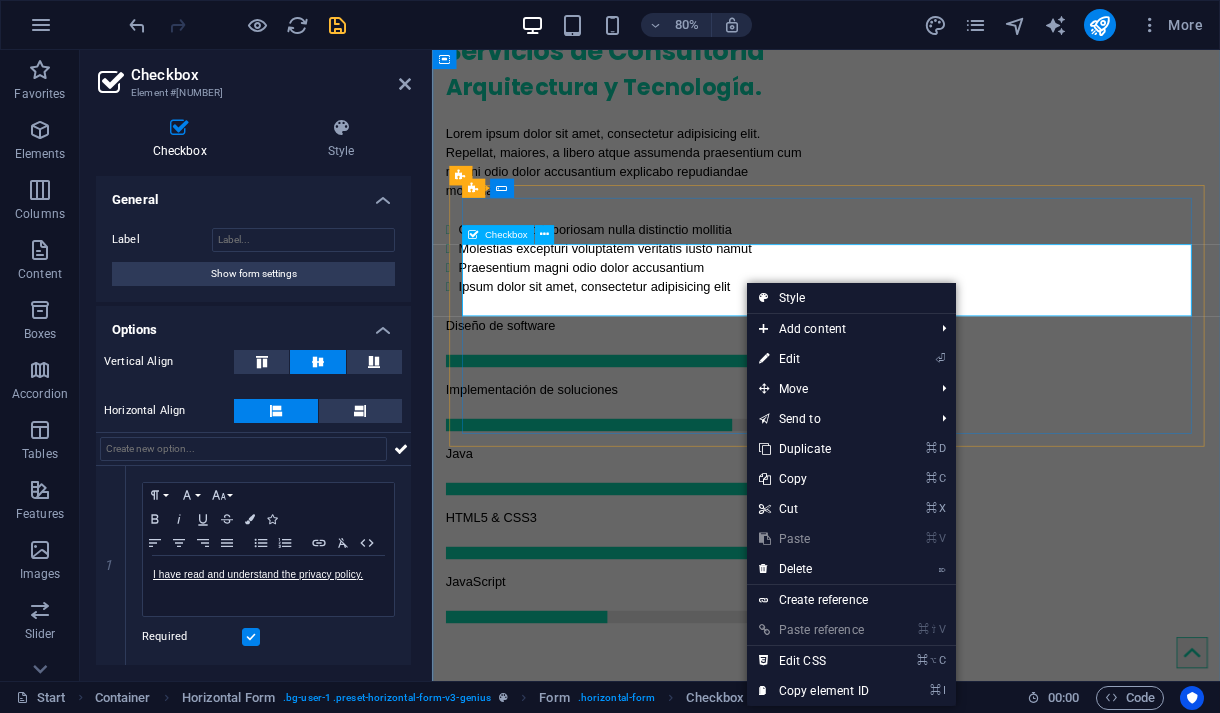 click on "I have read and understand the privacy policy." at bounding box center (925, 2238) 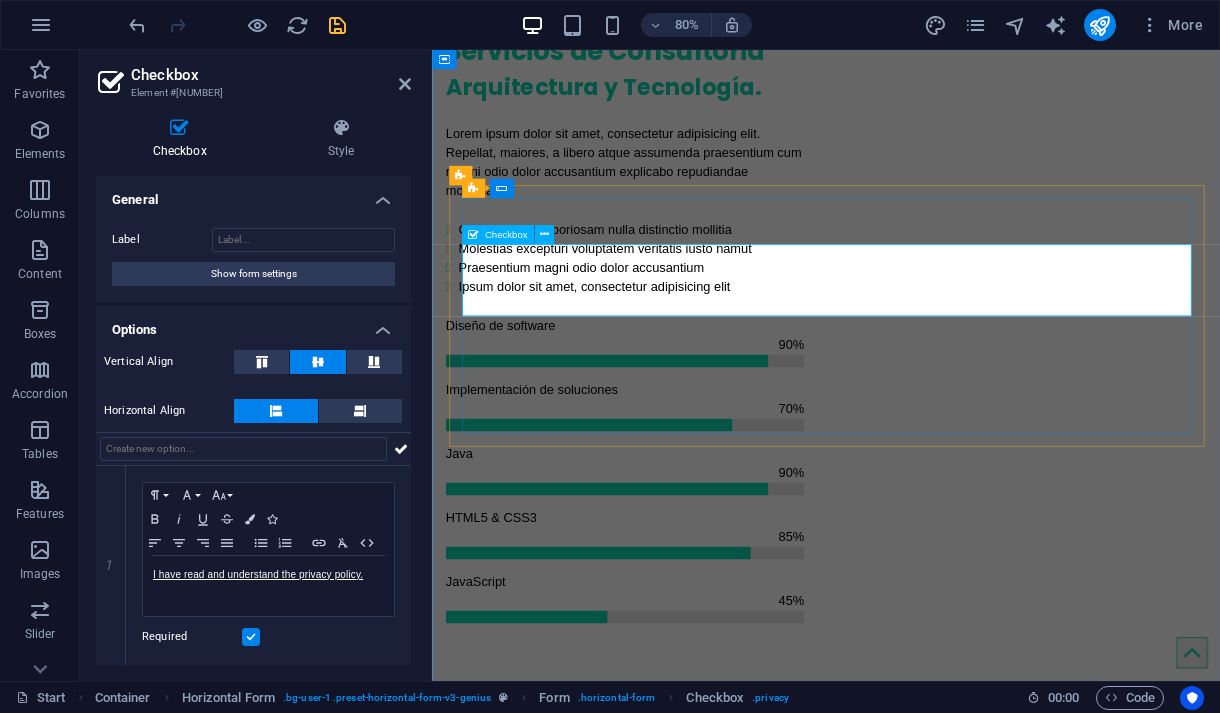 click on "I have read and understand the privacy policy." at bounding box center (925, 2238) 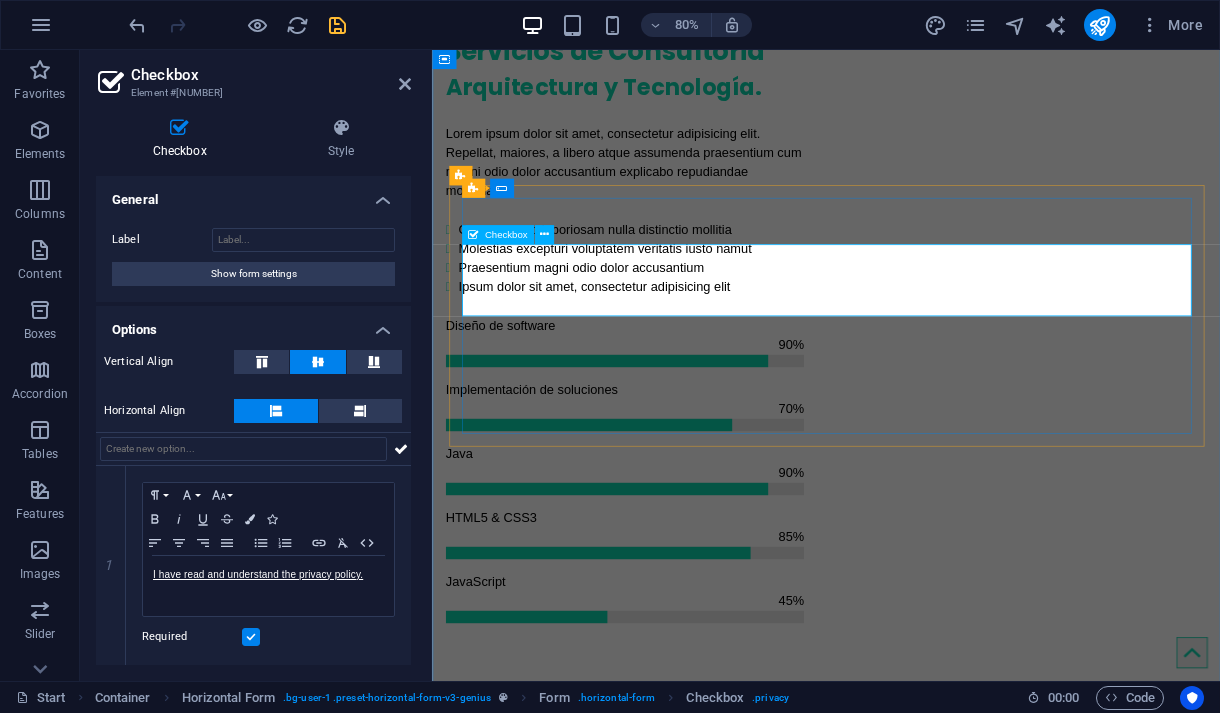 click on "I have read and understand the privacy policy." at bounding box center [925, 2238] 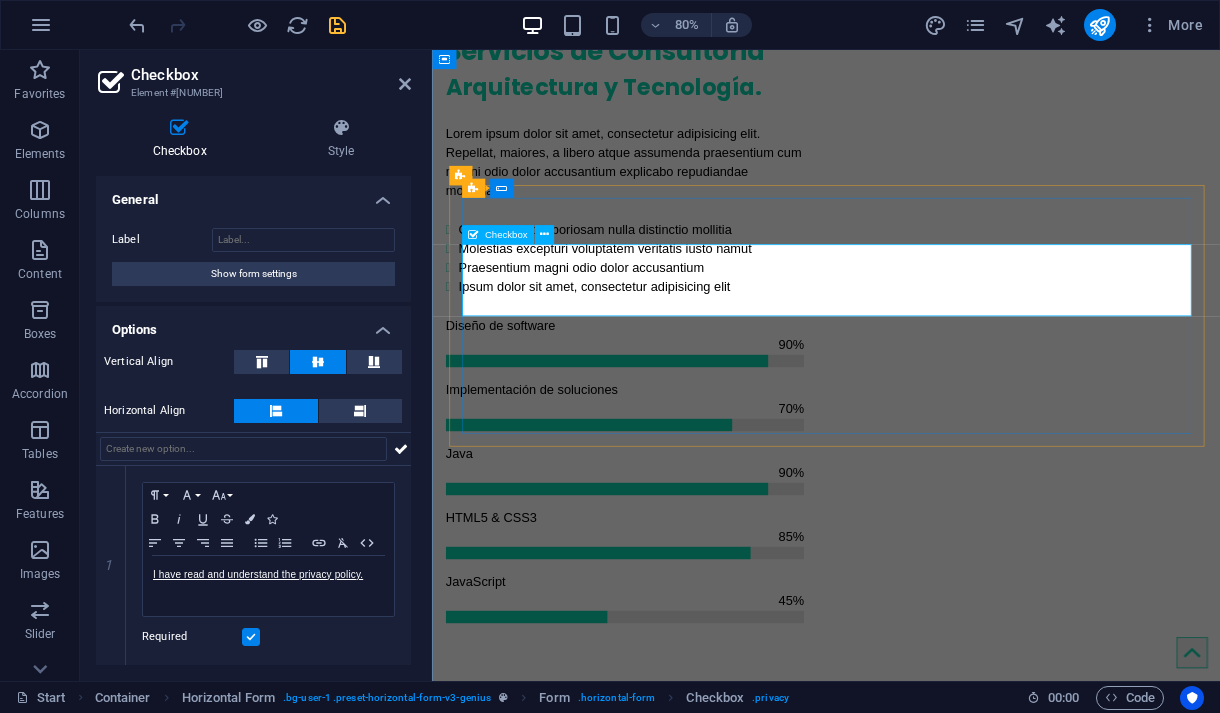 click on "I have read and understand the privacy policy." at bounding box center [925, 2238] 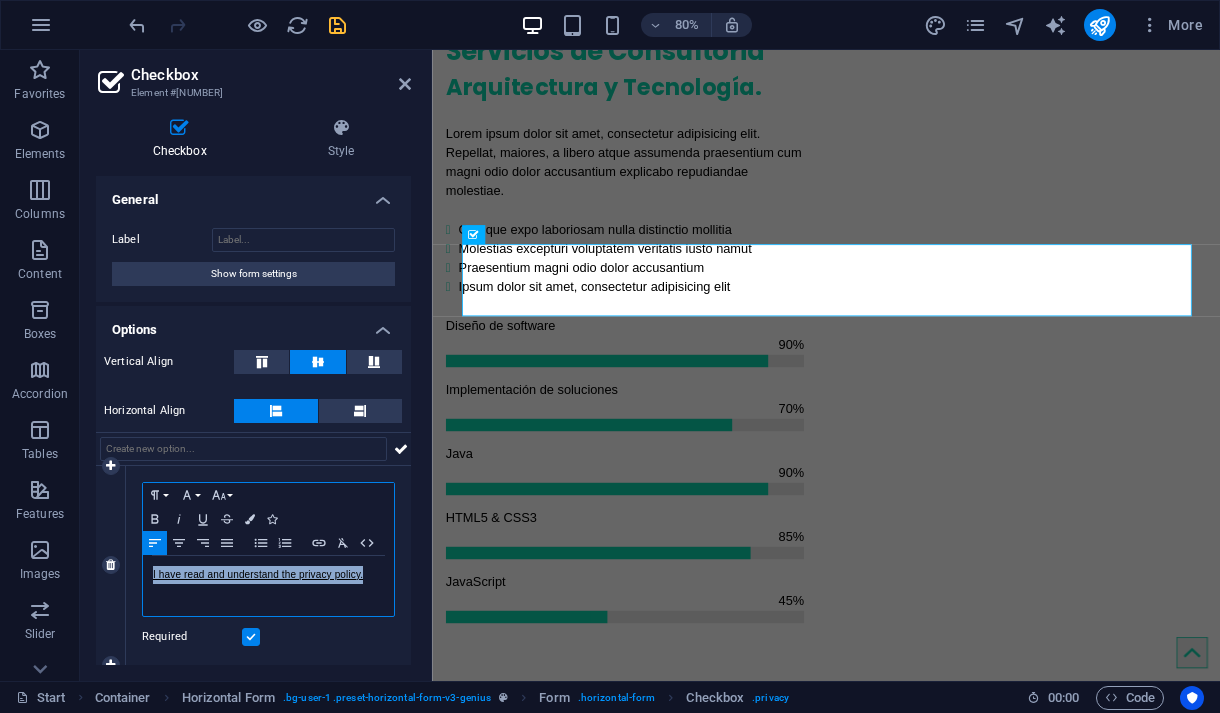 drag, startPoint x: 365, startPoint y: 580, endPoint x: 149, endPoint y: 574, distance: 216.08331 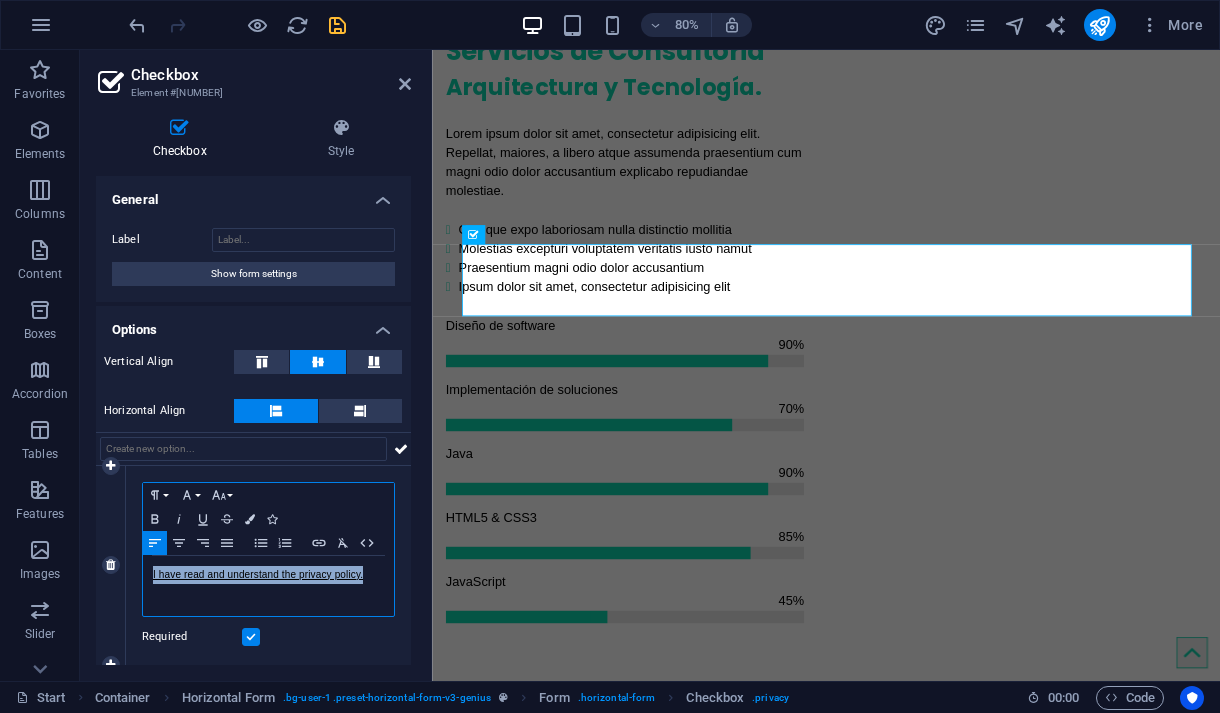 click on "I have read and understand the privacy policy." at bounding box center (268, 586) 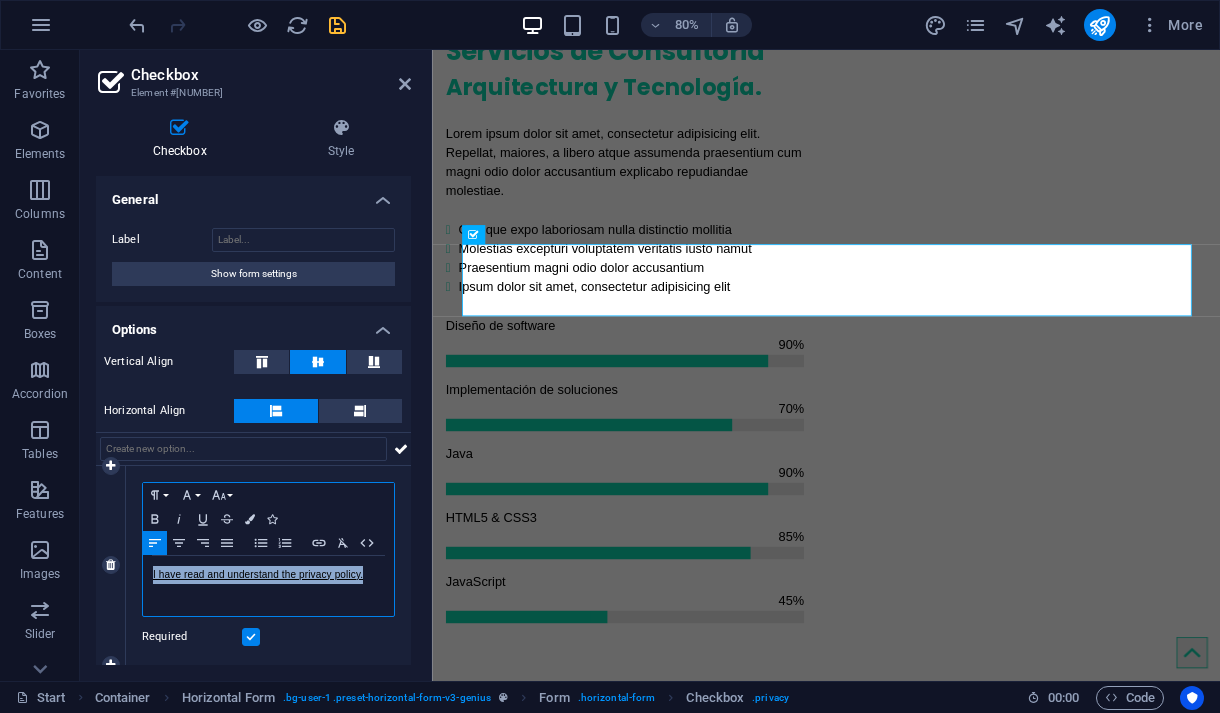 type 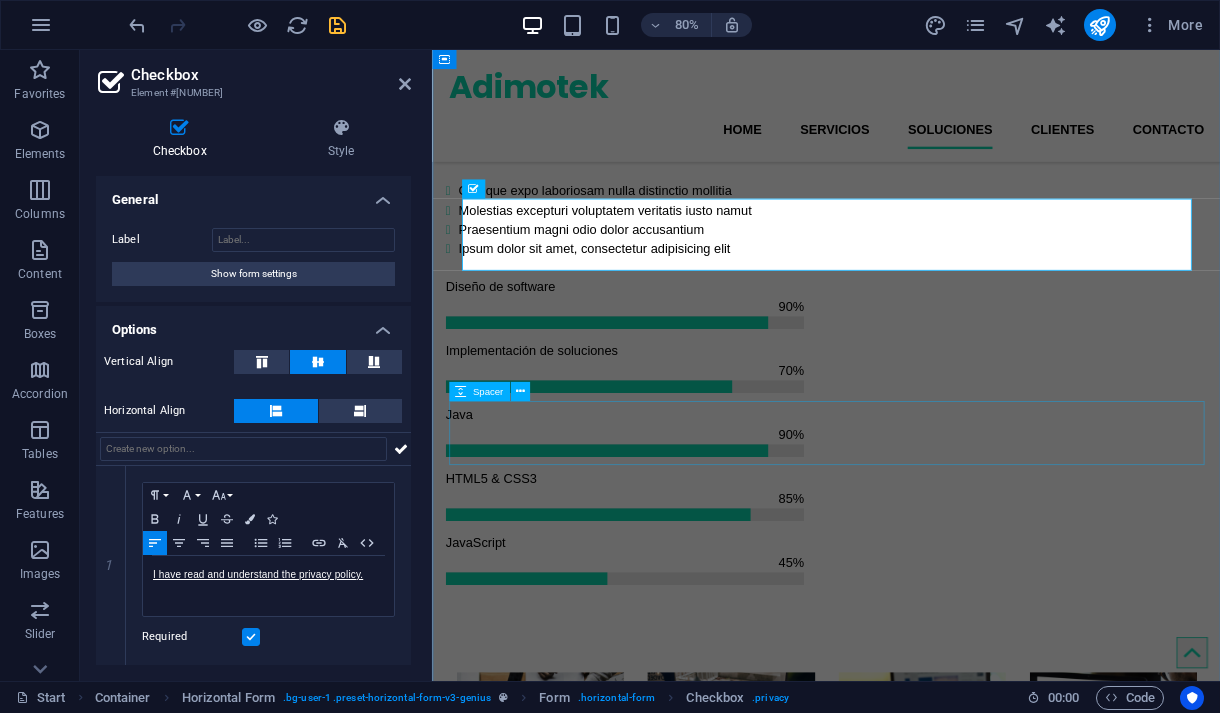 scroll, scrollTop: 2120, scrollLeft: 0, axis: vertical 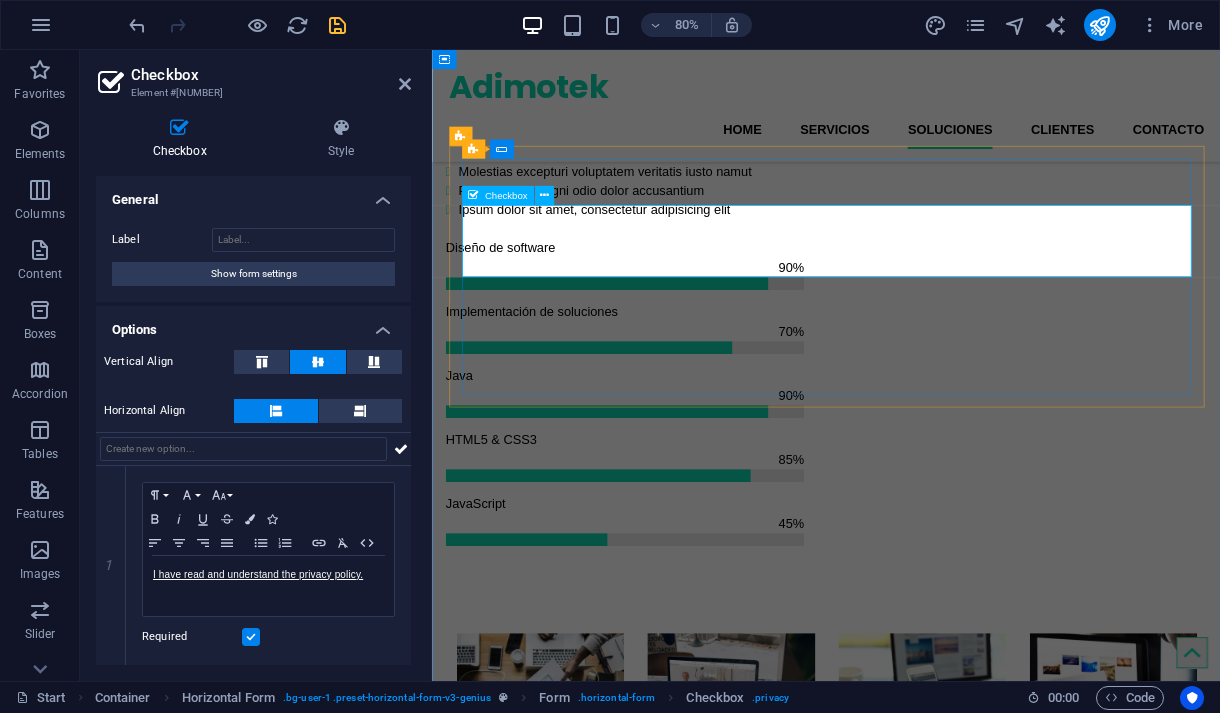 click on "He l" at bounding box center (925, 2141) 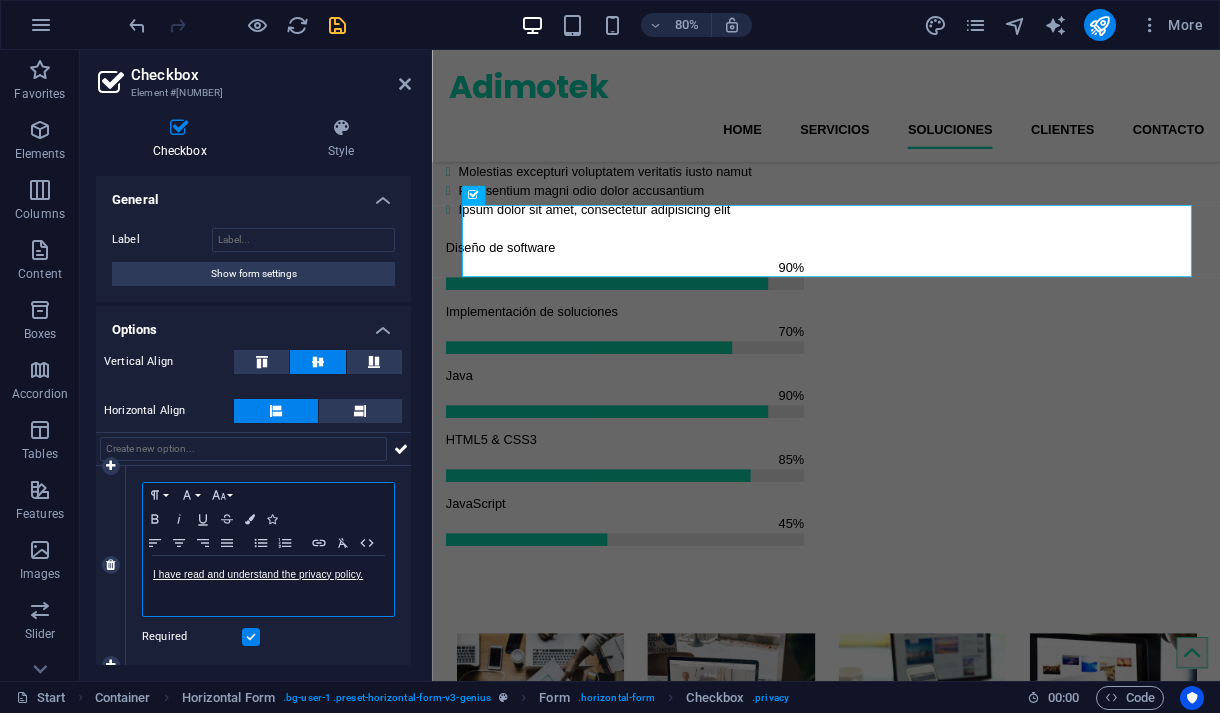 click on "I have read and understand the privacy policy." at bounding box center (268, 586) 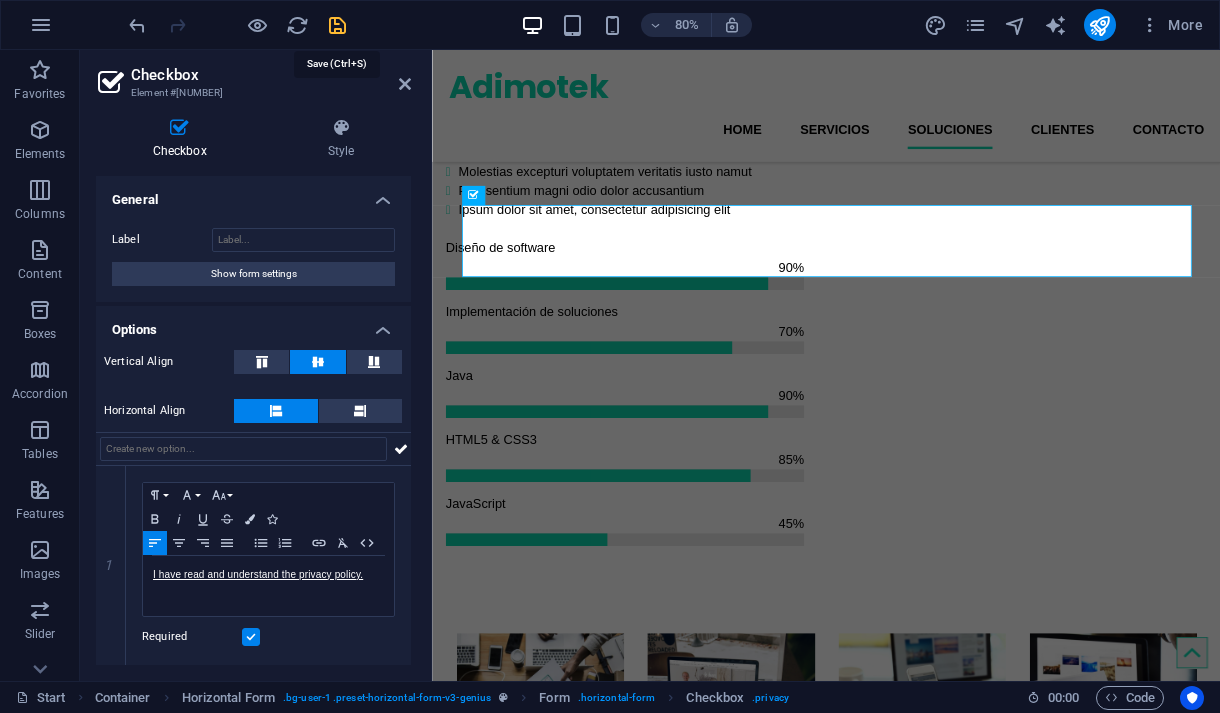 click at bounding box center (337, 25) 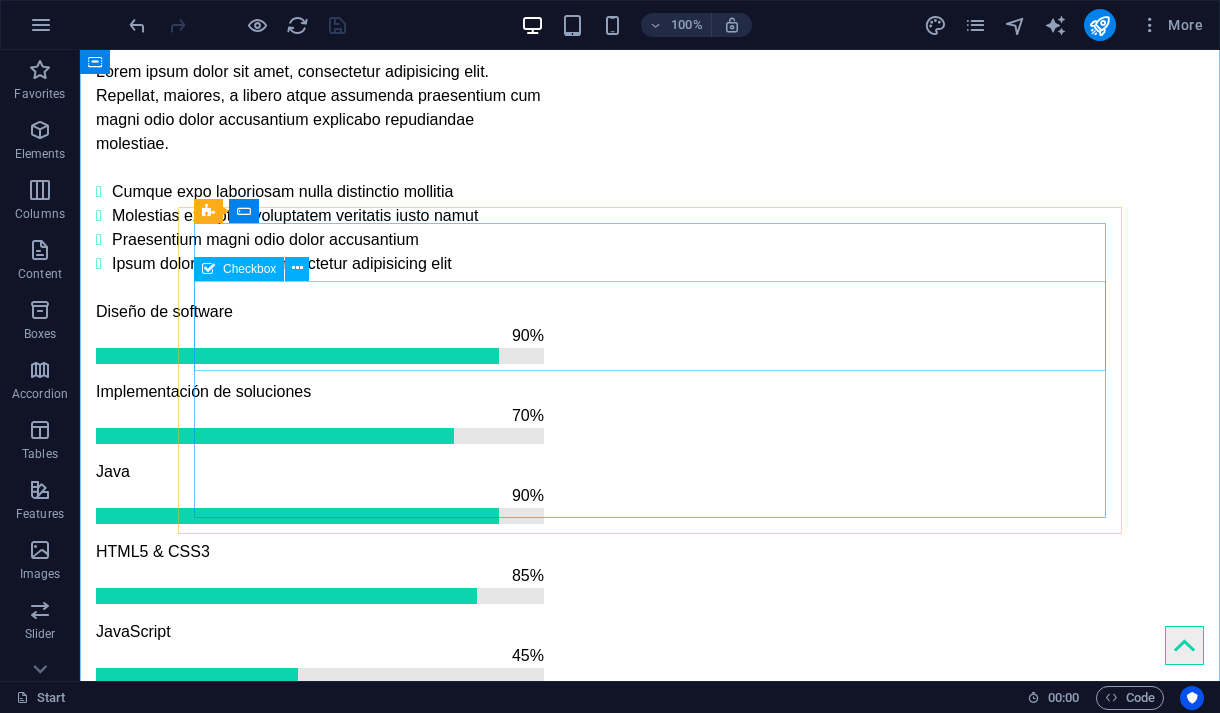 click on "H I have read and understand the privacy policy." at bounding box center [650, 2189] 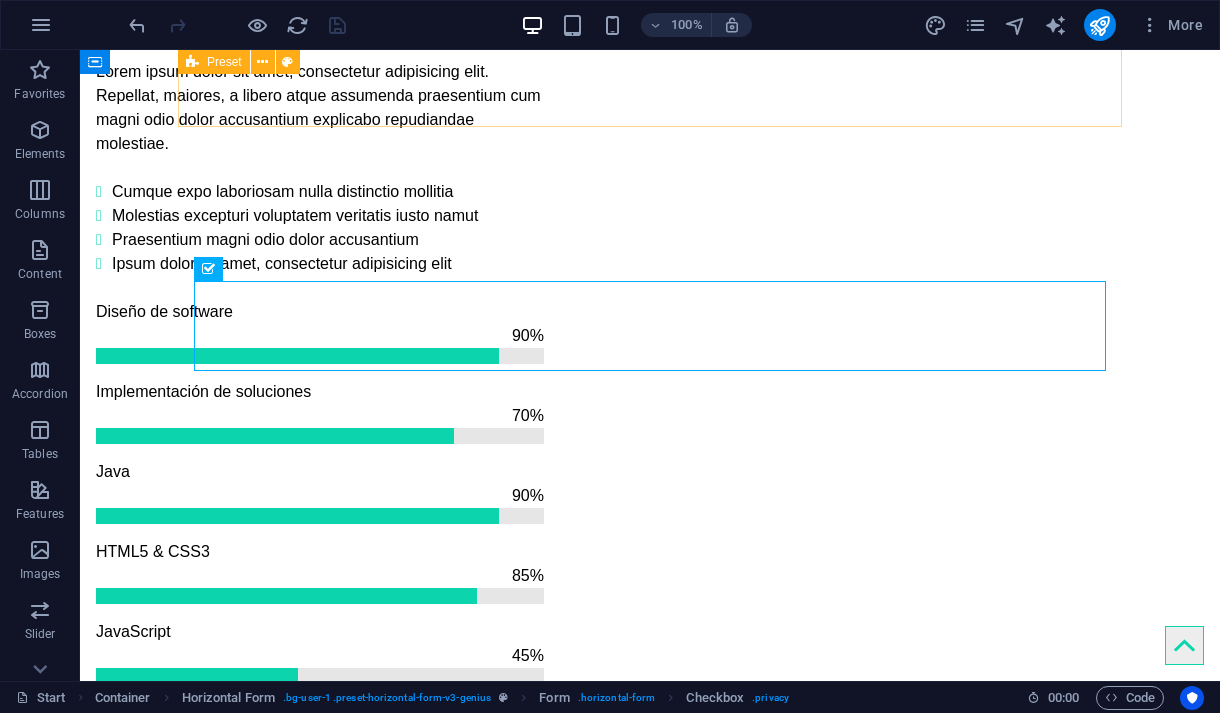 click at bounding box center [237, 25] 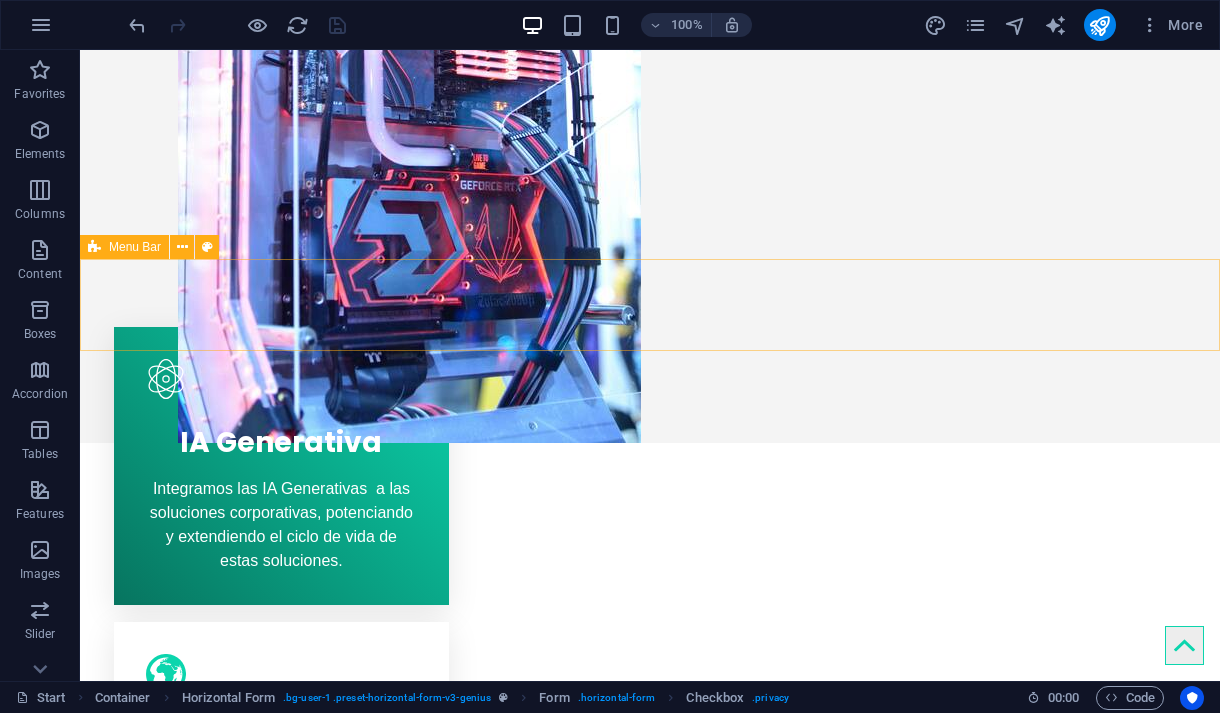 scroll, scrollTop: 0, scrollLeft: 0, axis: both 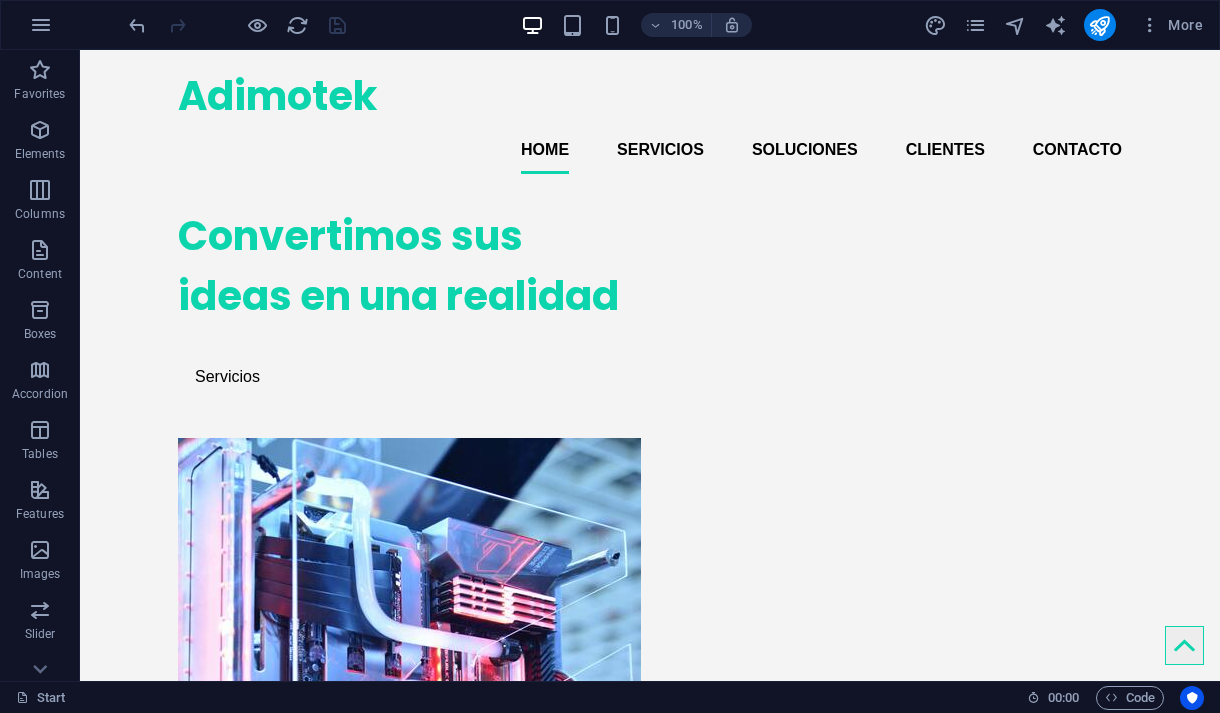 click at bounding box center [237, 25] 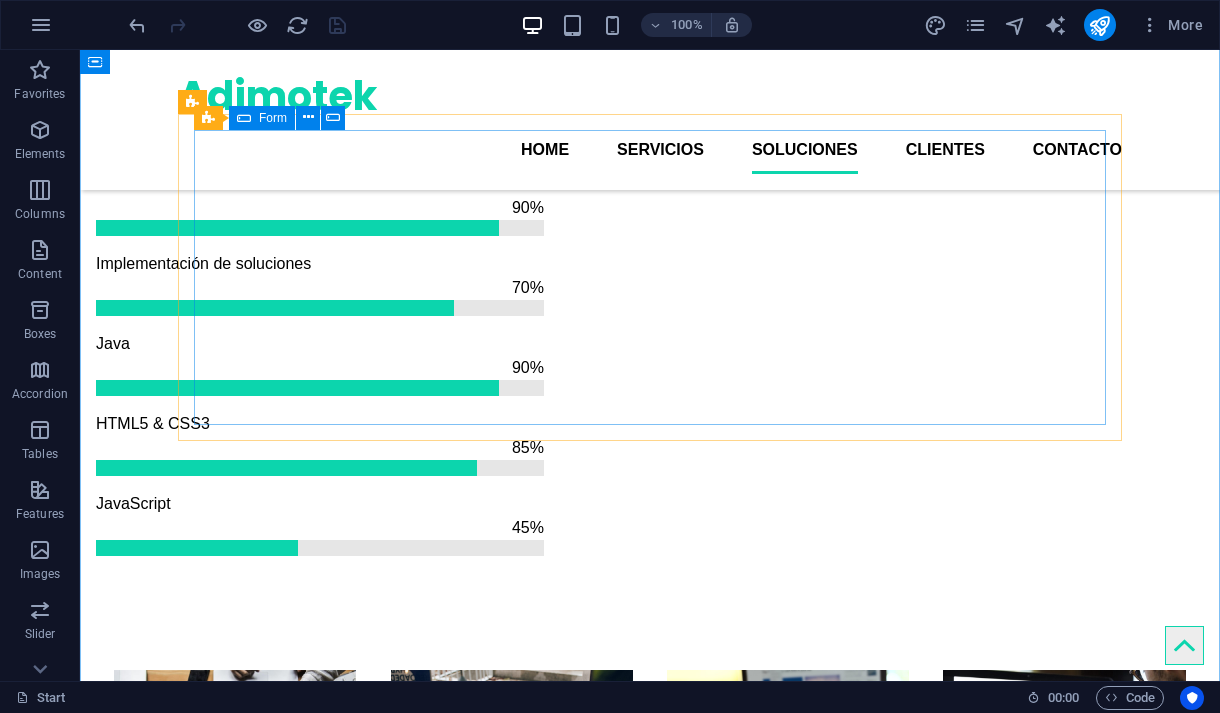 scroll, scrollTop: 2154, scrollLeft: 0, axis: vertical 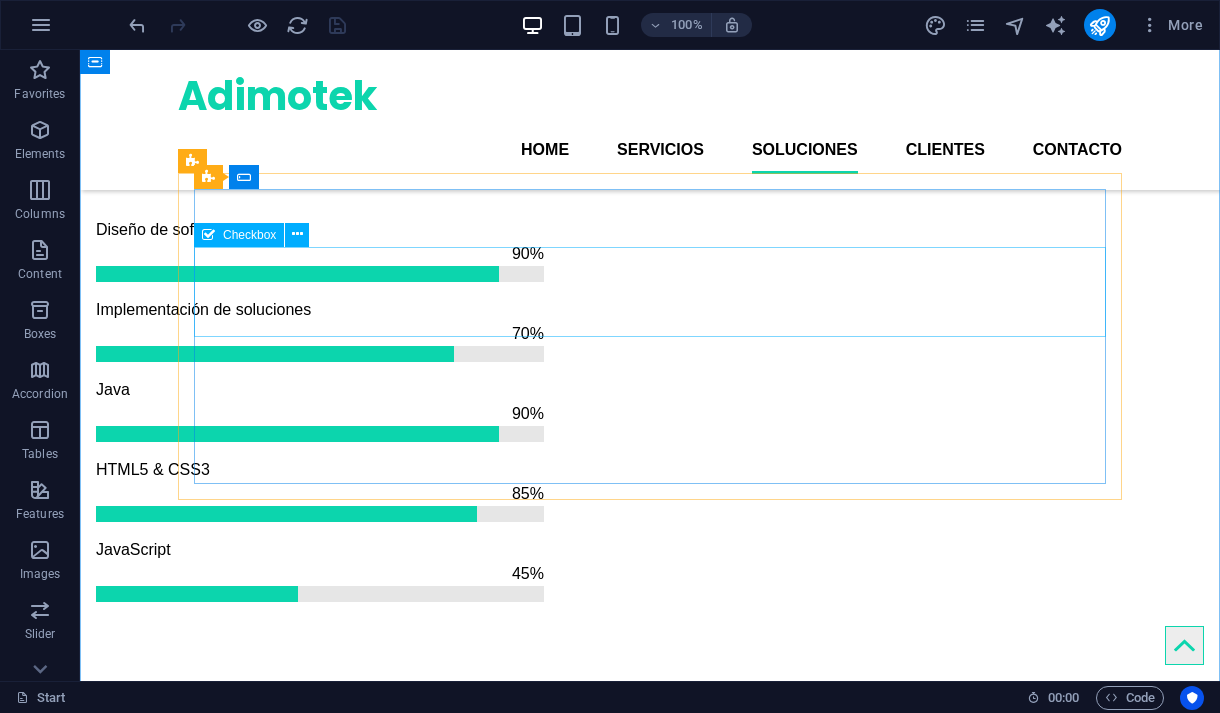 click on "H I have read and understand the privacy policy." at bounding box center [650, 2107] 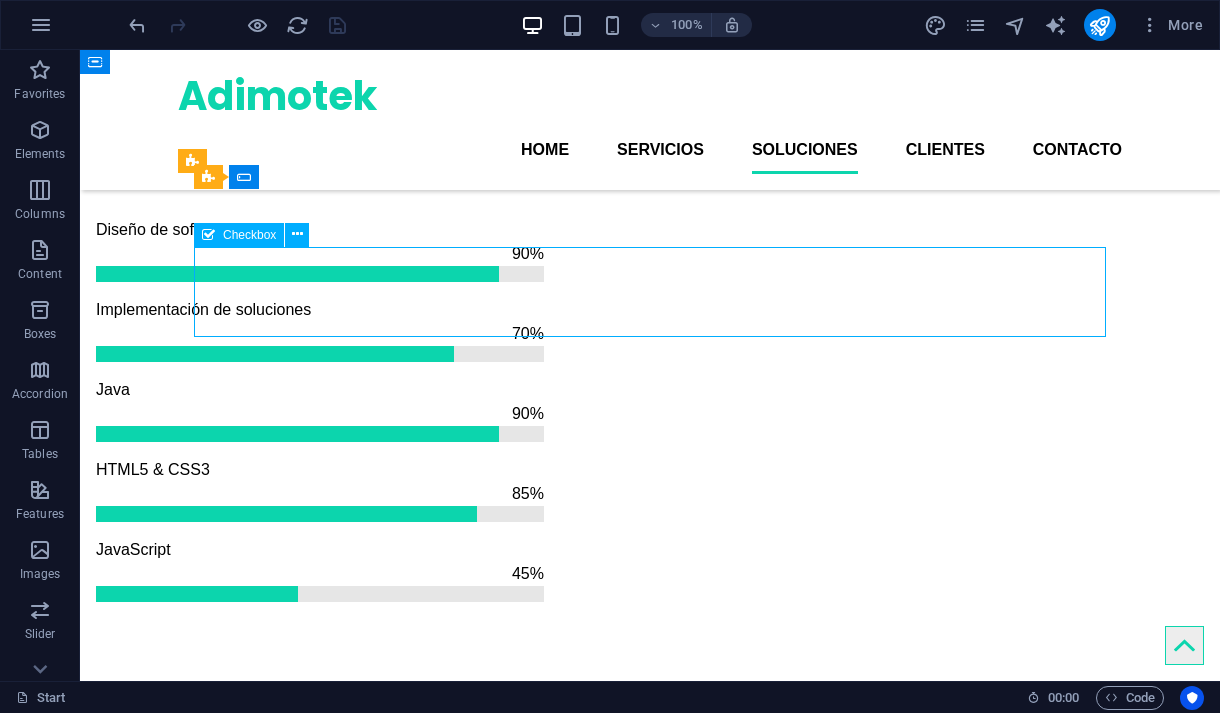 click on "H I have read and understand the privacy policy." at bounding box center (650, 2107) 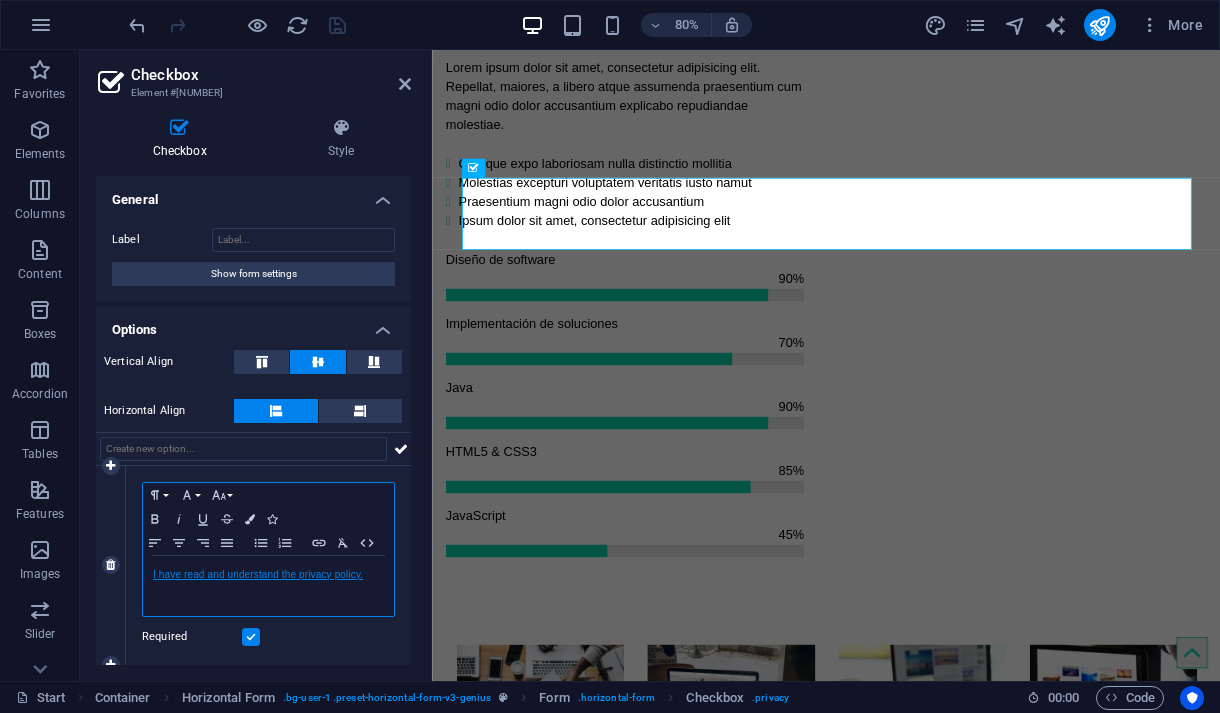 click on "I have read and understand the privacy policy." at bounding box center [258, 574] 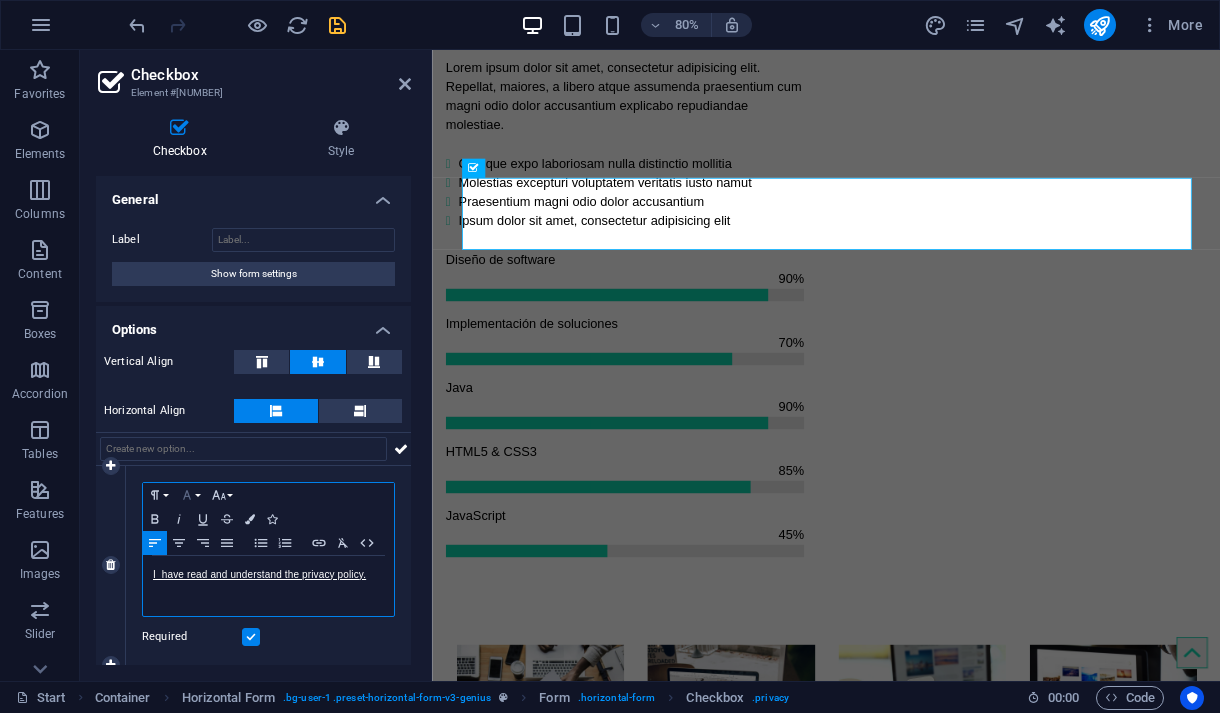 type 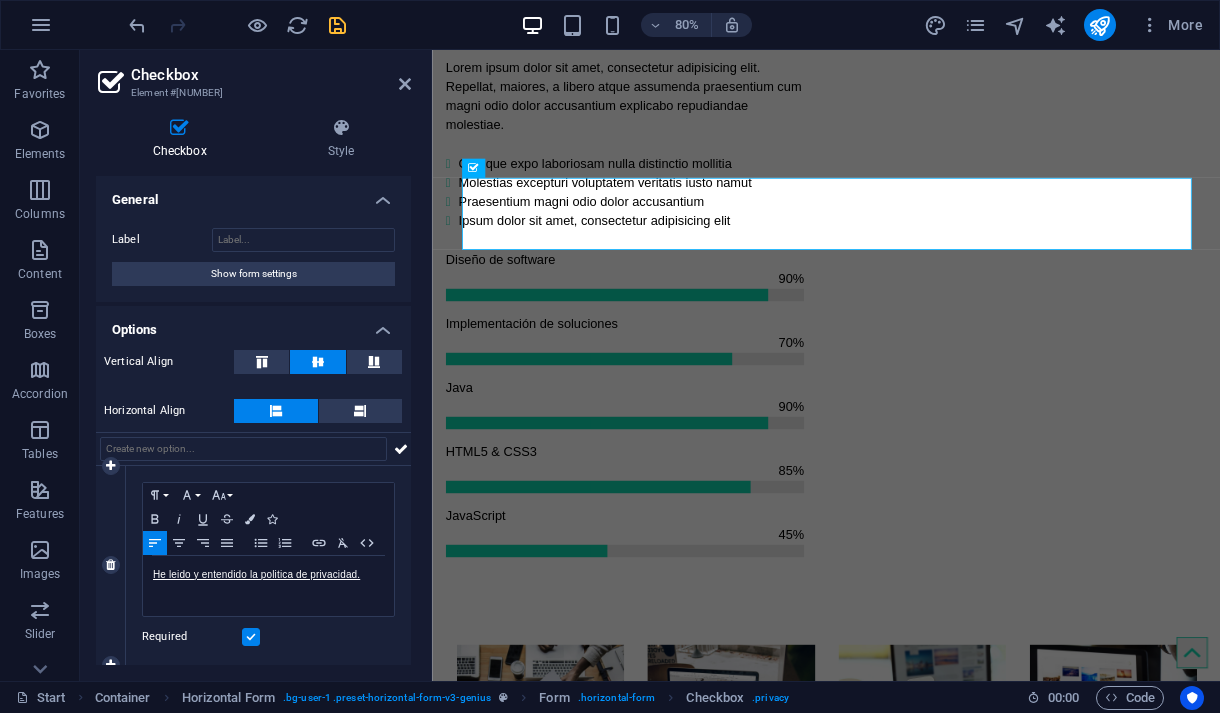 click on "Required" at bounding box center [268, 637] 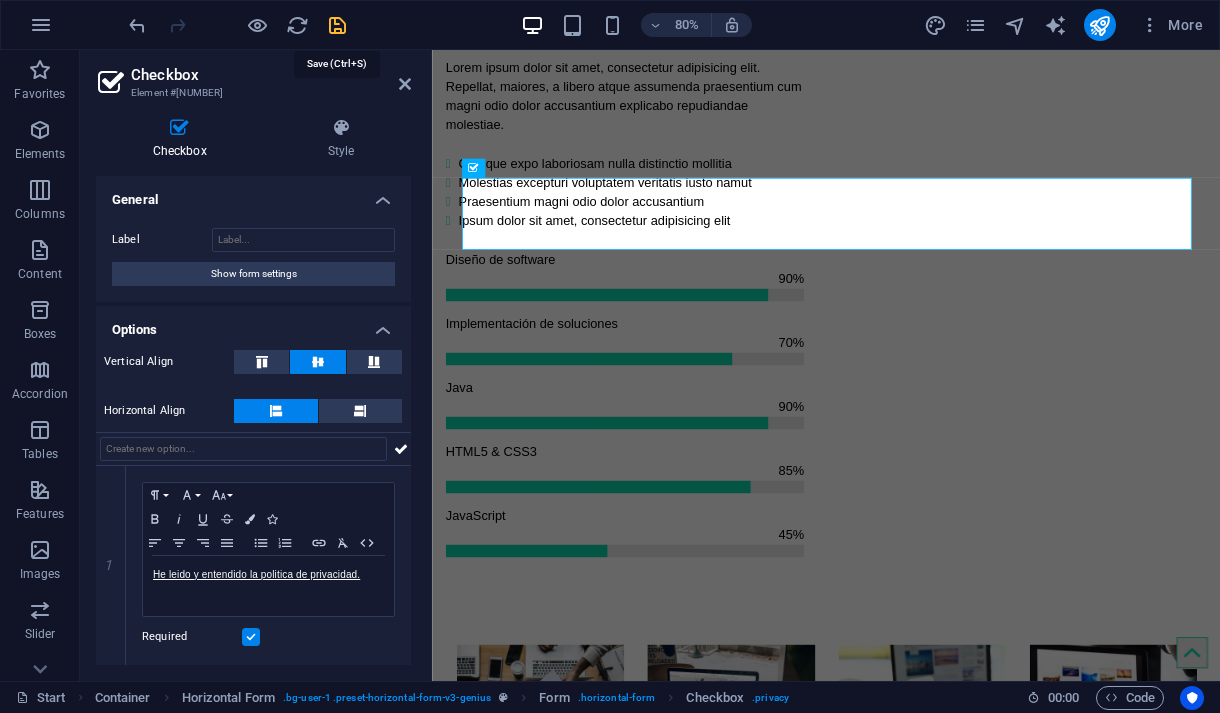 click at bounding box center (337, 25) 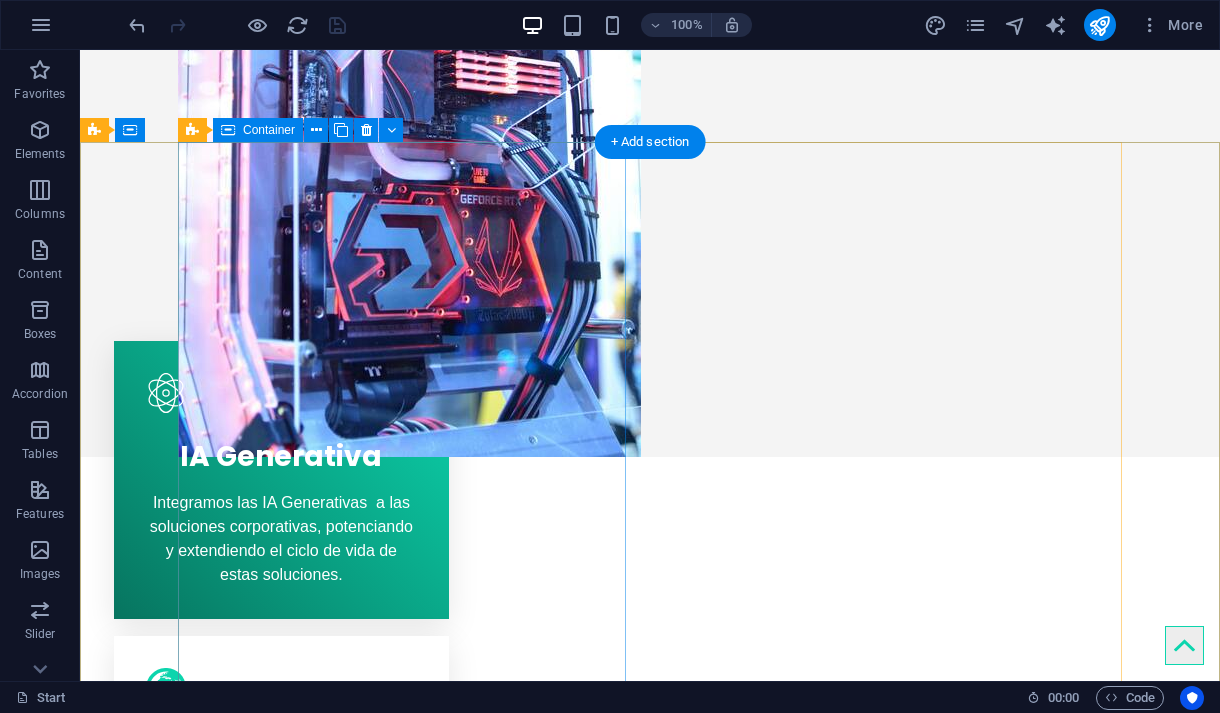 scroll, scrollTop: 0, scrollLeft: 0, axis: both 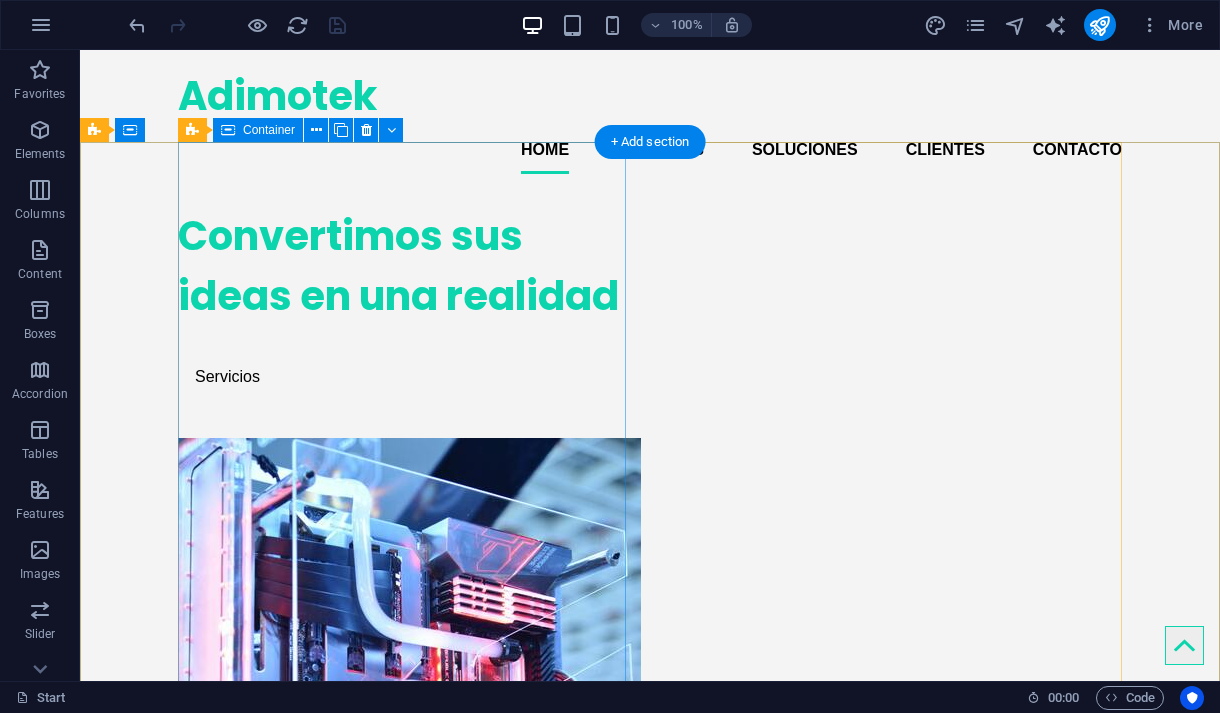 click on "Convertimos sus ideas en una realidad Servicios" at bounding box center [402, 302] 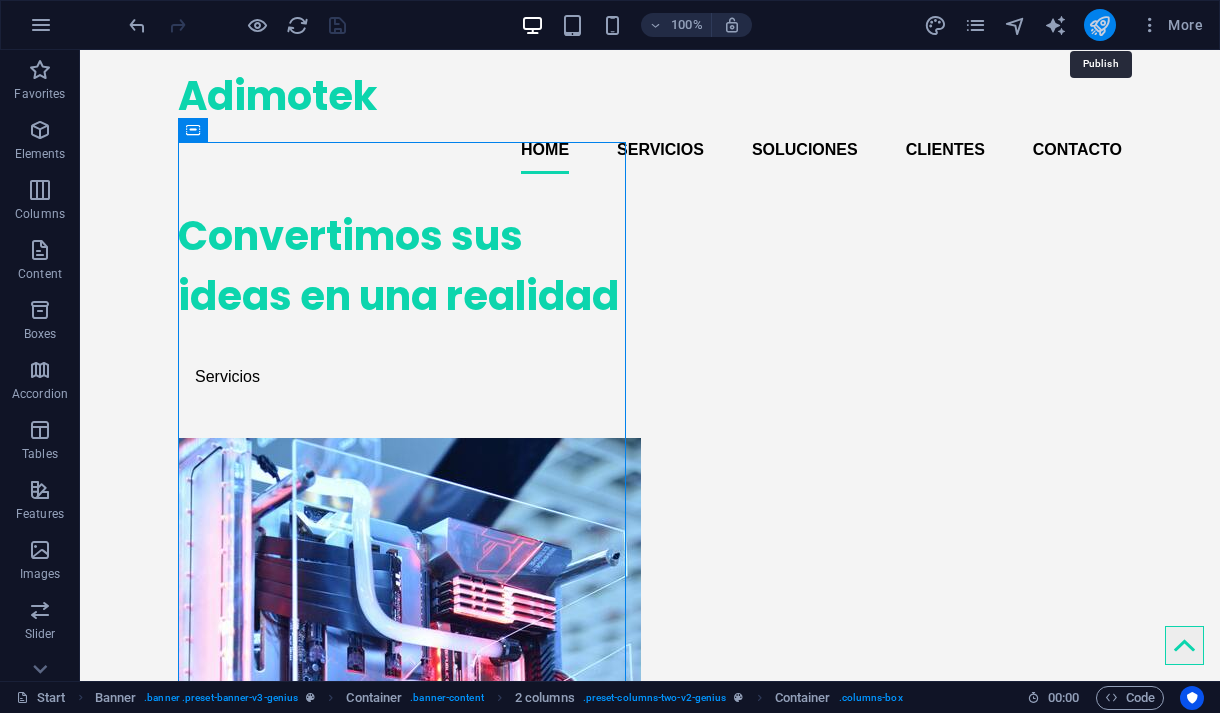 click at bounding box center (1099, 25) 